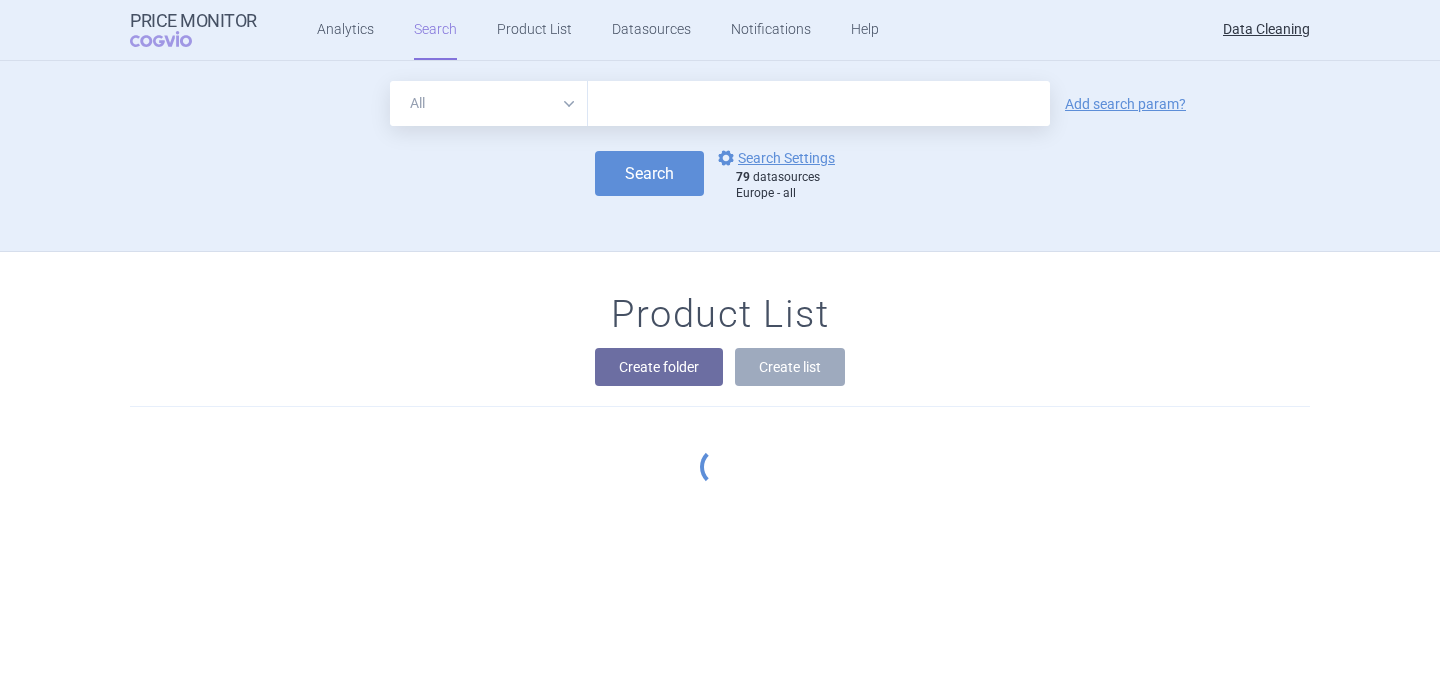scroll, scrollTop: 0, scrollLeft: 0, axis: both 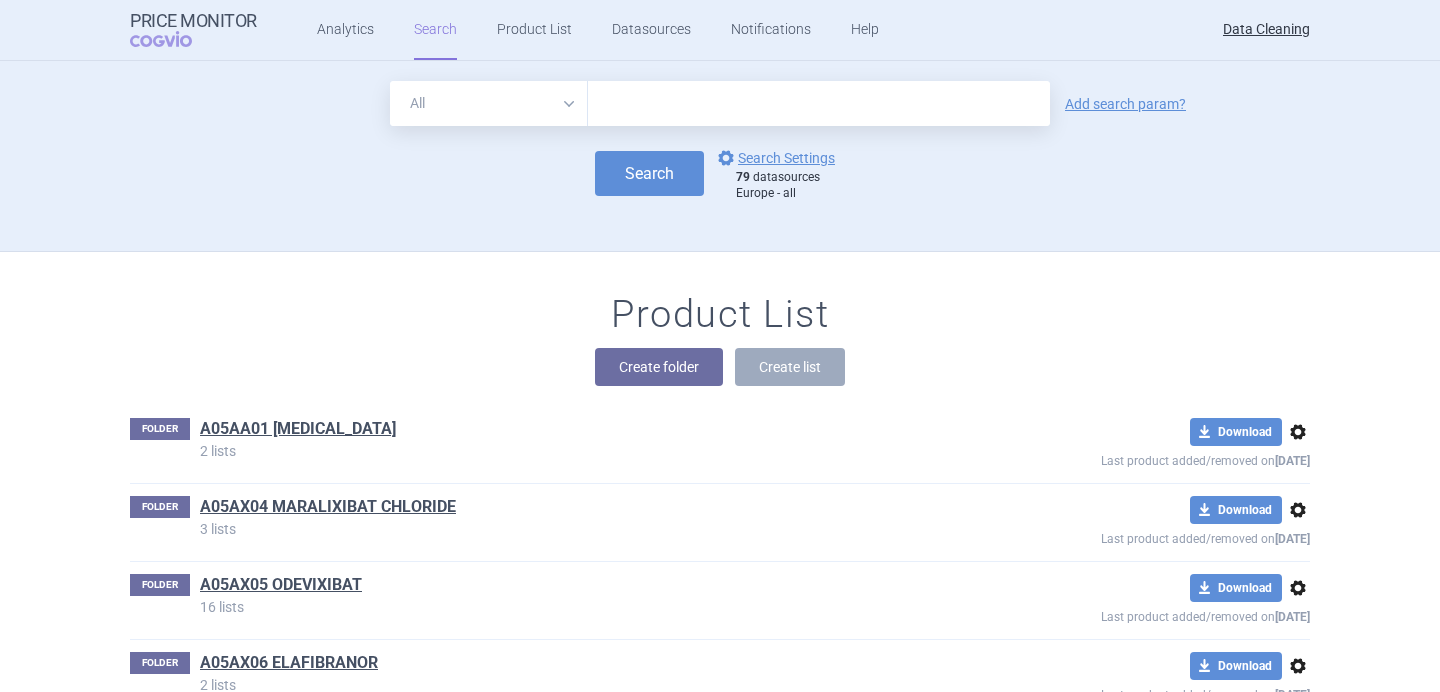 click at bounding box center (819, 103) 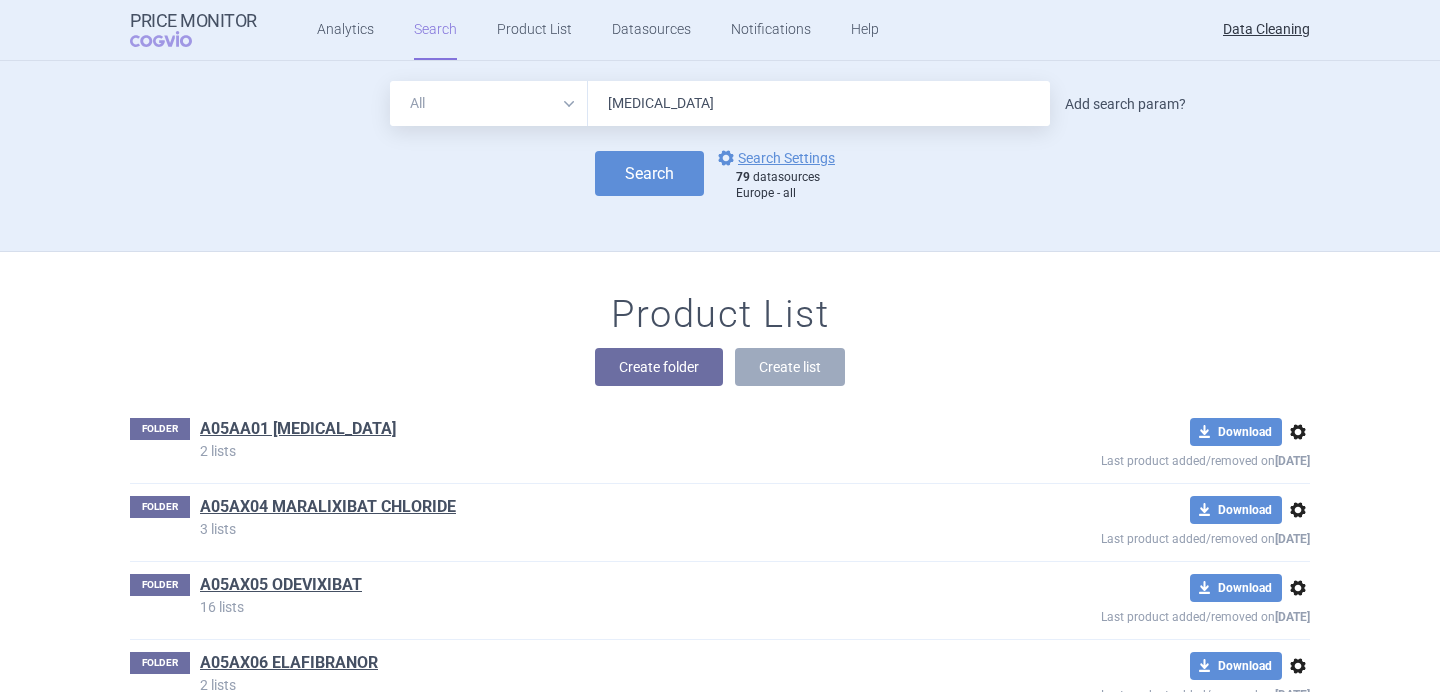 type on "Zejula" 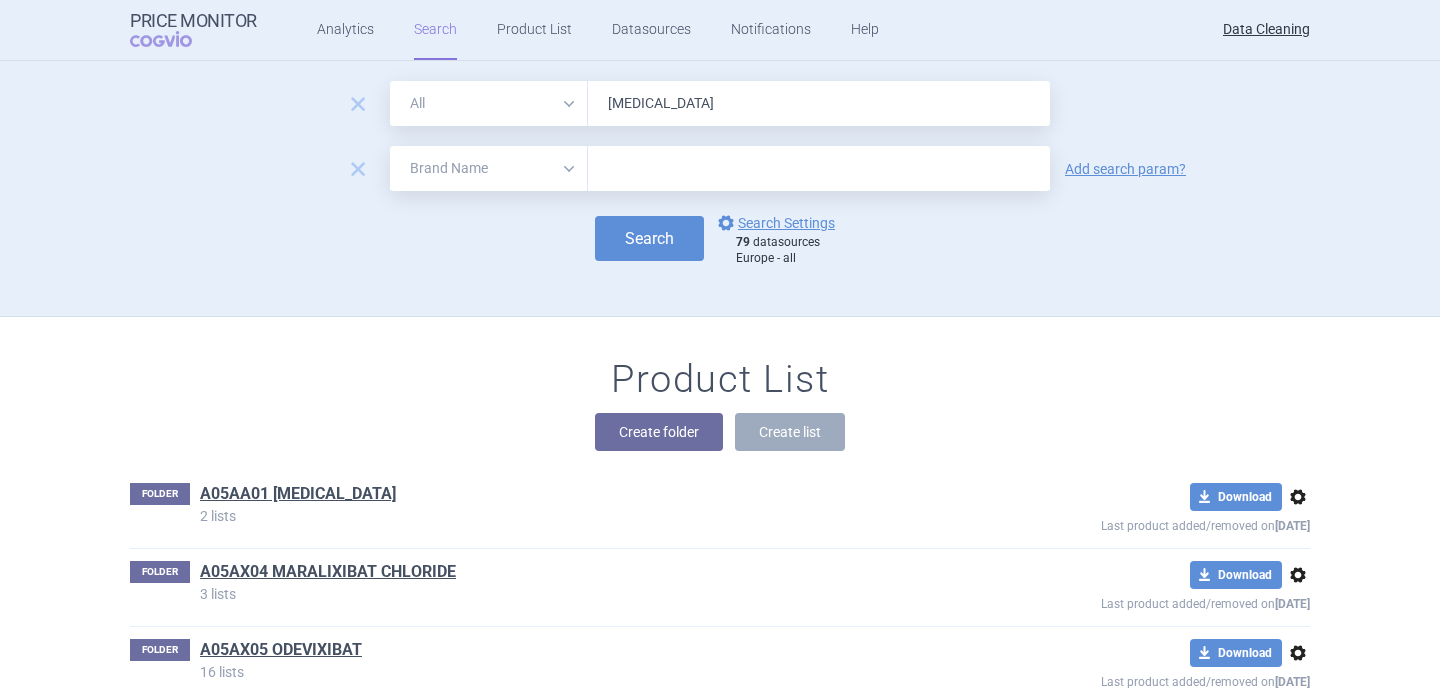 click on "remove" at bounding box center (357, 170) 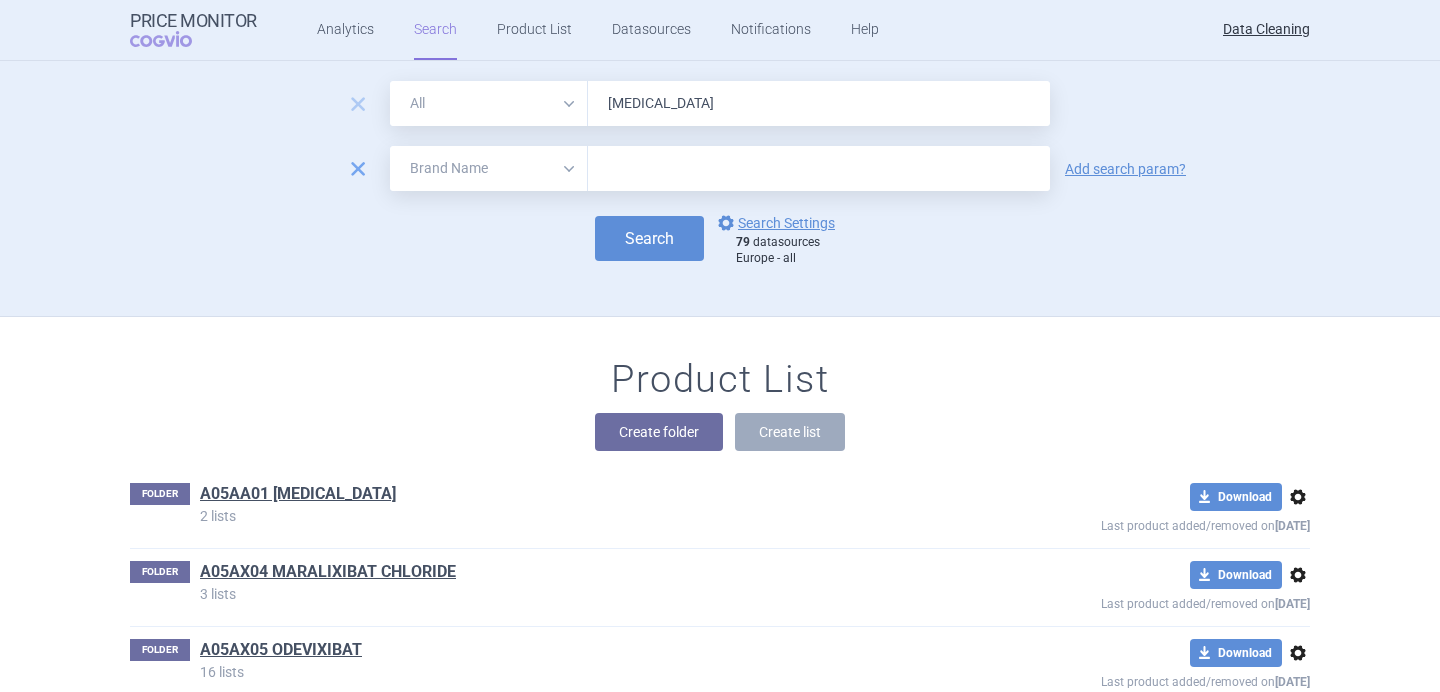 click on "remove" at bounding box center (358, 169) 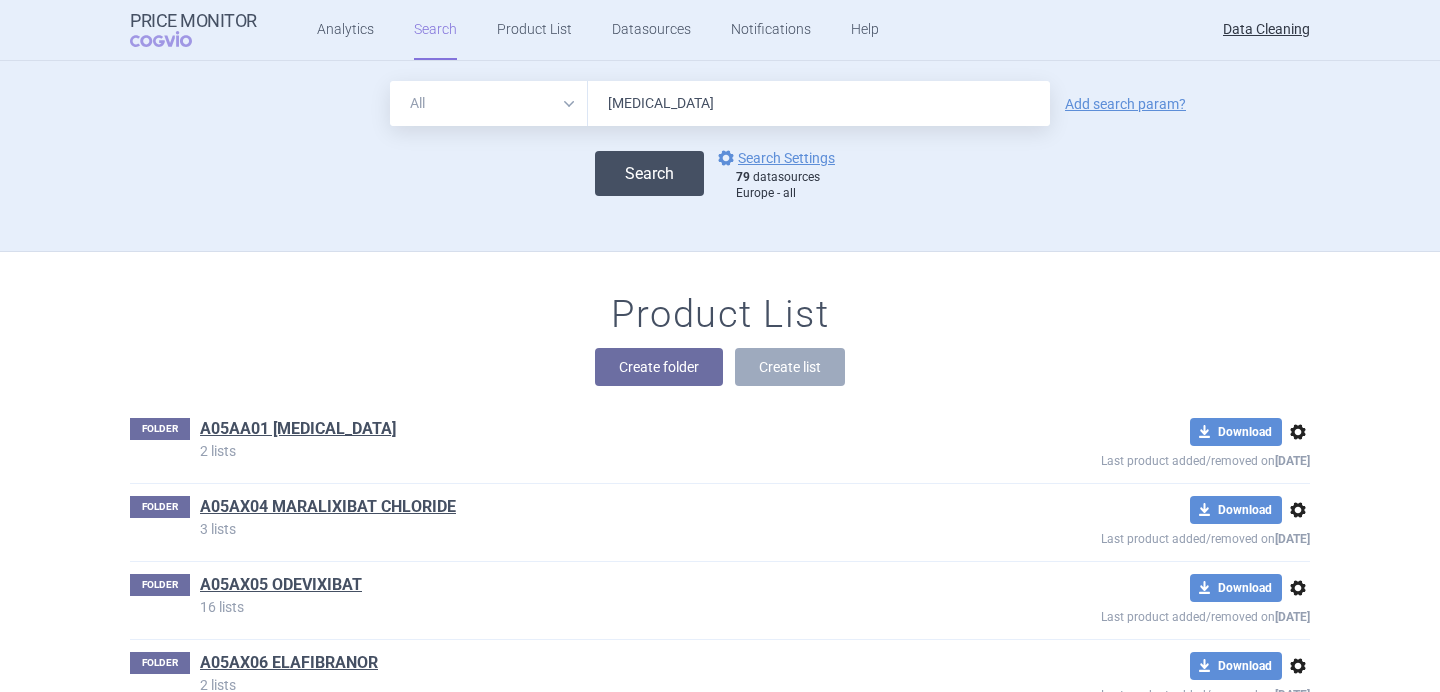 click on "Search" at bounding box center [649, 173] 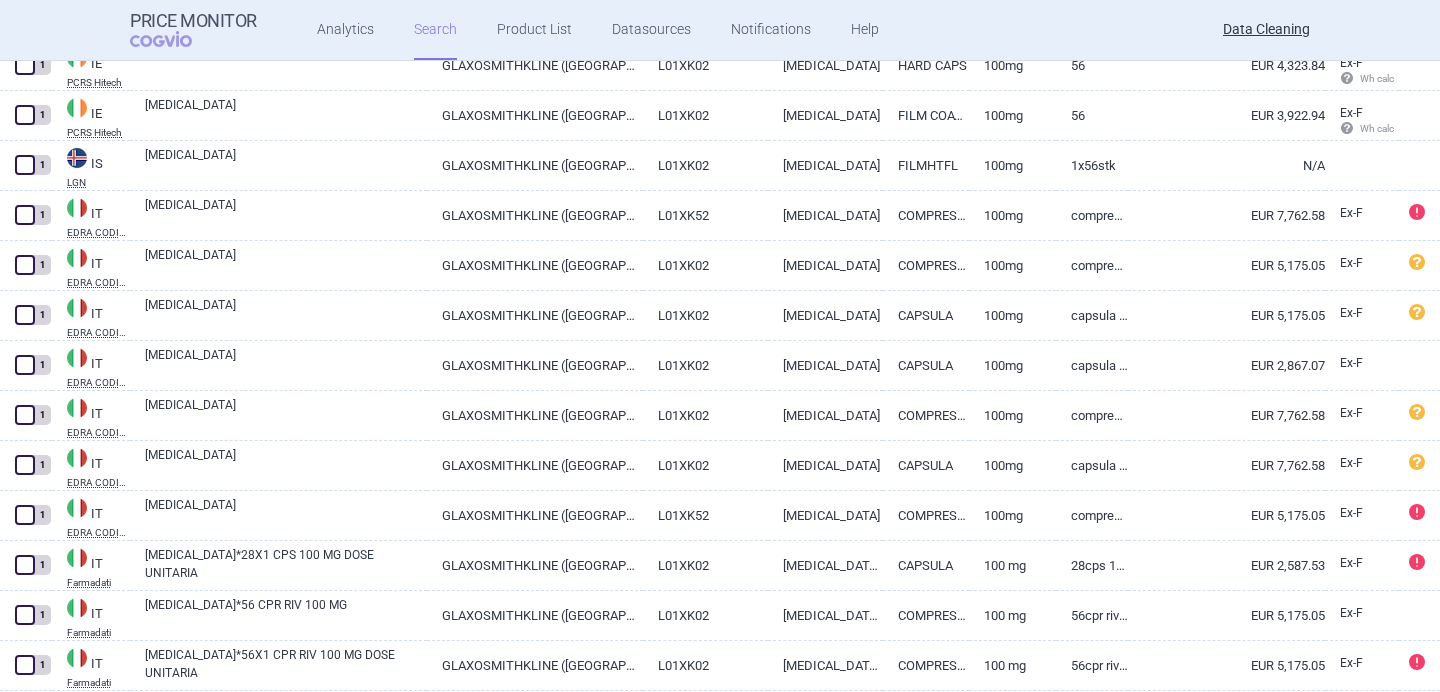 scroll, scrollTop: 4799, scrollLeft: 0, axis: vertical 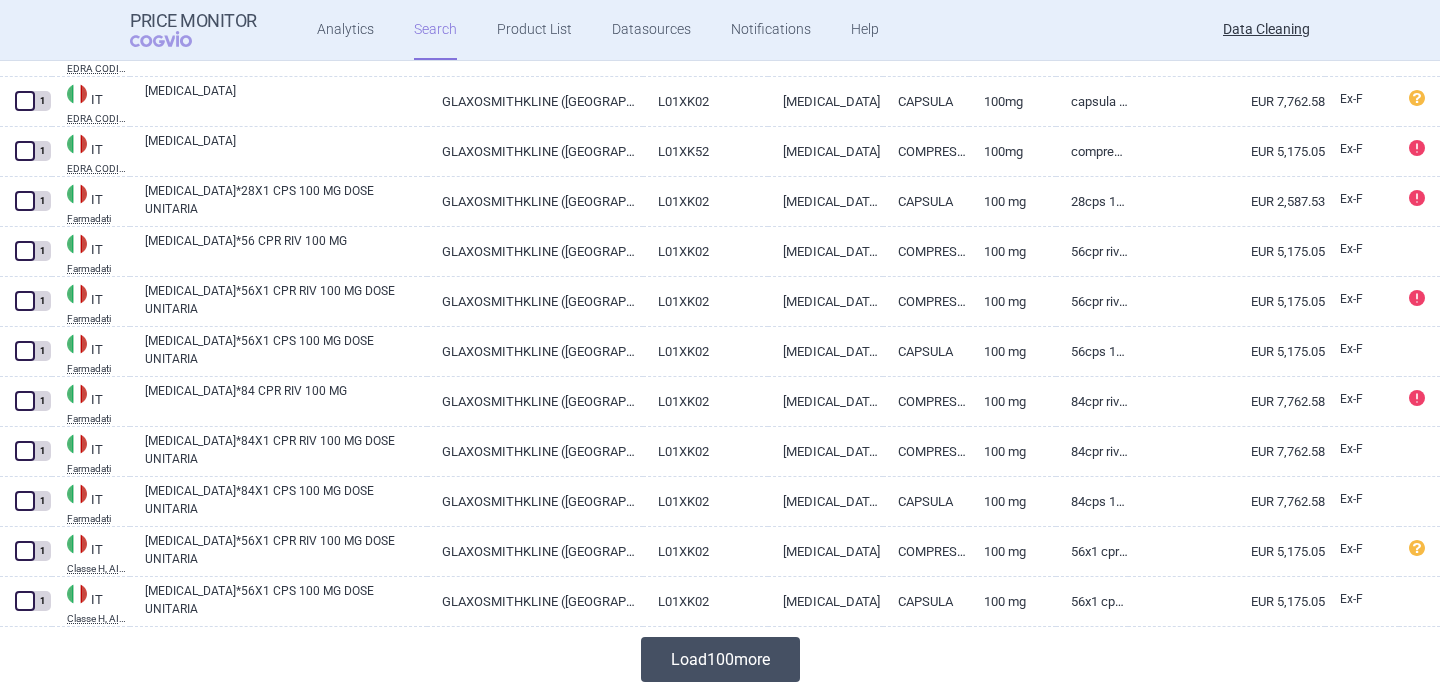 click on "Load  100  more" at bounding box center (720, 659) 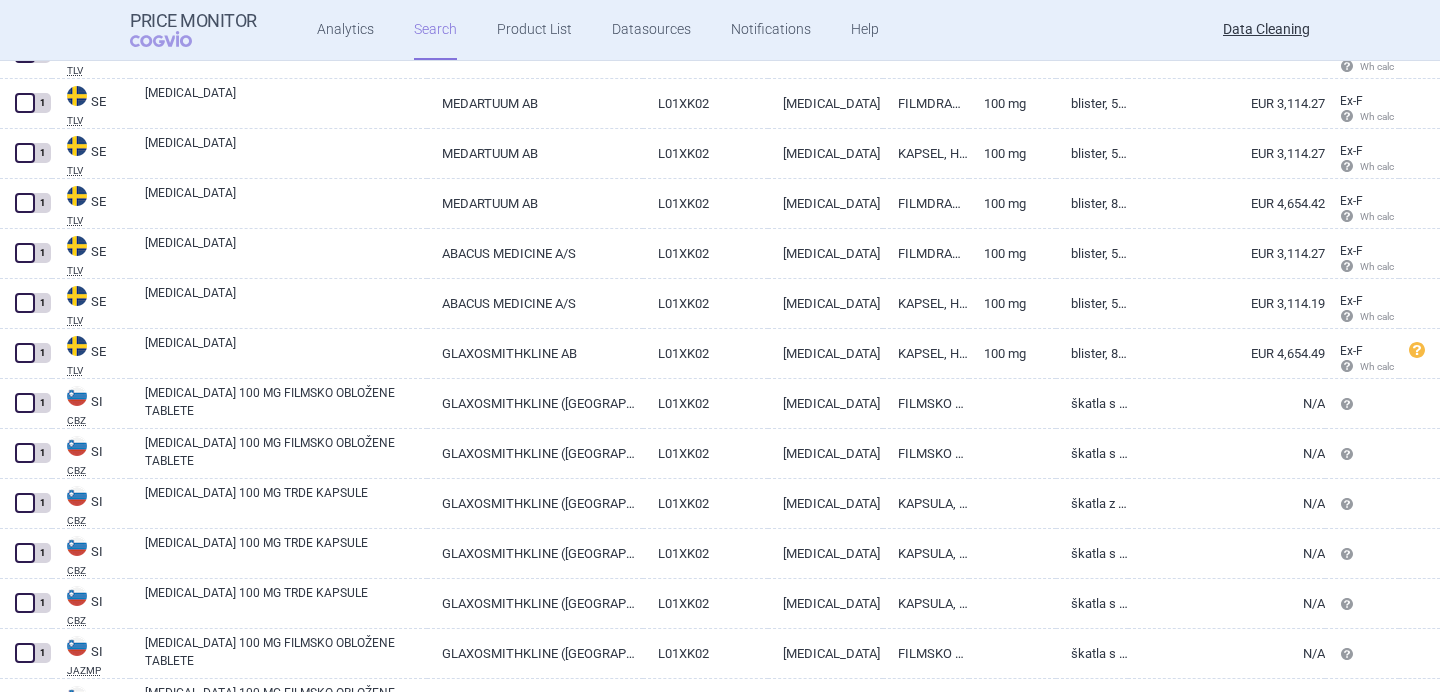 scroll, scrollTop: 8949, scrollLeft: 0, axis: vertical 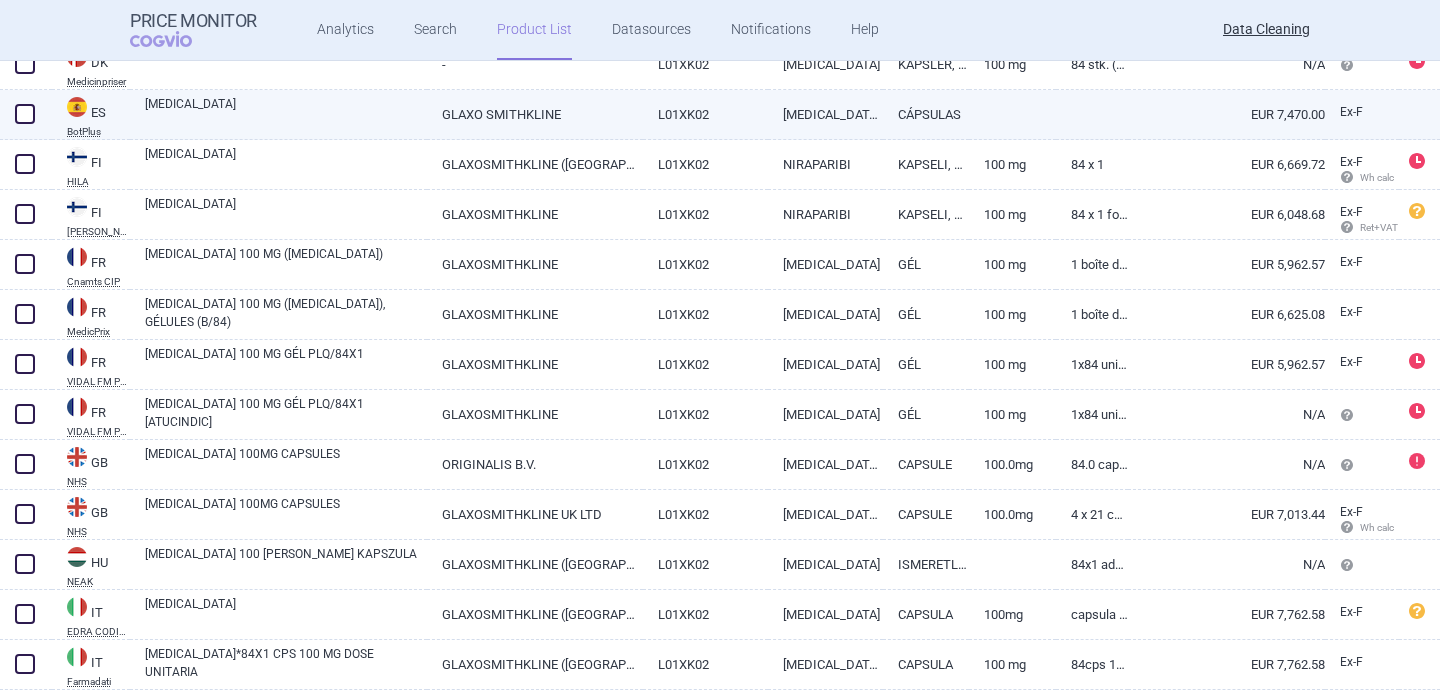 click on "ZEJULA" at bounding box center [286, 113] 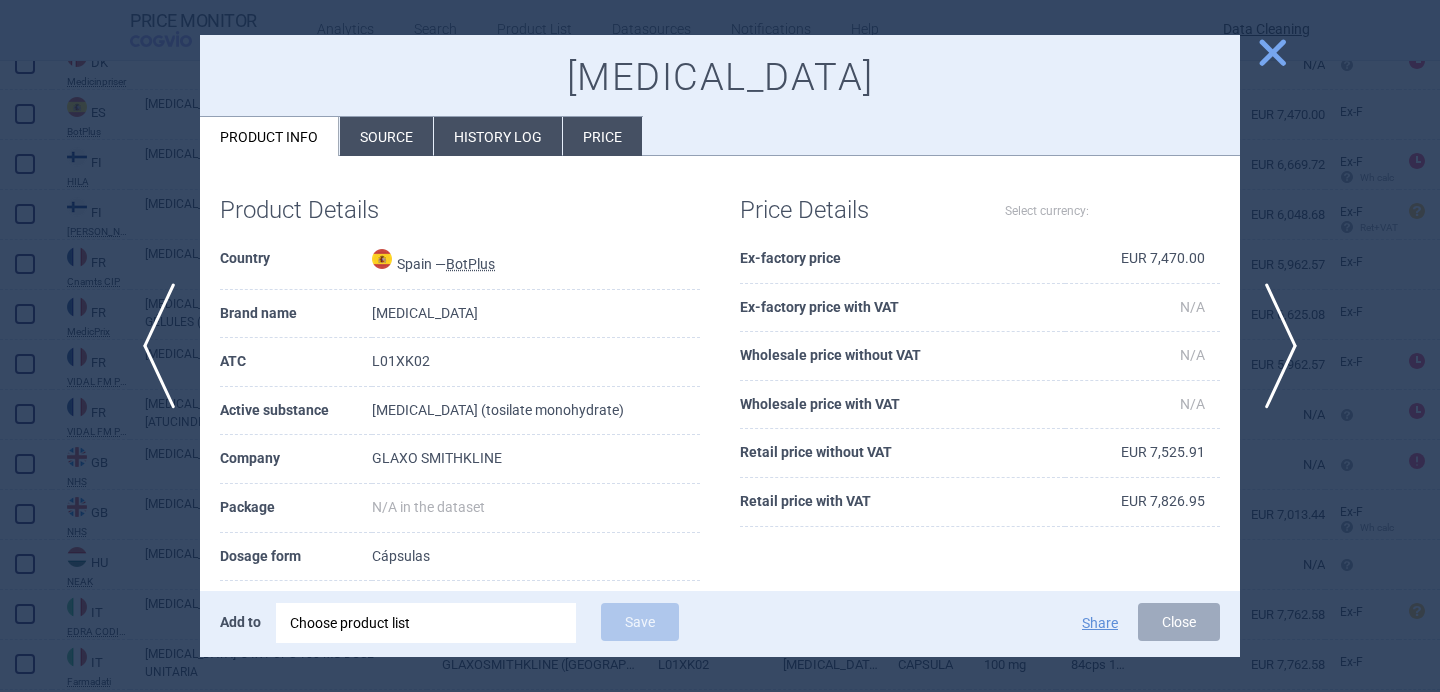 select on "EUR" 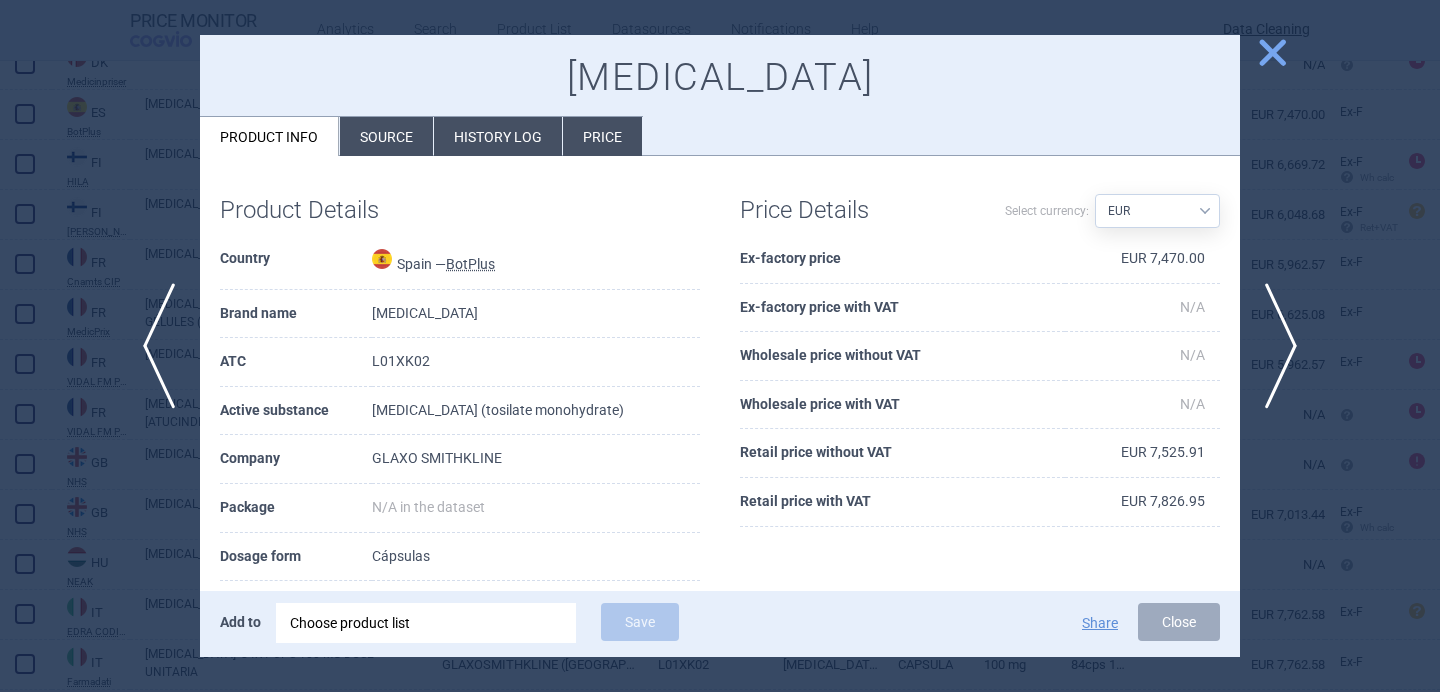 click on "Source" at bounding box center (386, 136) 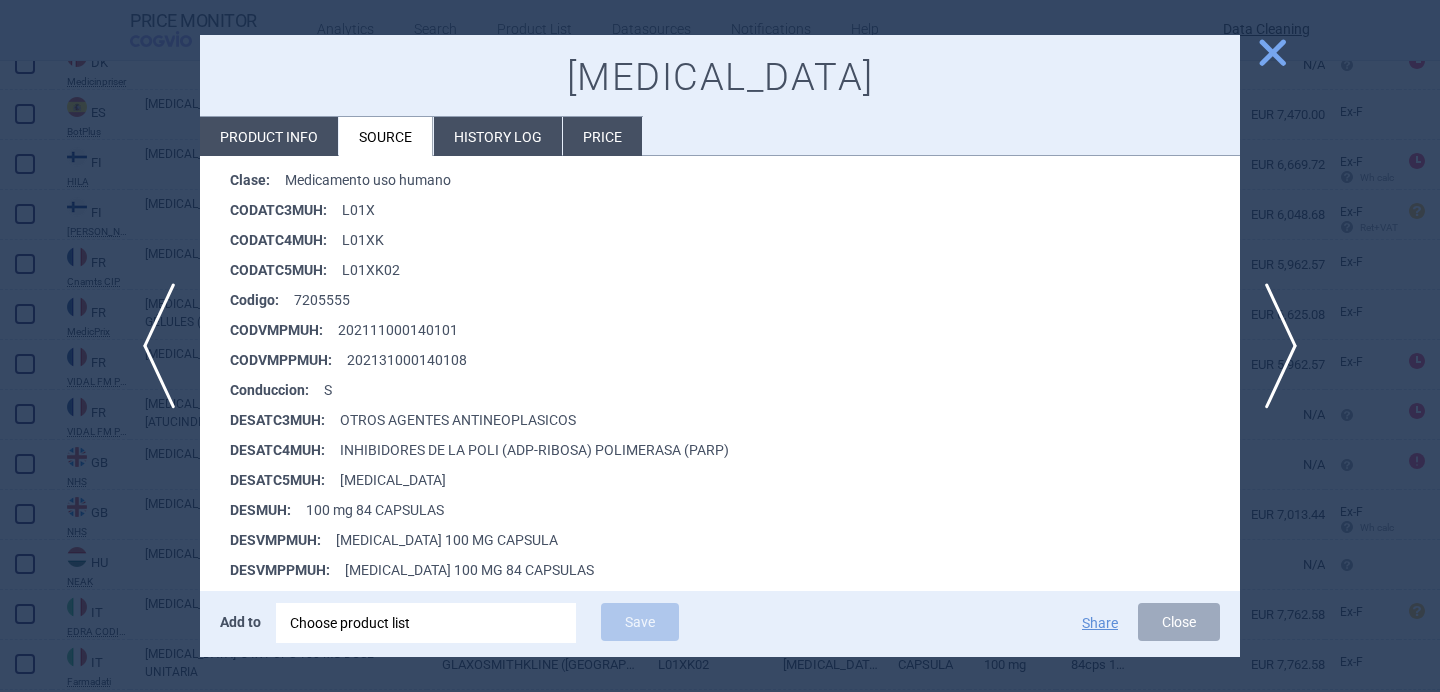 scroll, scrollTop: 347, scrollLeft: 0, axis: vertical 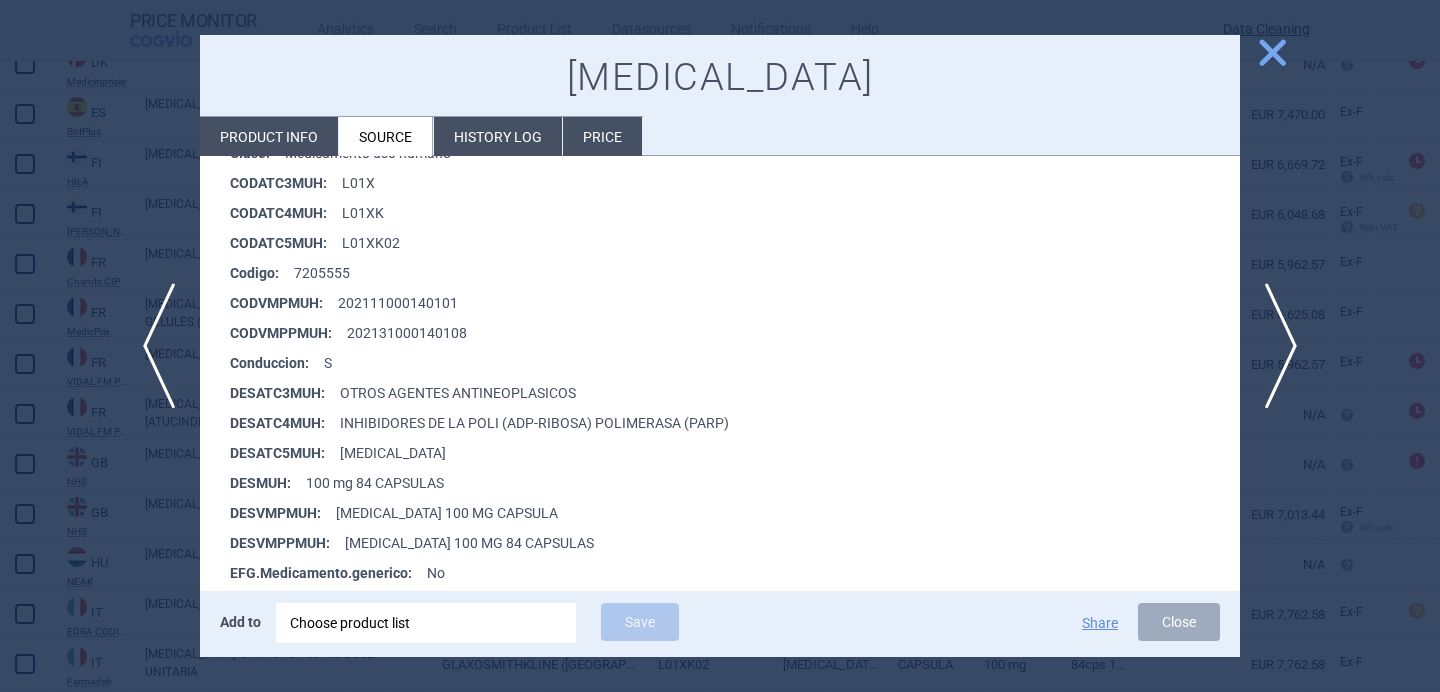 click at bounding box center (720, 346) 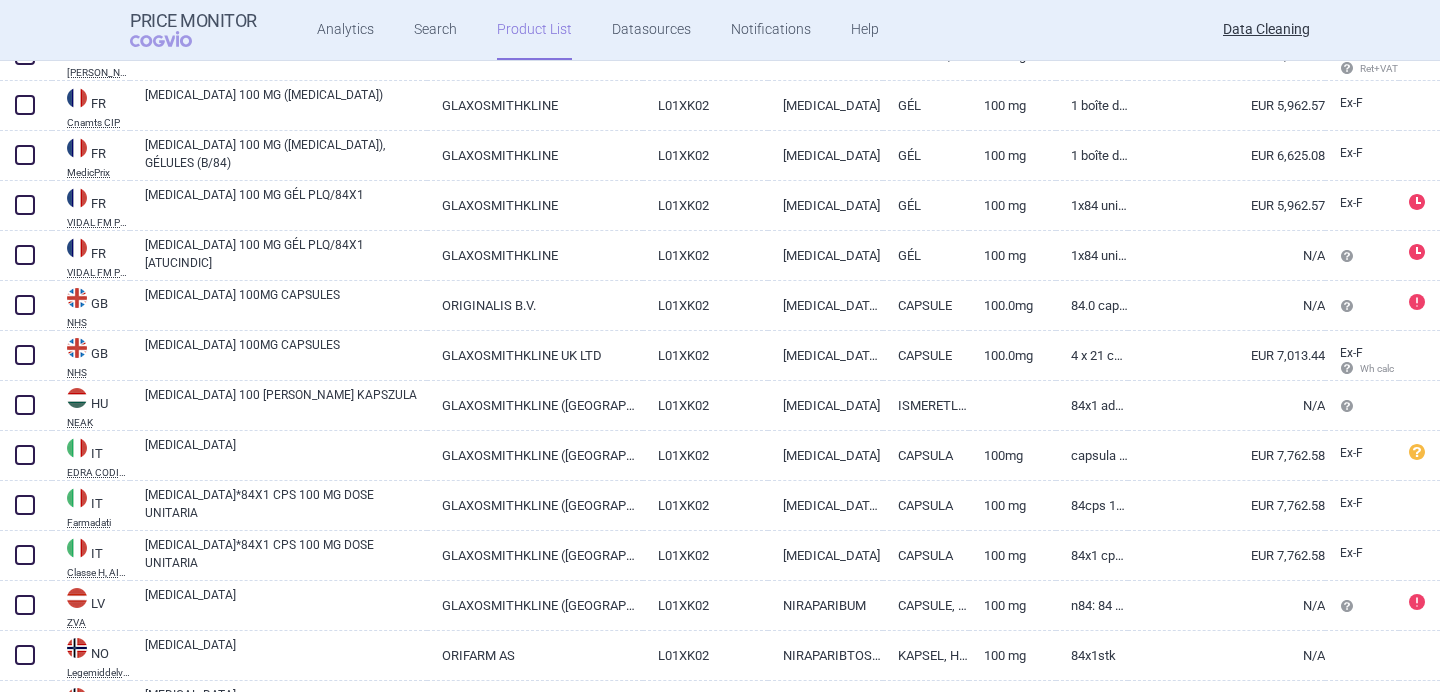 scroll, scrollTop: 1435, scrollLeft: 0, axis: vertical 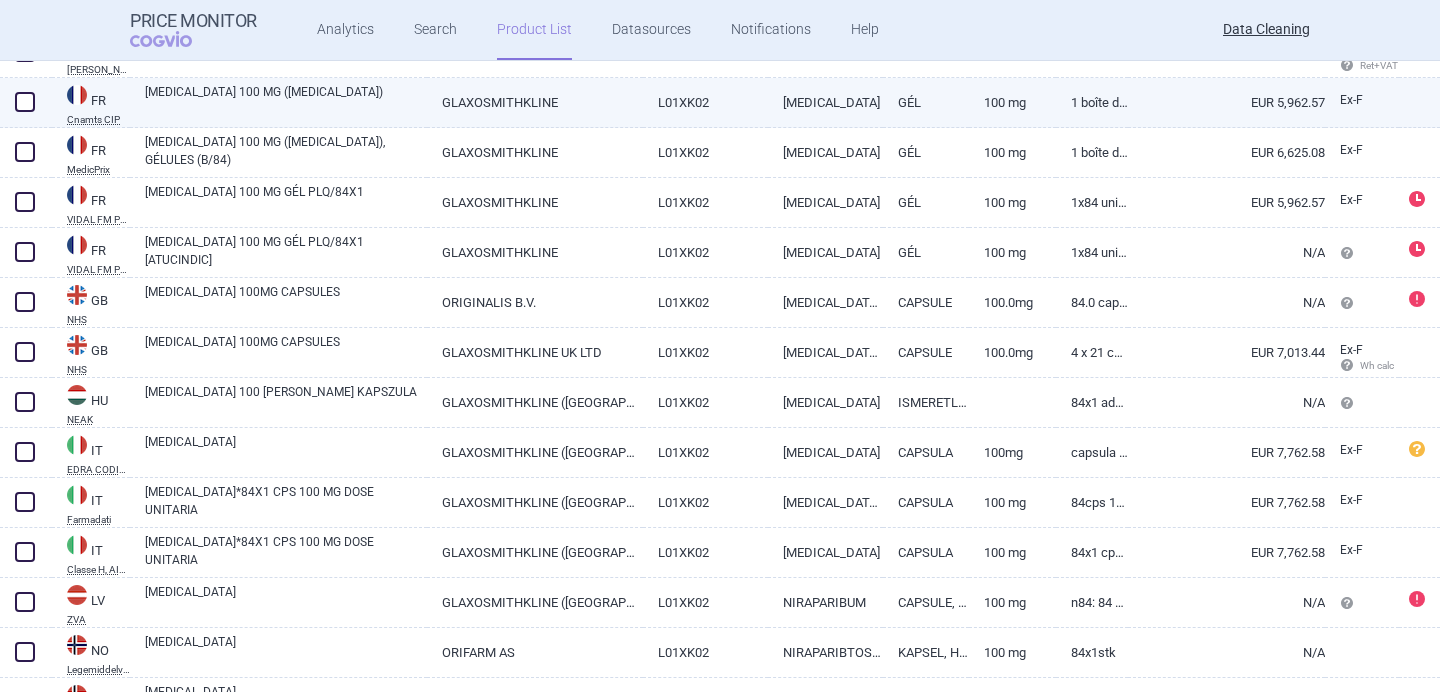 click on "ZEJULA 100 MG (NIRAPARIB)" at bounding box center [286, 101] 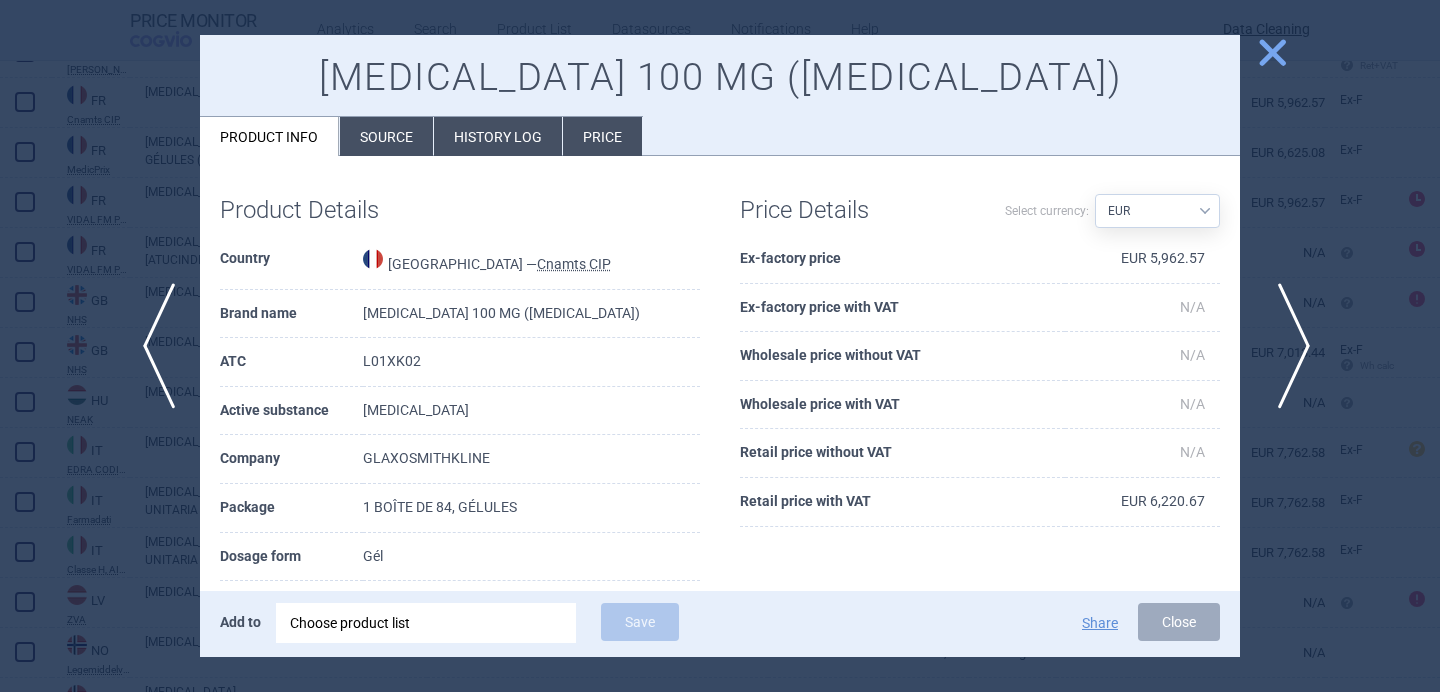 click on "next" at bounding box center (1287, 346) 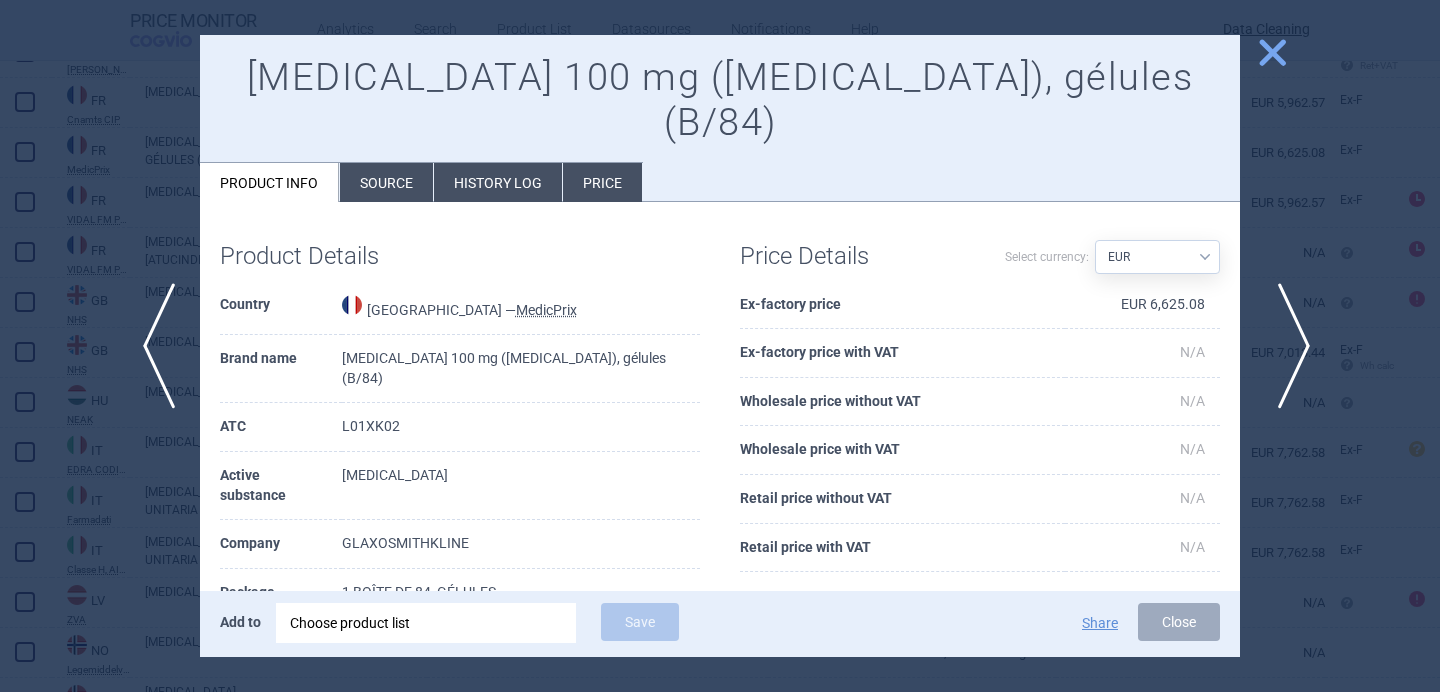 click on "next" at bounding box center [1287, 346] 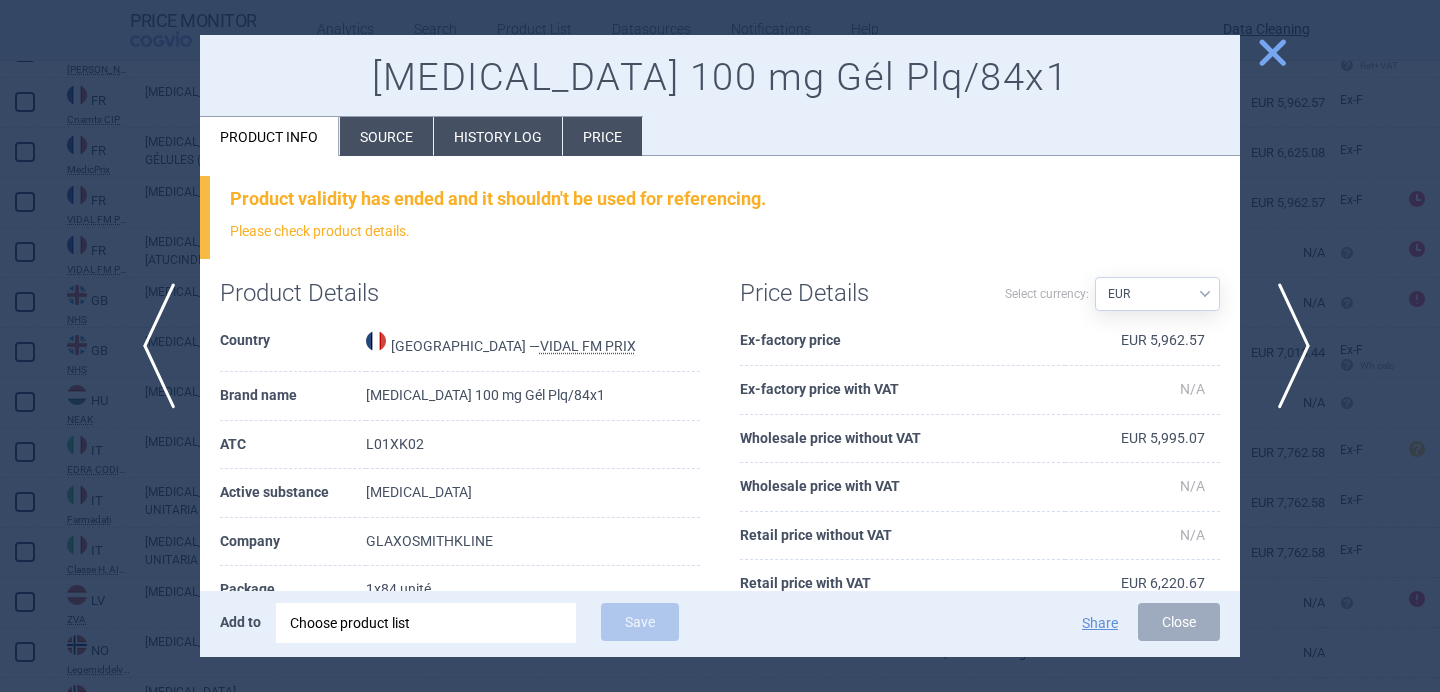 click on "next" at bounding box center [1287, 346] 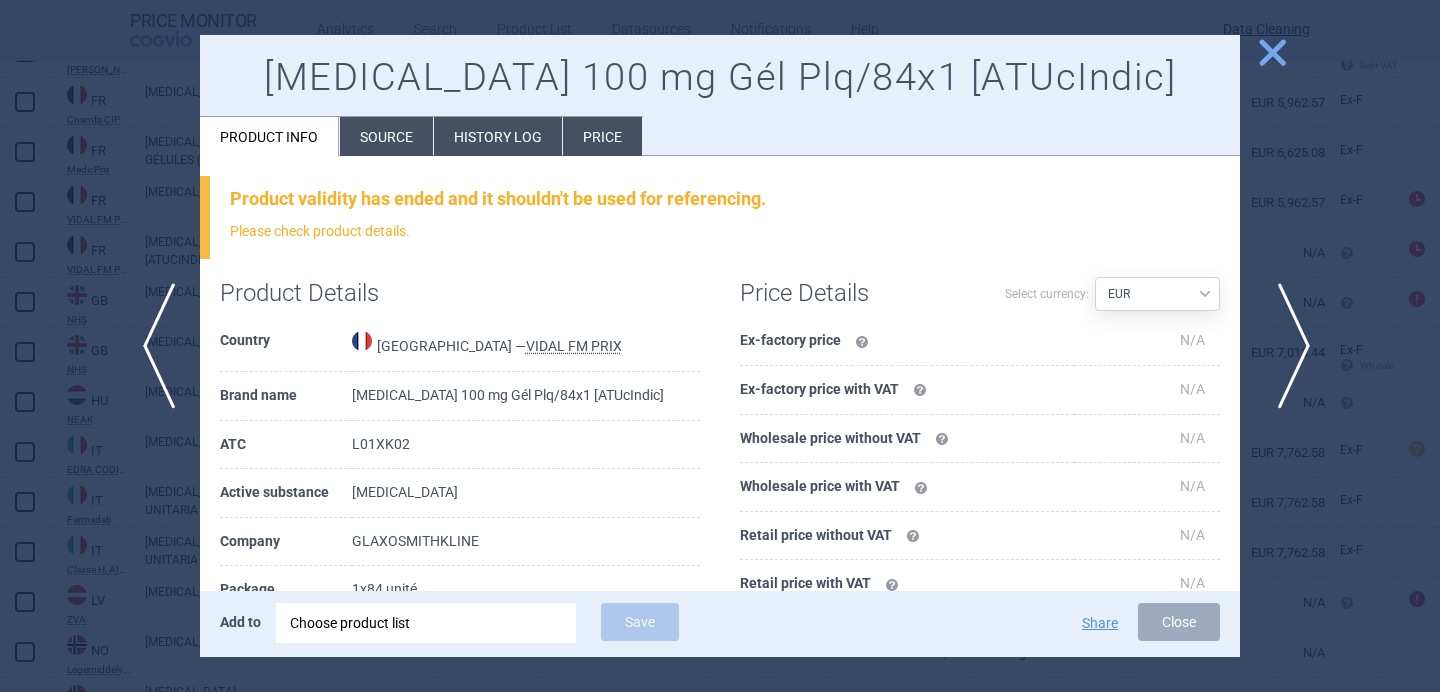 click on "next" at bounding box center [1287, 346] 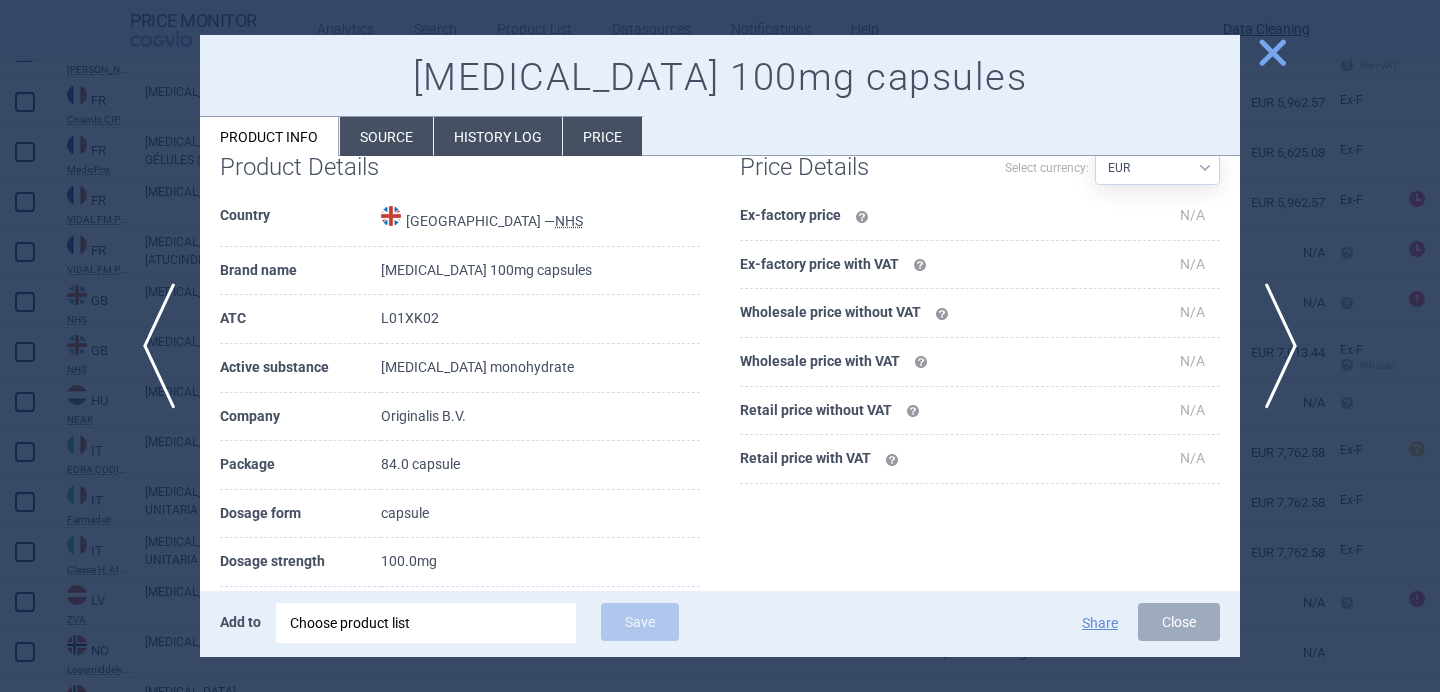 scroll, scrollTop: 151, scrollLeft: 0, axis: vertical 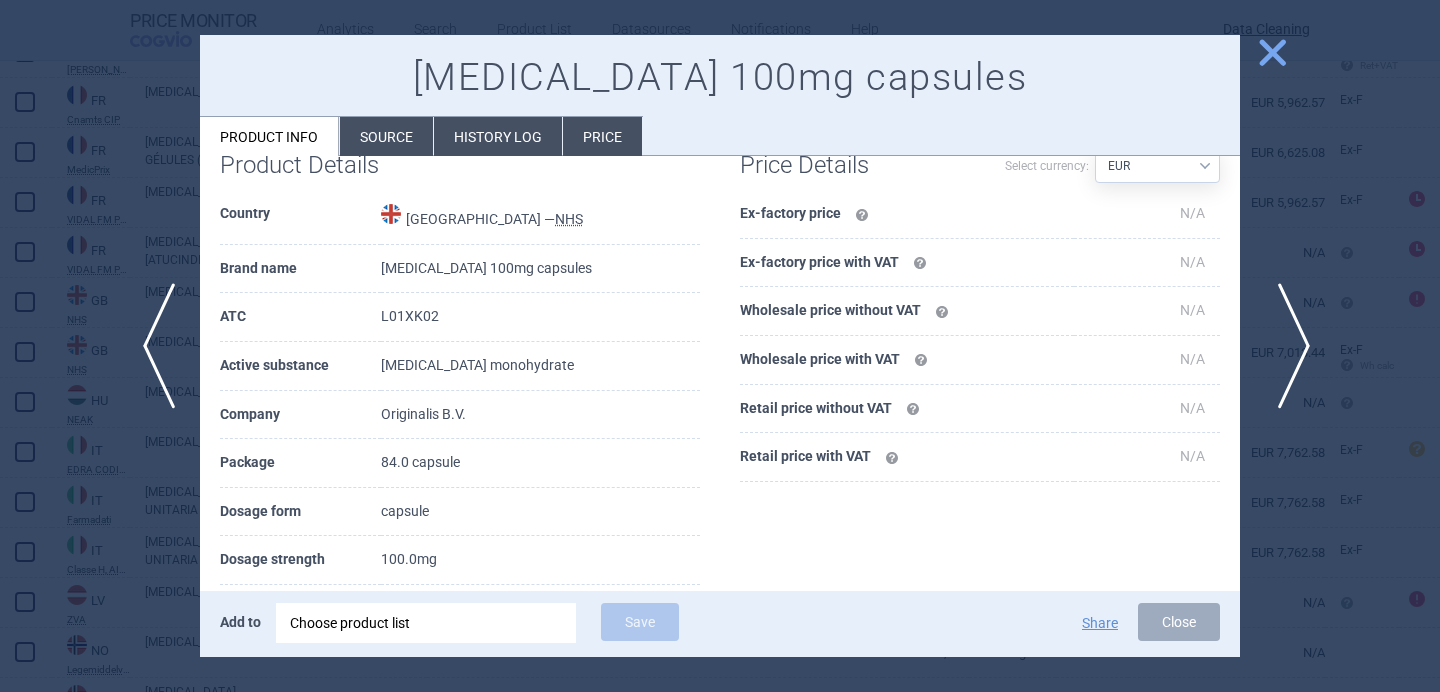 click on "next" at bounding box center [1287, 346] 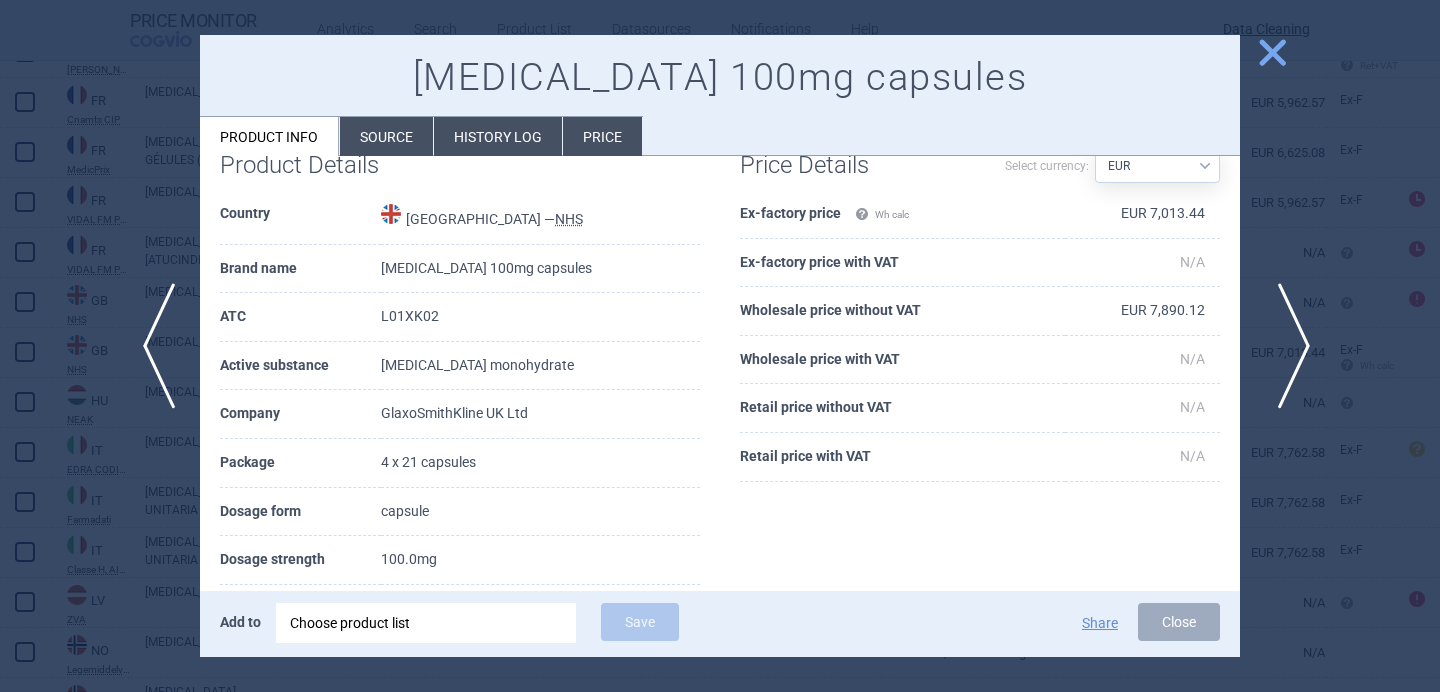 click on "next" at bounding box center [1287, 346] 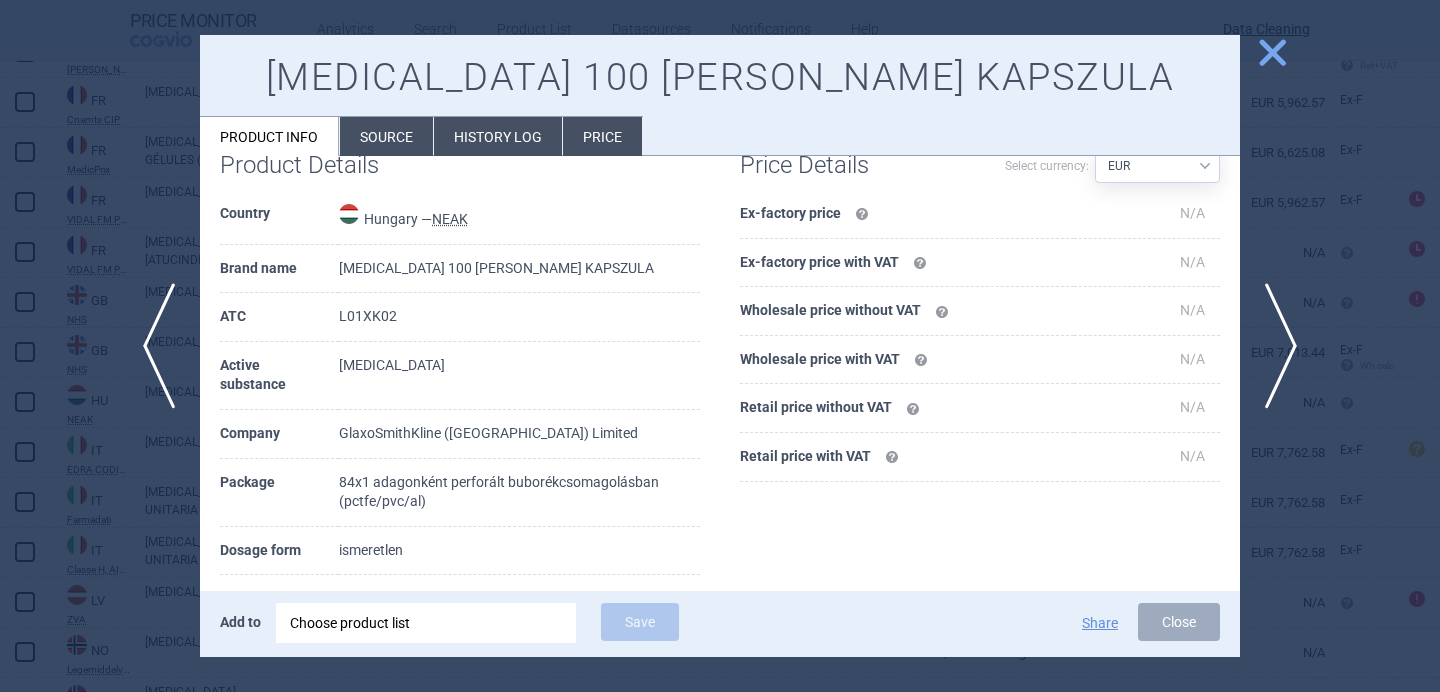 click at bounding box center [720, 346] 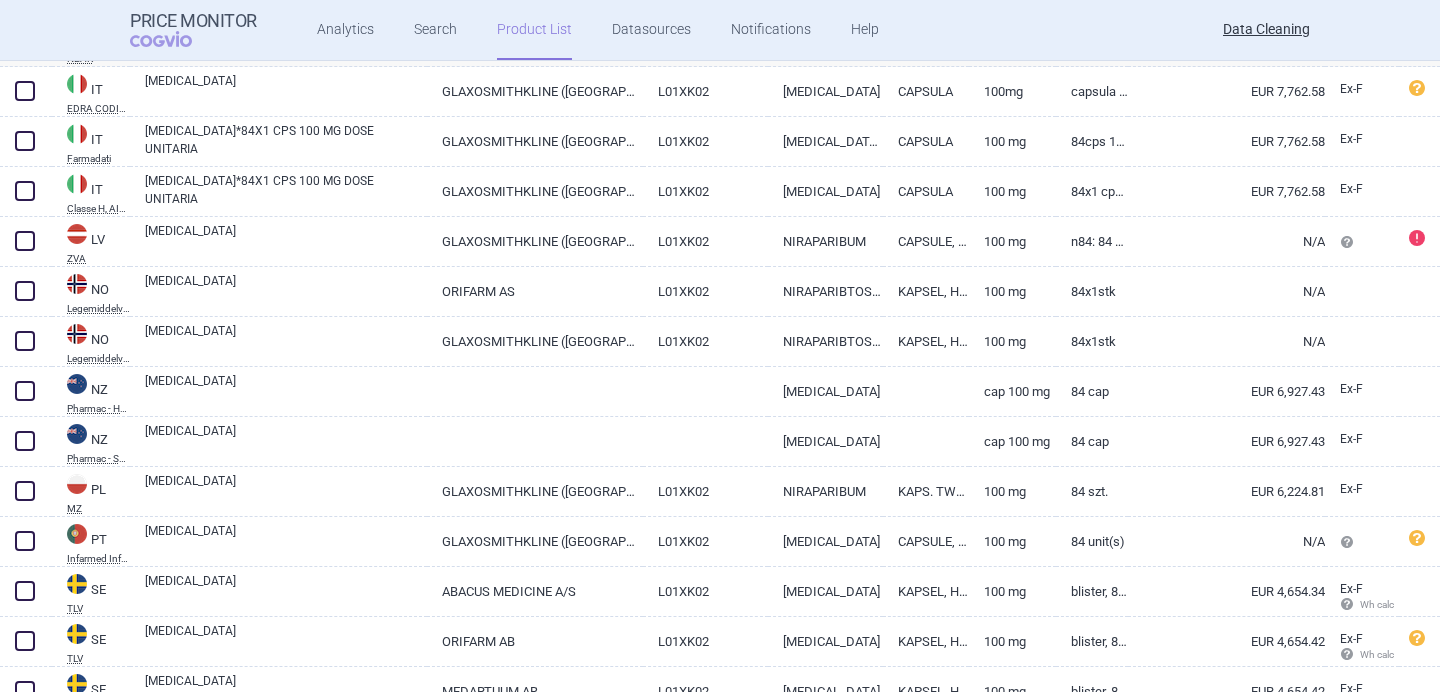 scroll, scrollTop: 1798, scrollLeft: 0, axis: vertical 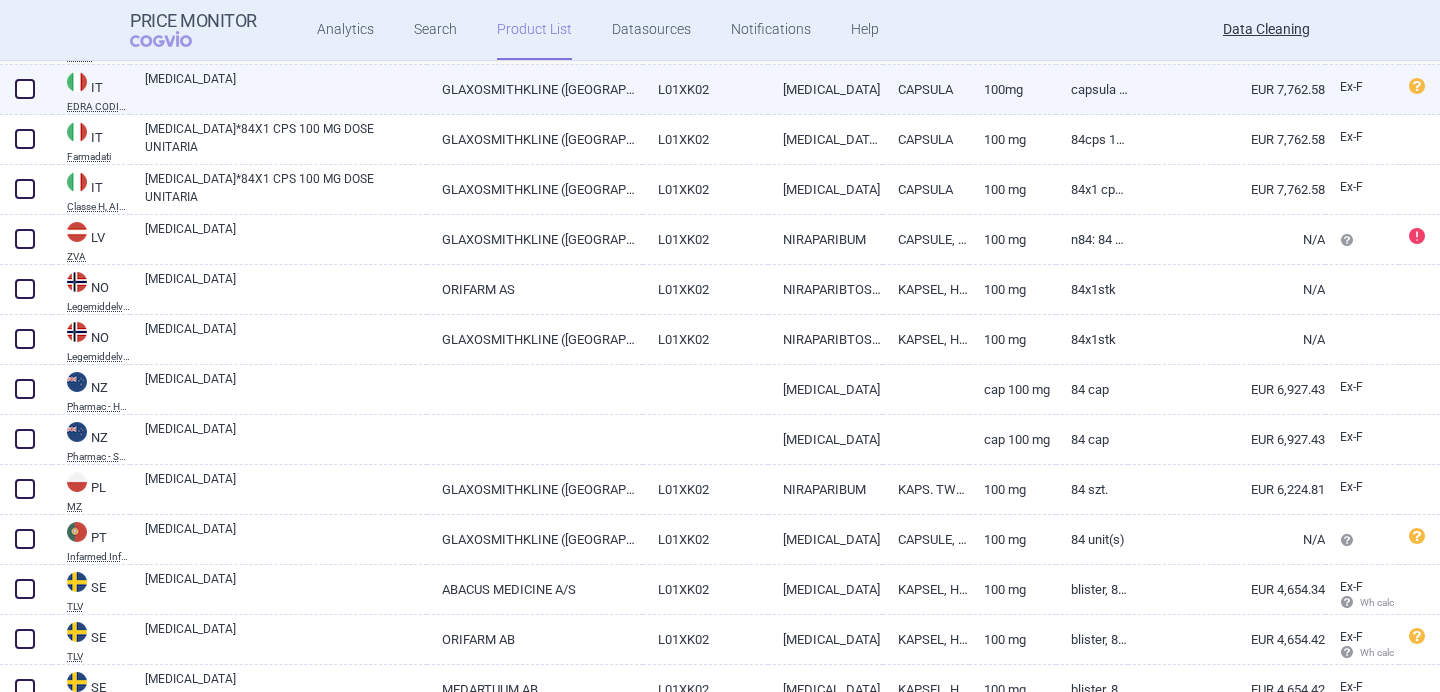 click on "[MEDICAL_DATA]" at bounding box center [286, 88] 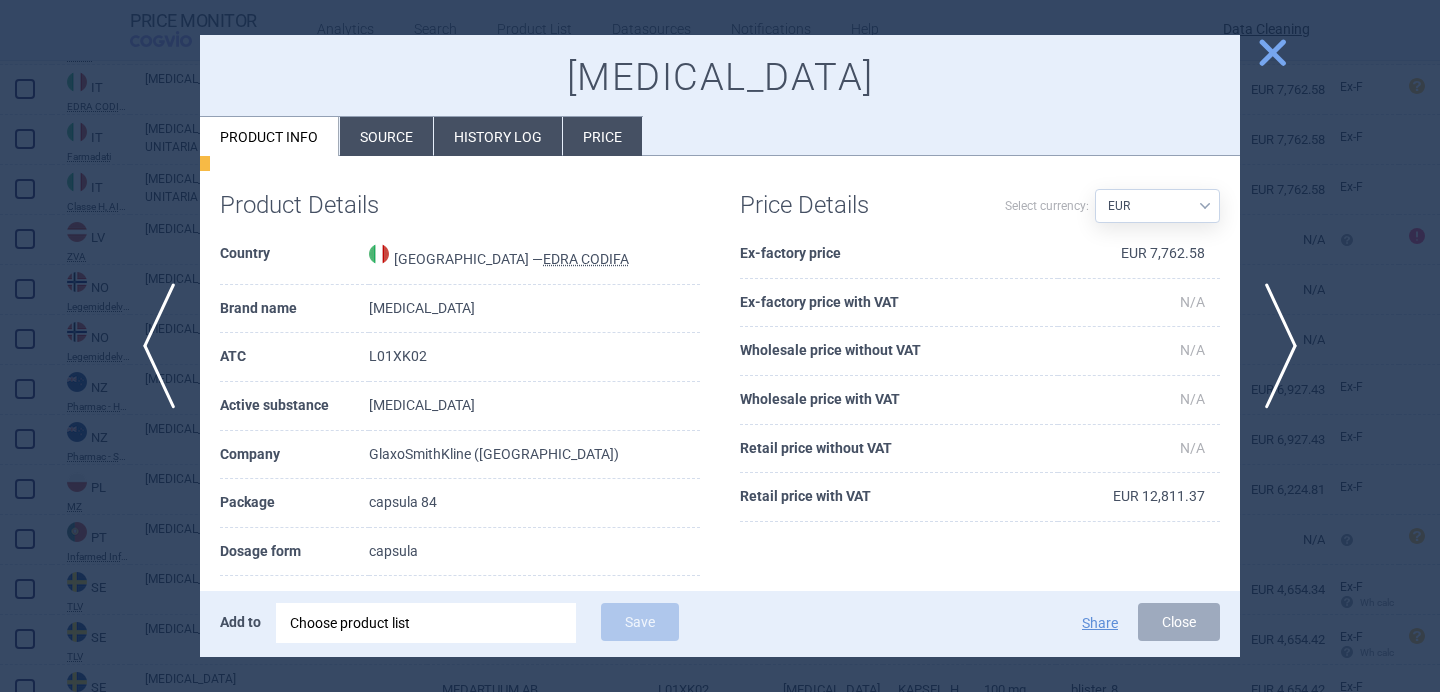 scroll, scrollTop: 133, scrollLeft: 0, axis: vertical 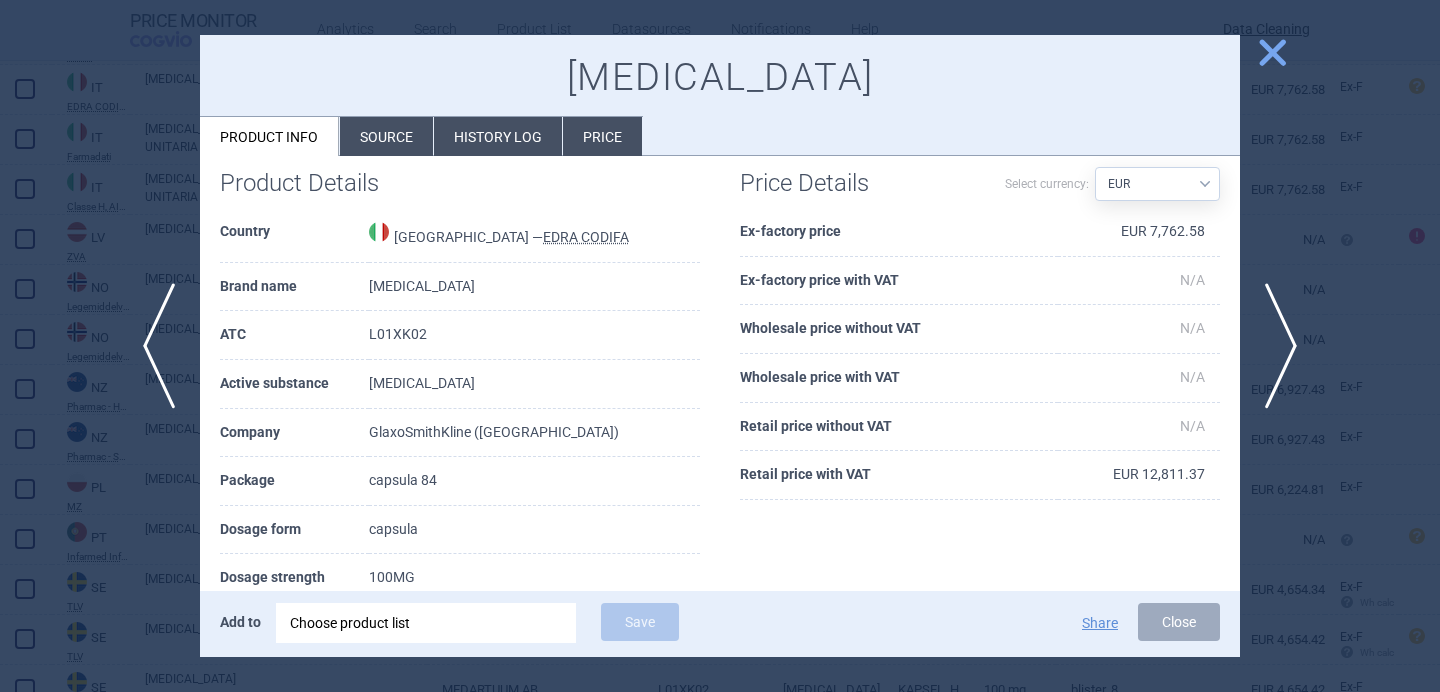 click at bounding box center [720, 346] 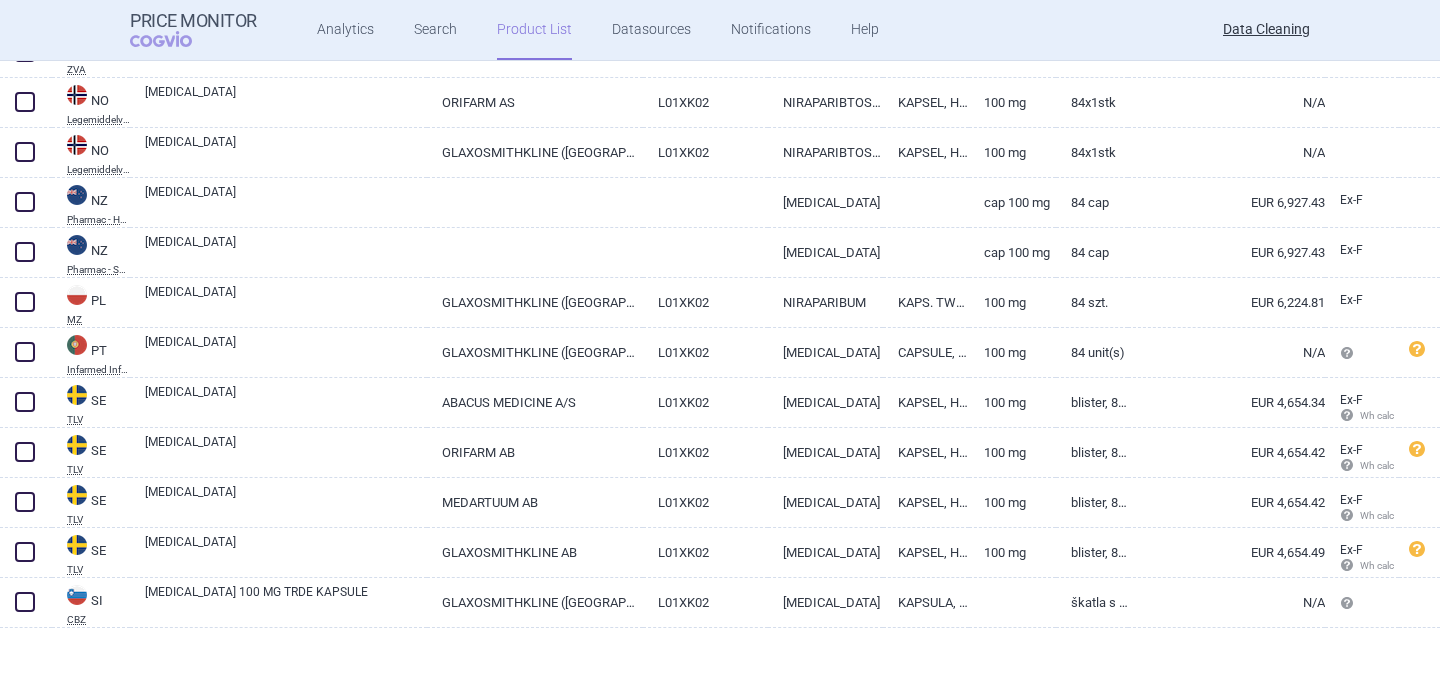 scroll, scrollTop: 1986, scrollLeft: 0, axis: vertical 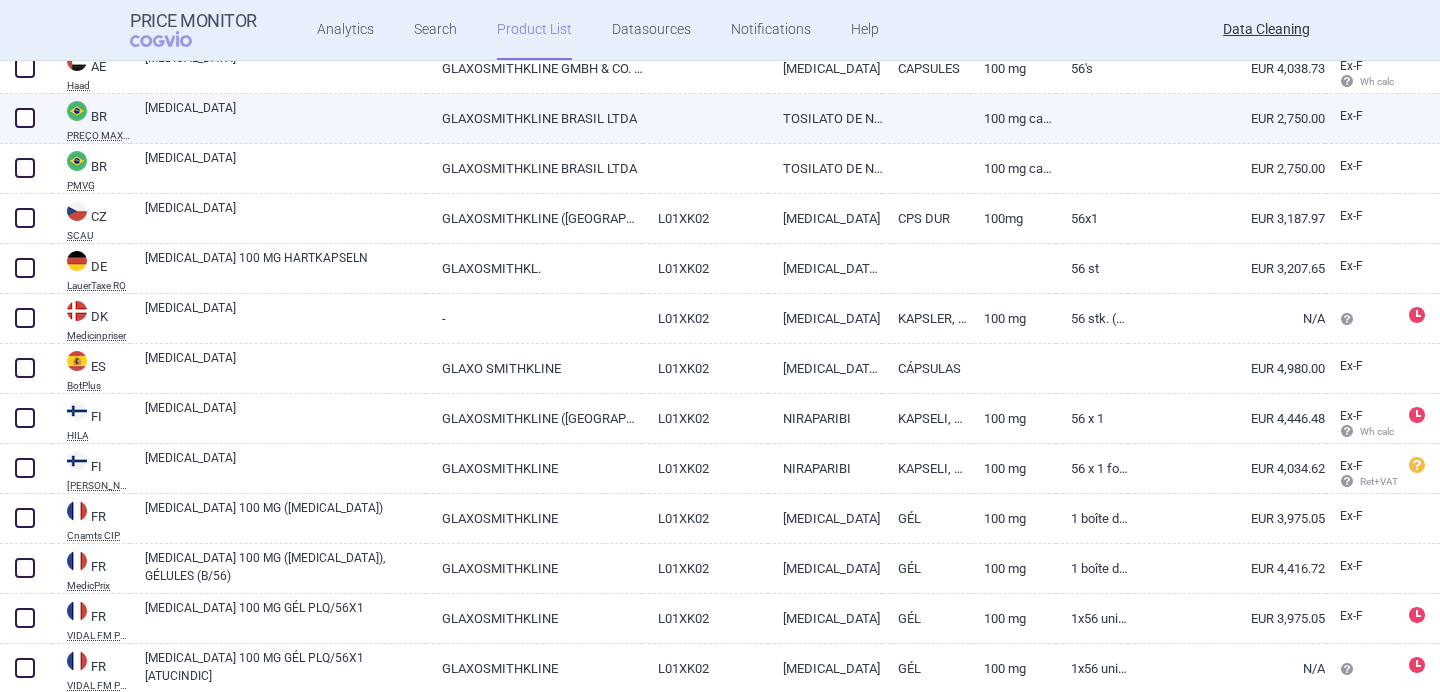 click on "[MEDICAL_DATA]" at bounding box center [286, 117] 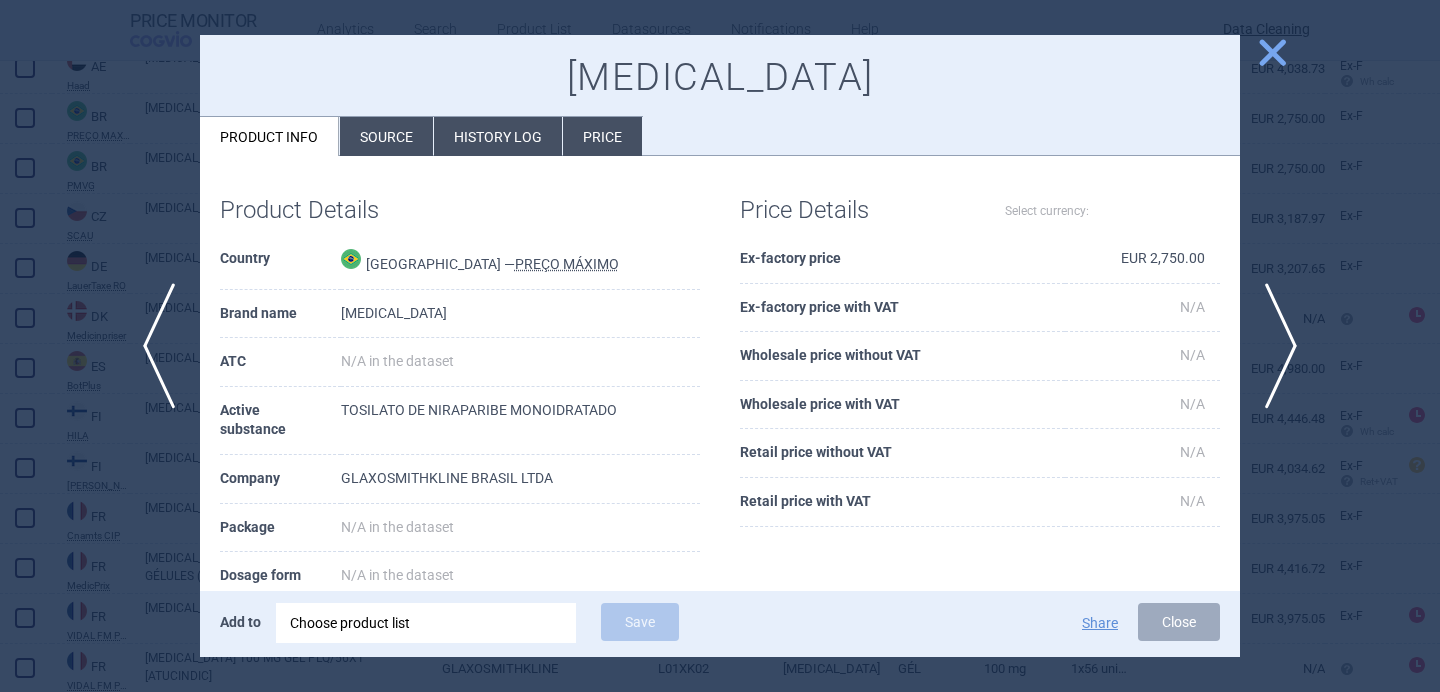 select on "EUR" 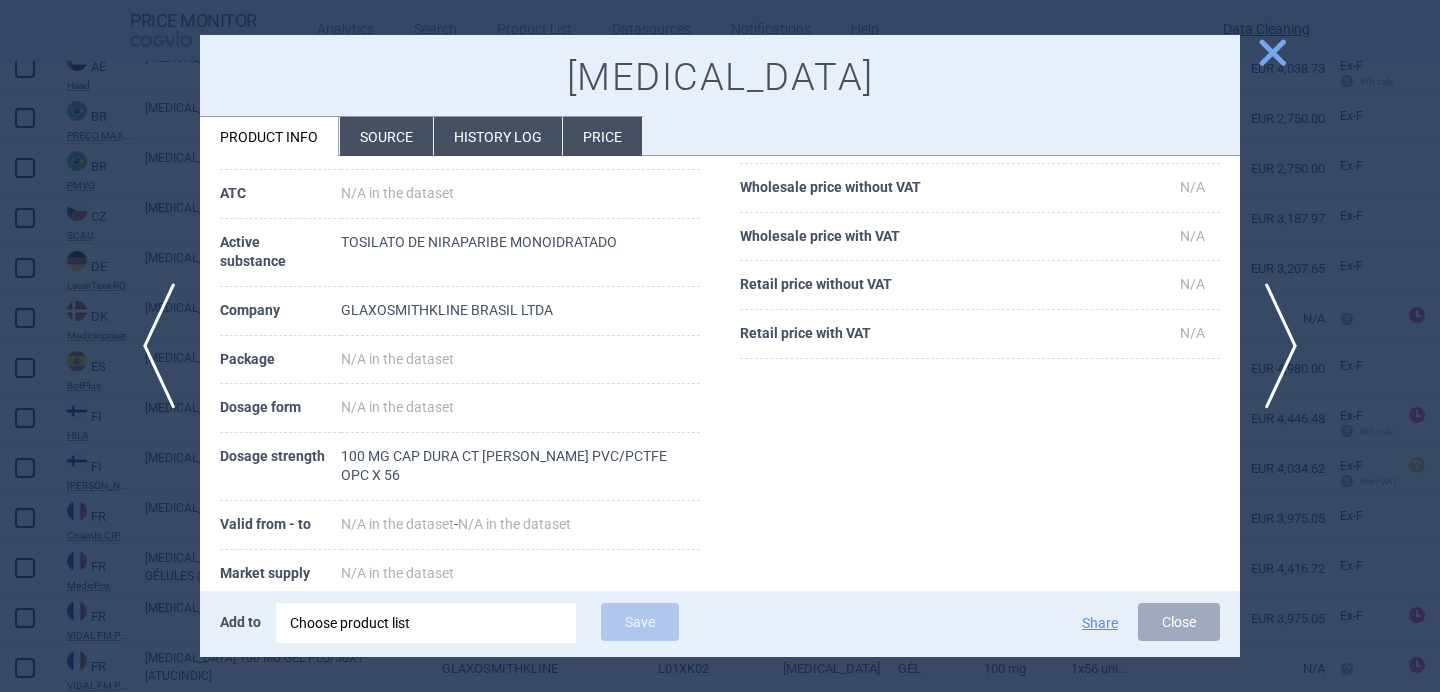 scroll, scrollTop: 169, scrollLeft: 0, axis: vertical 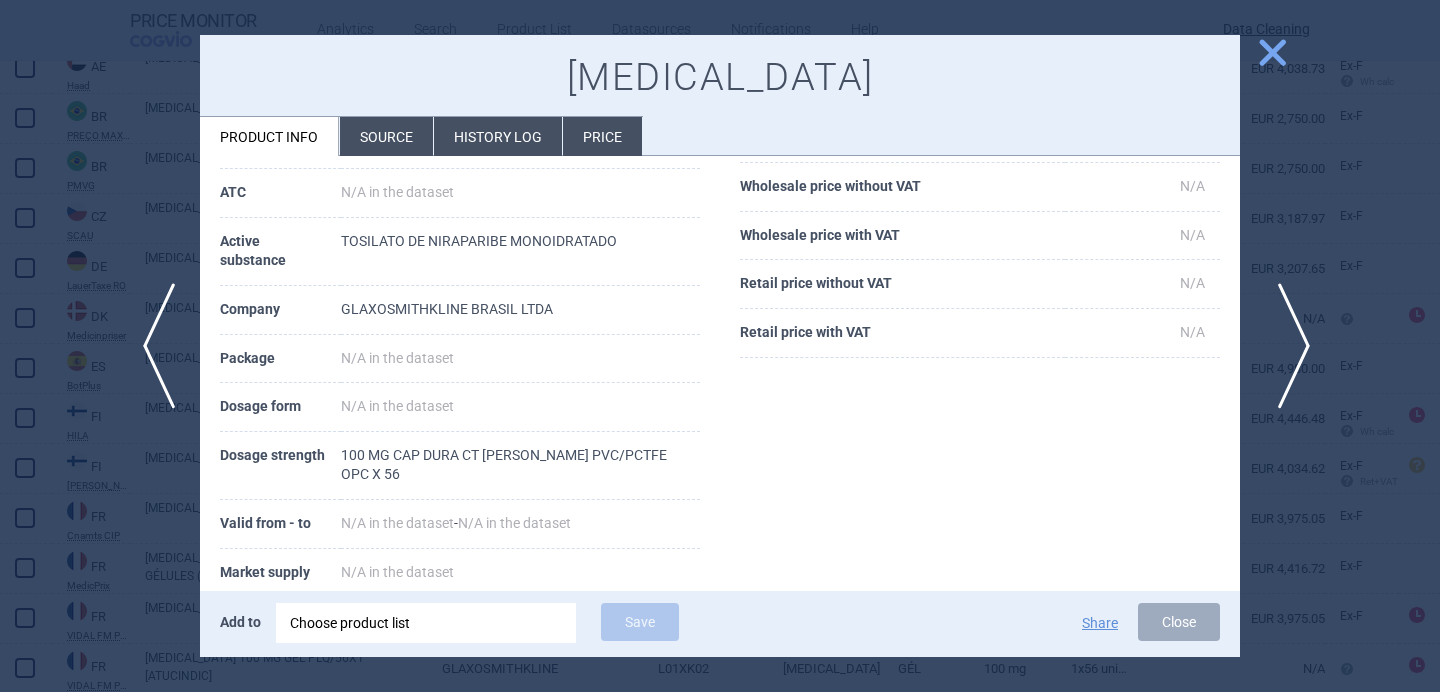 click on "next" at bounding box center [1287, 346] 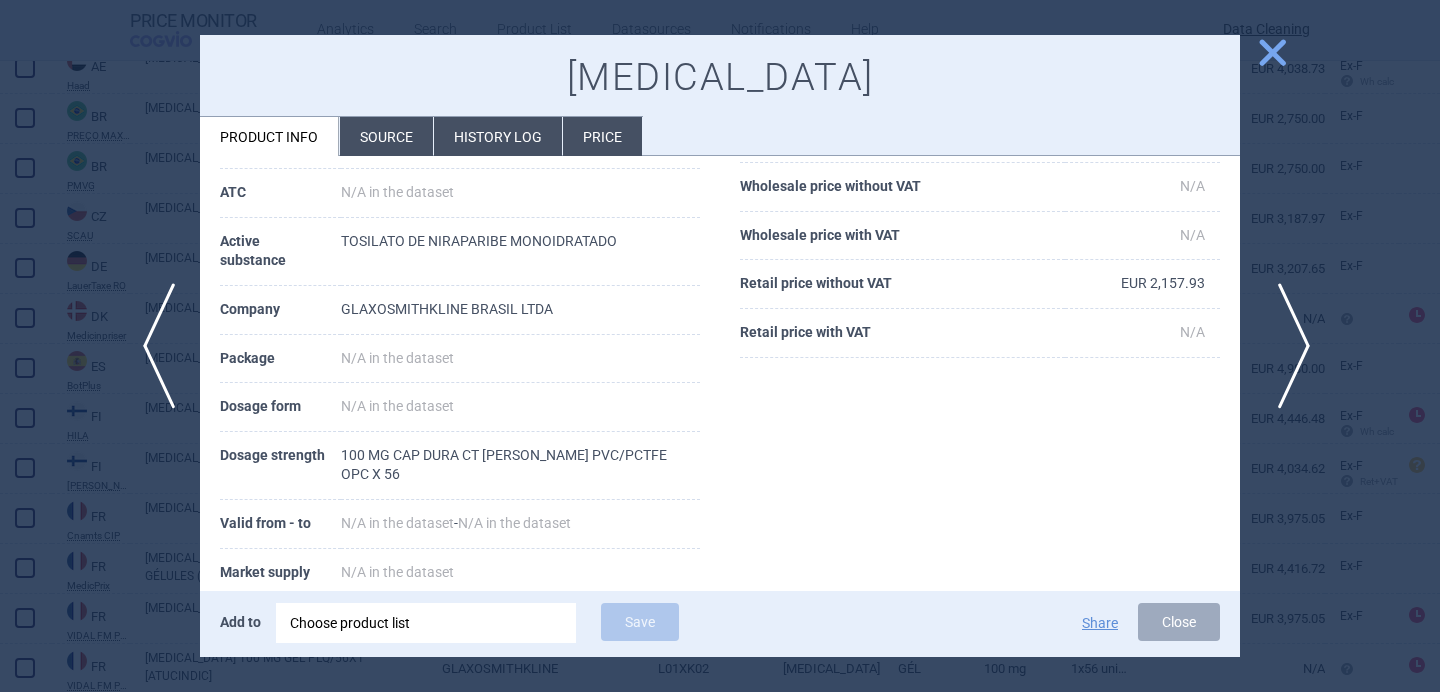 click on "next" at bounding box center [1287, 346] 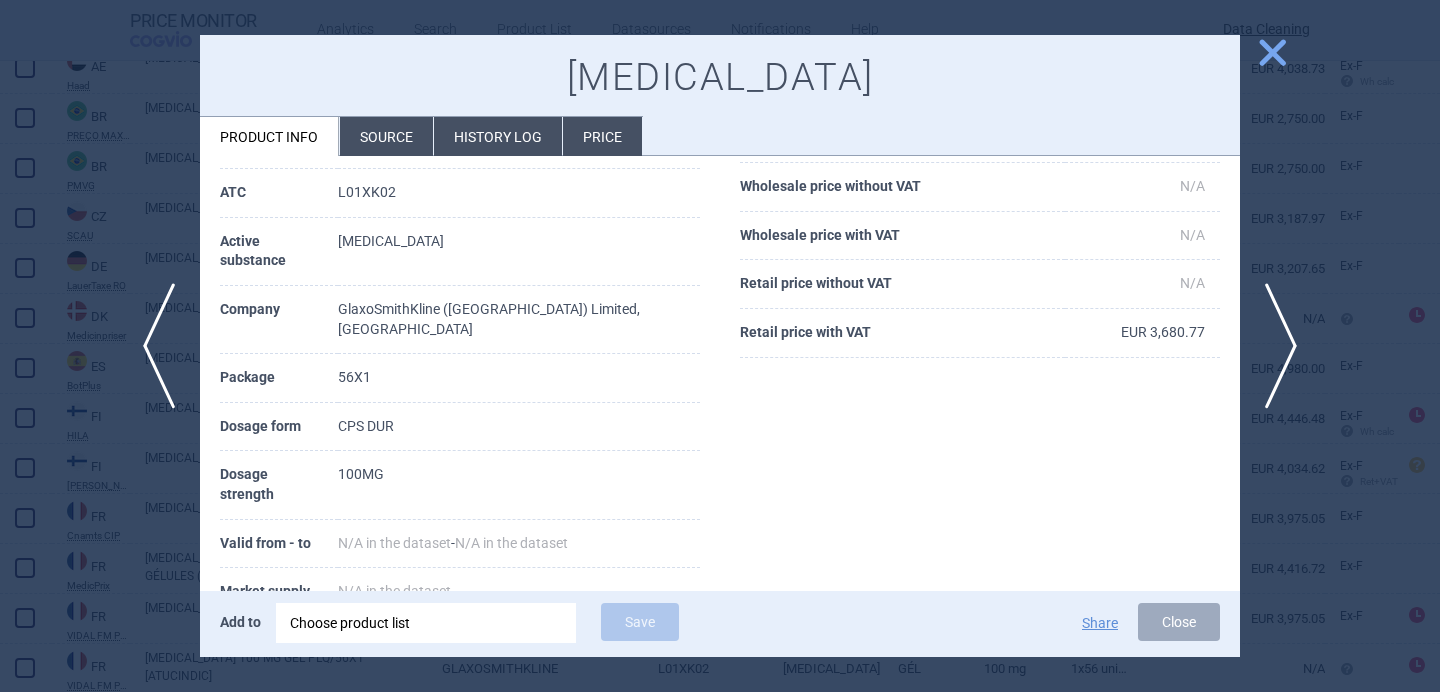 click at bounding box center [720, 346] 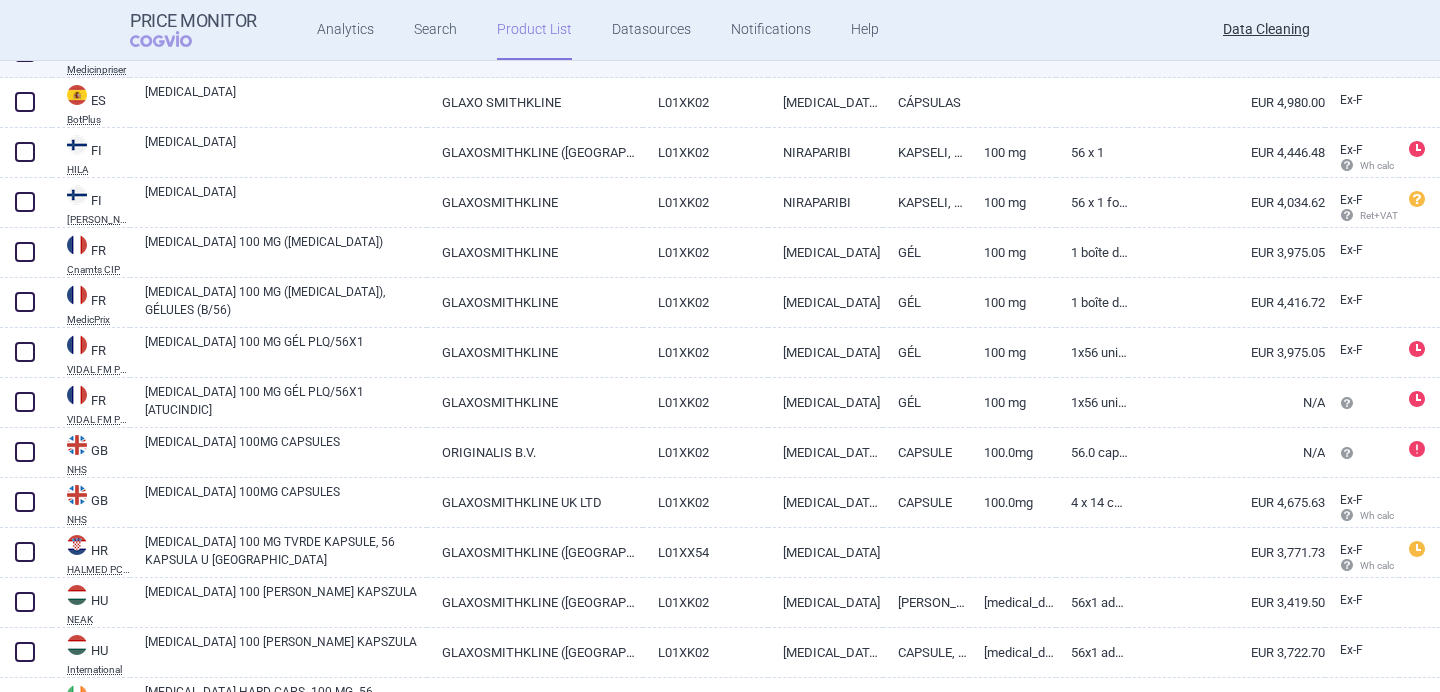 scroll, scrollTop: 1736, scrollLeft: 0, axis: vertical 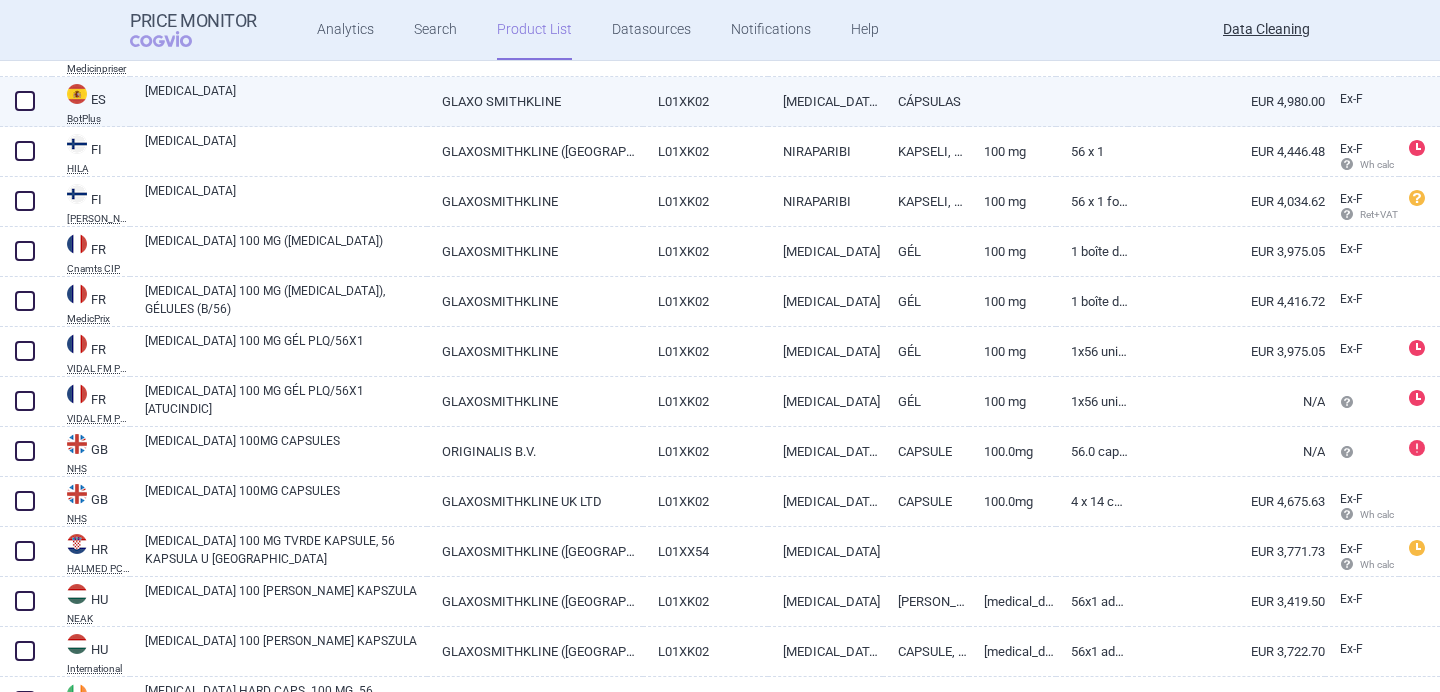 click at bounding box center [1012, 102] 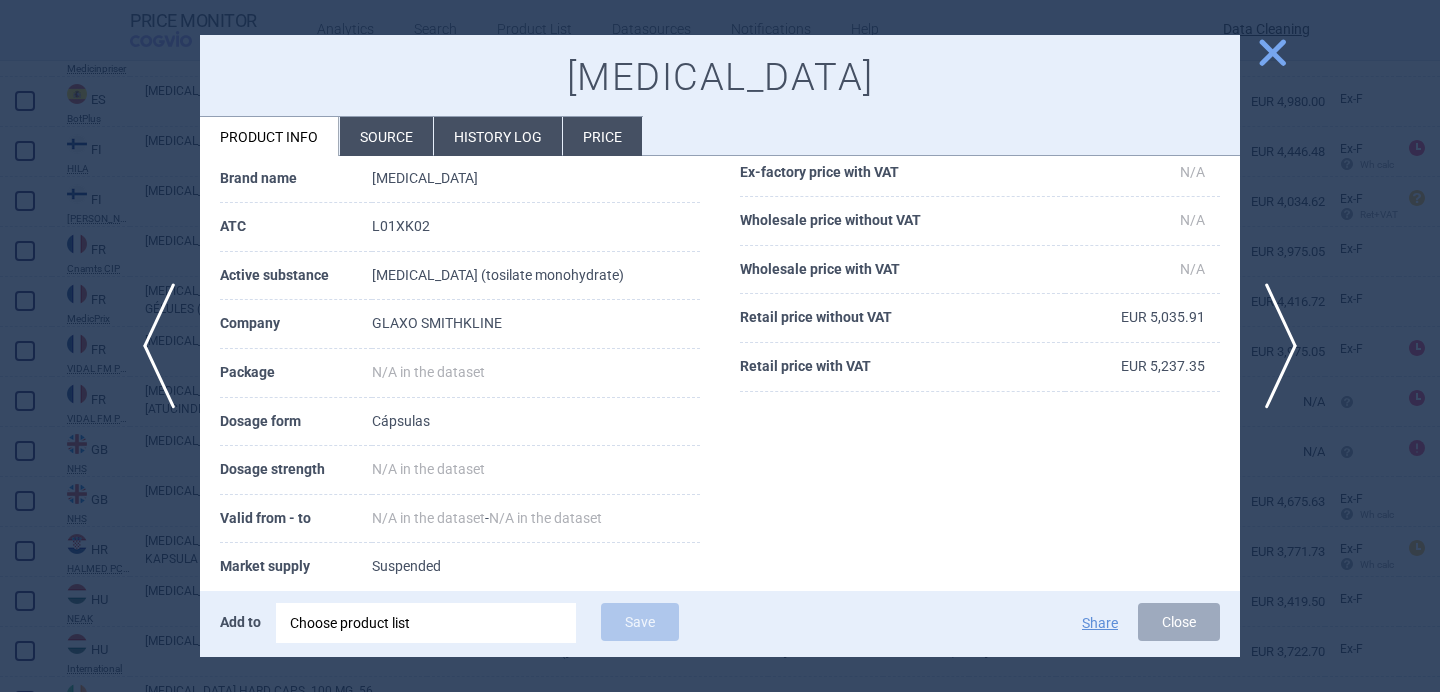 scroll, scrollTop: 133, scrollLeft: 0, axis: vertical 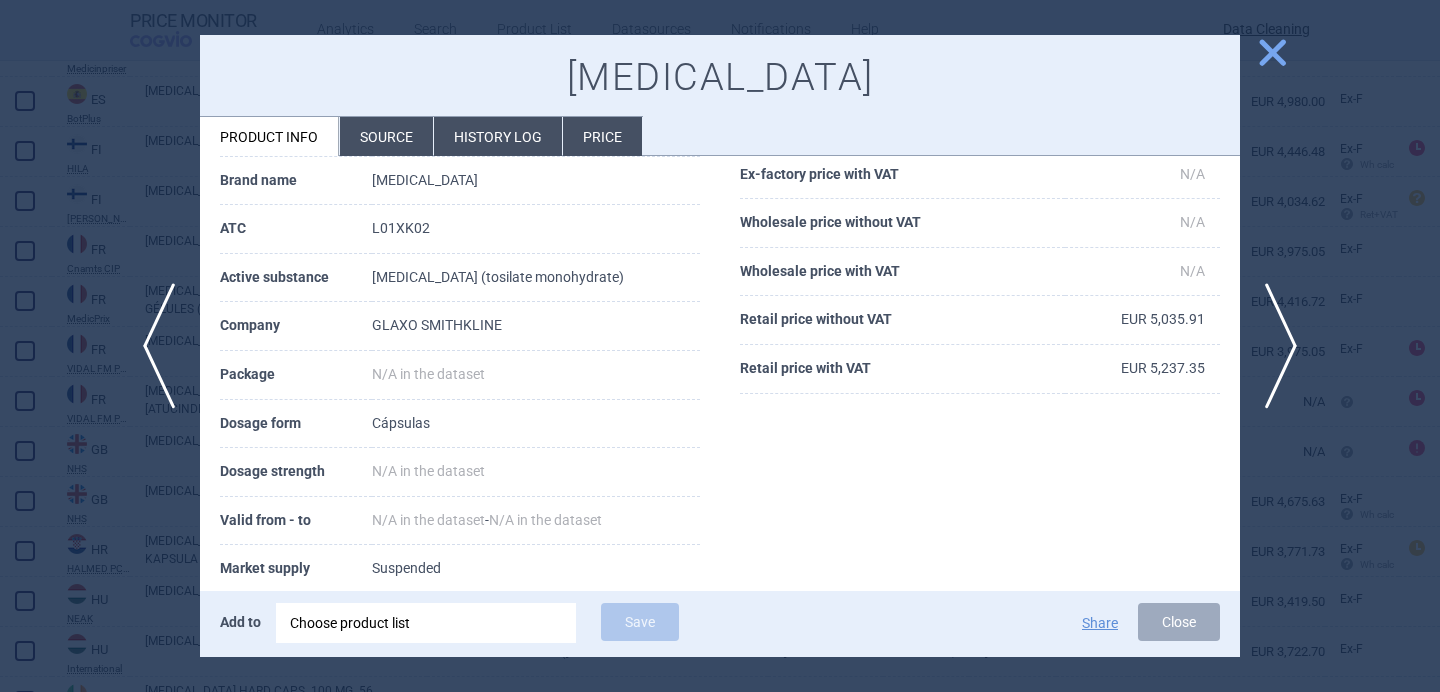 click on "Source" at bounding box center [386, 136] 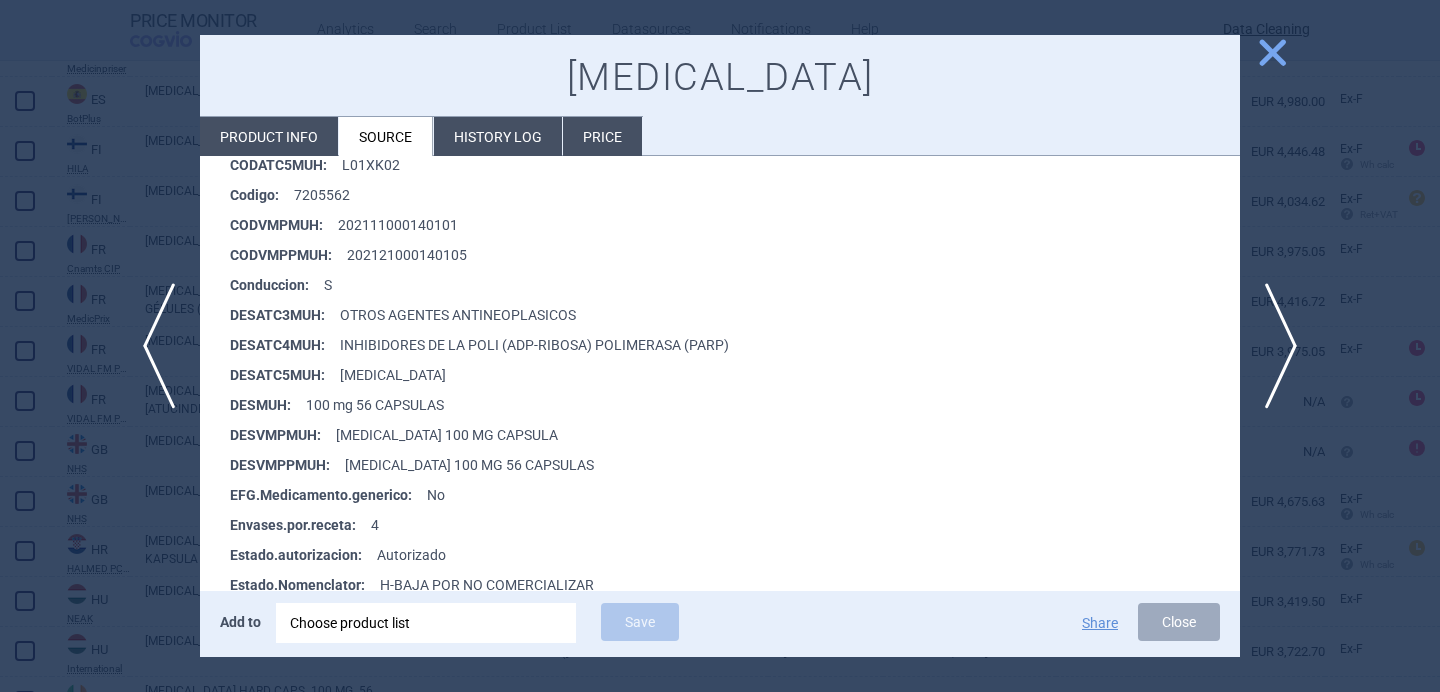 scroll, scrollTop: 496, scrollLeft: 0, axis: vertical 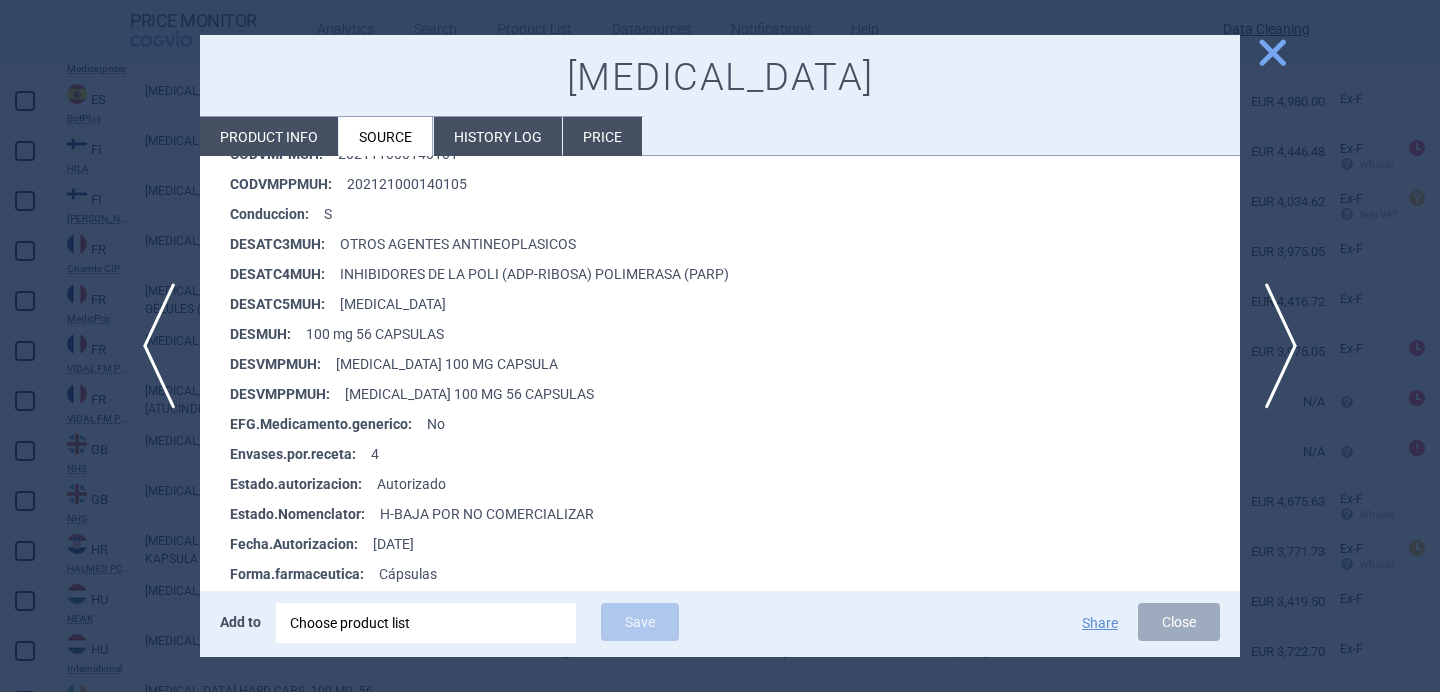 click at bounding box center (720, 346) 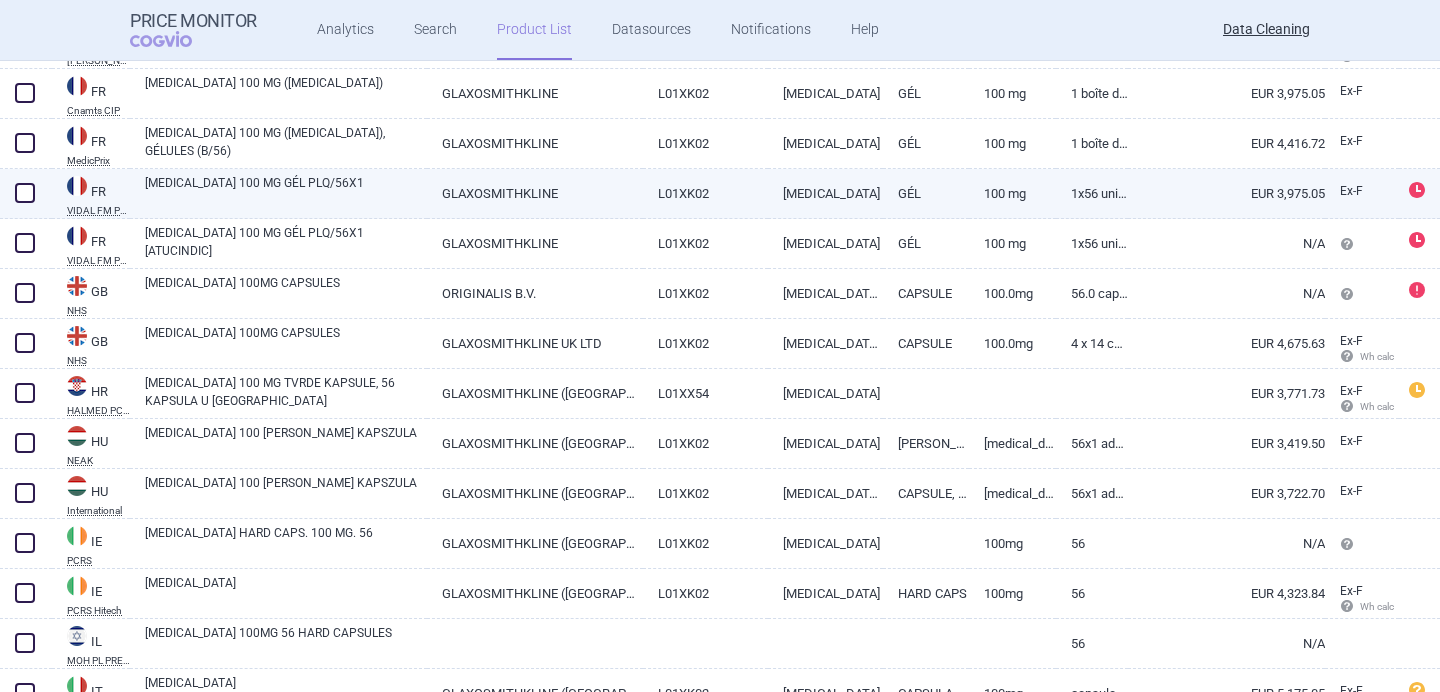 scroll, scrollTop: 1896, scrollLeft: 0, axis: vertical 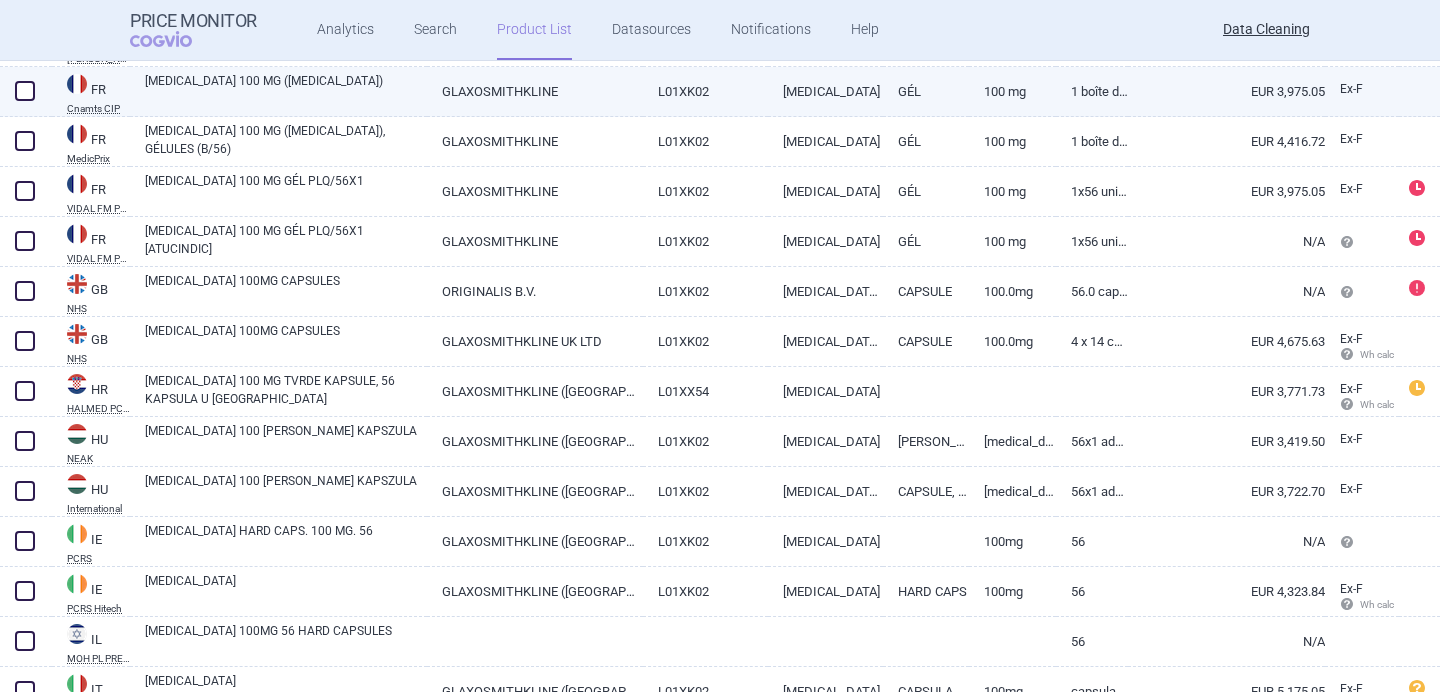 click on "ZEJULA 100 MG (NIRAPARIB)" at bounding box center [286, 90] 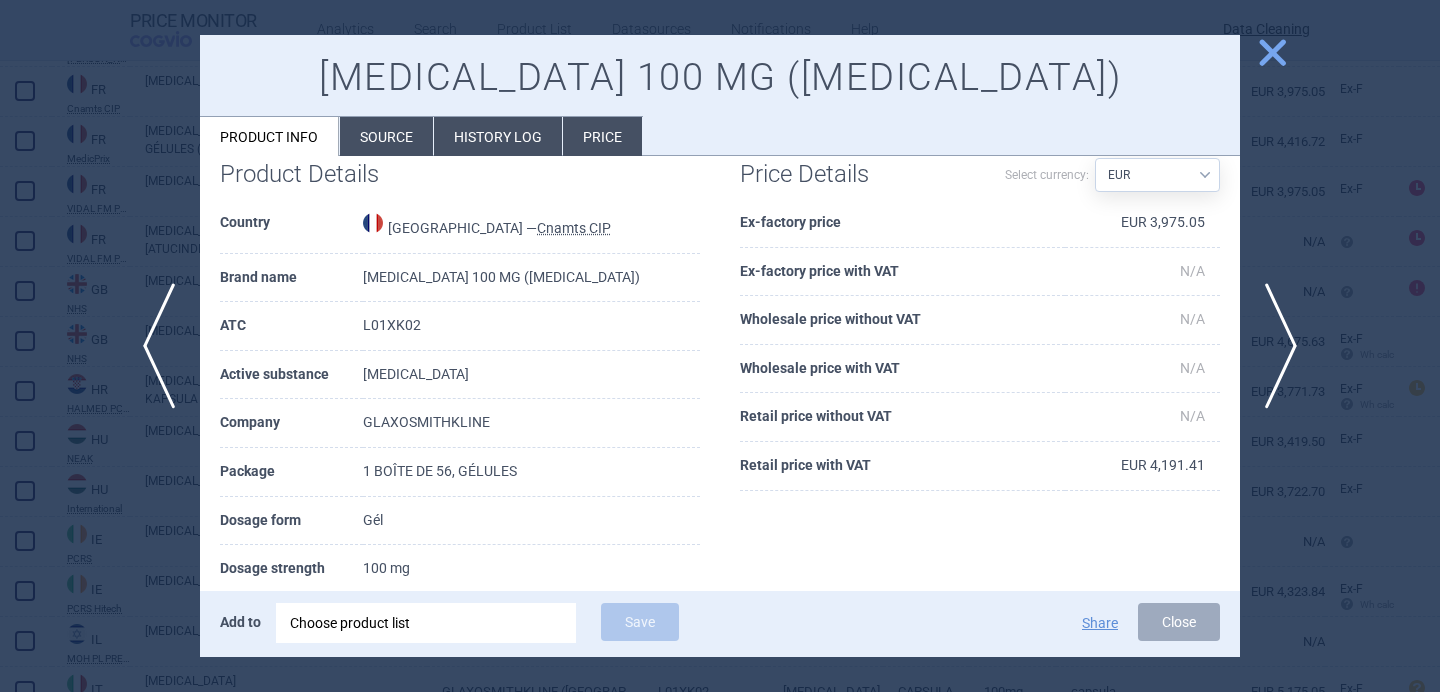 scroll, scrollTop: 41, scrollLeft: 0, axis: vertical 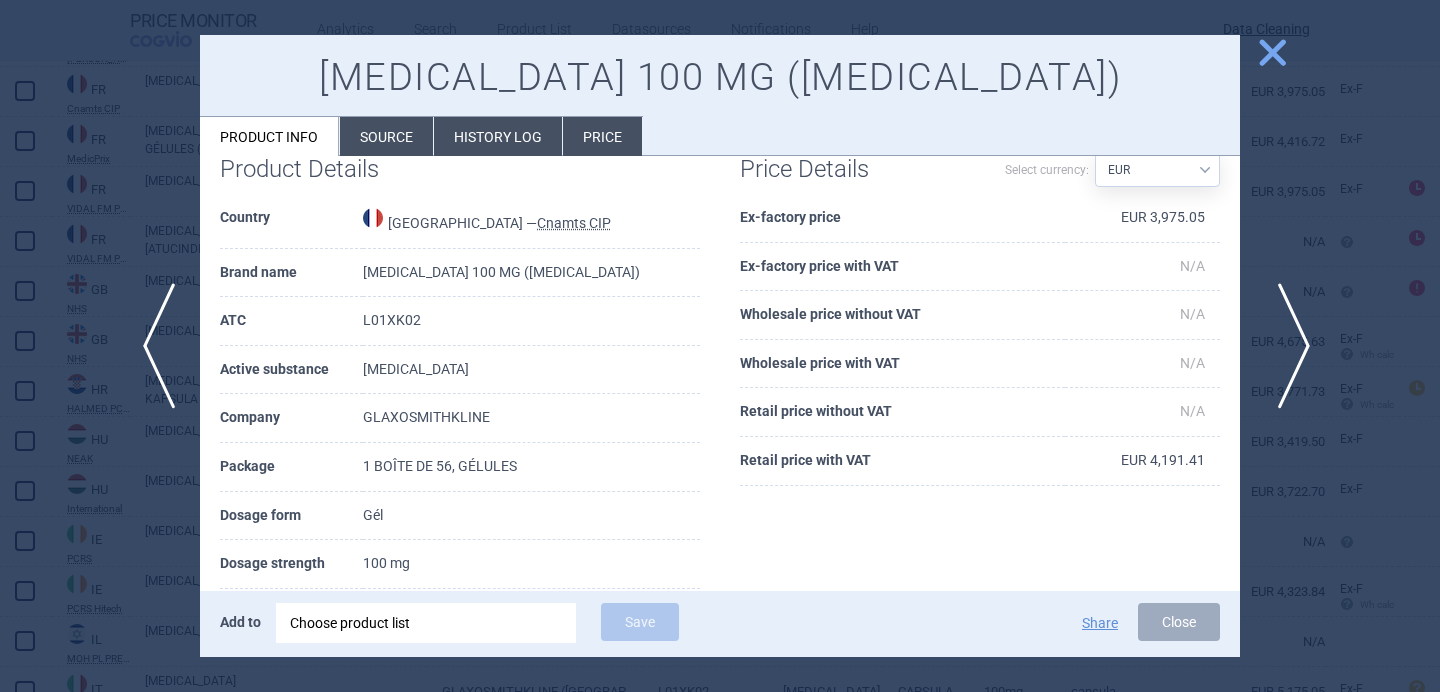 click on "next" at bounding box center (1287, 346) 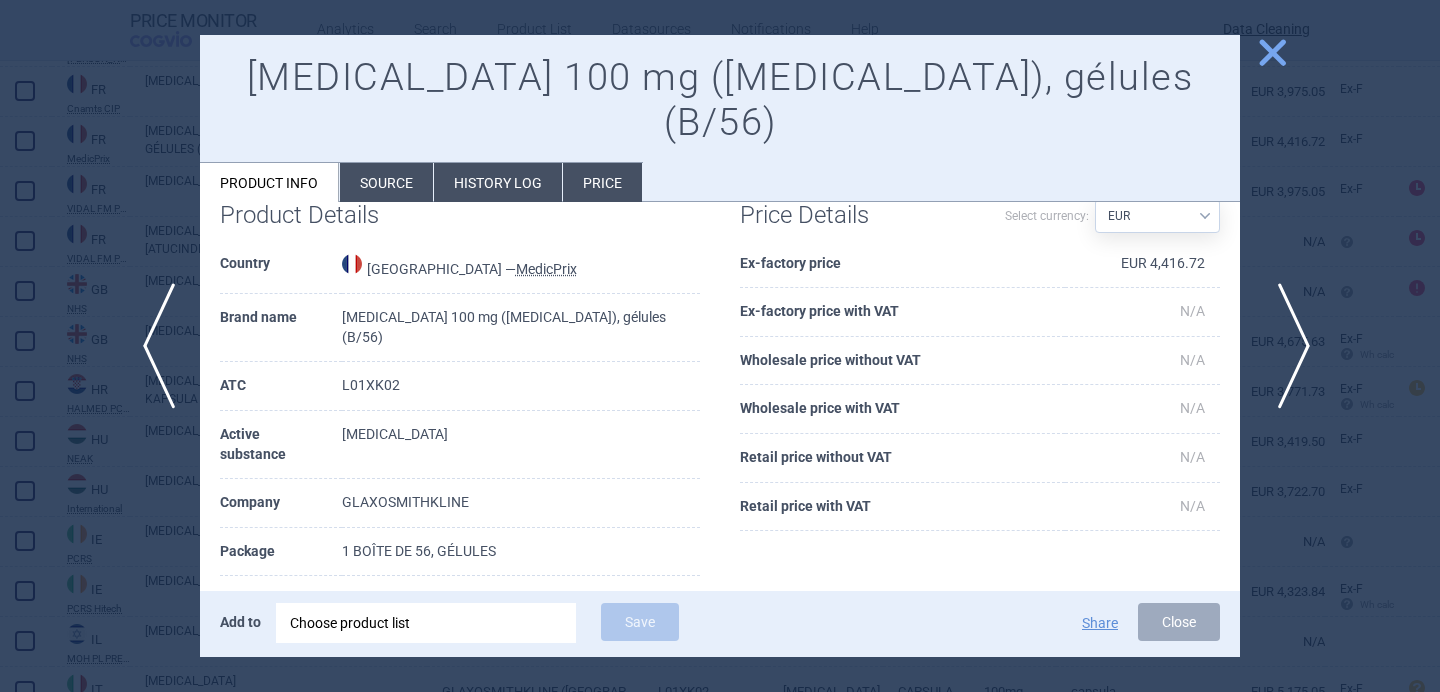 click on "next" at bounding box center (1287, 346) 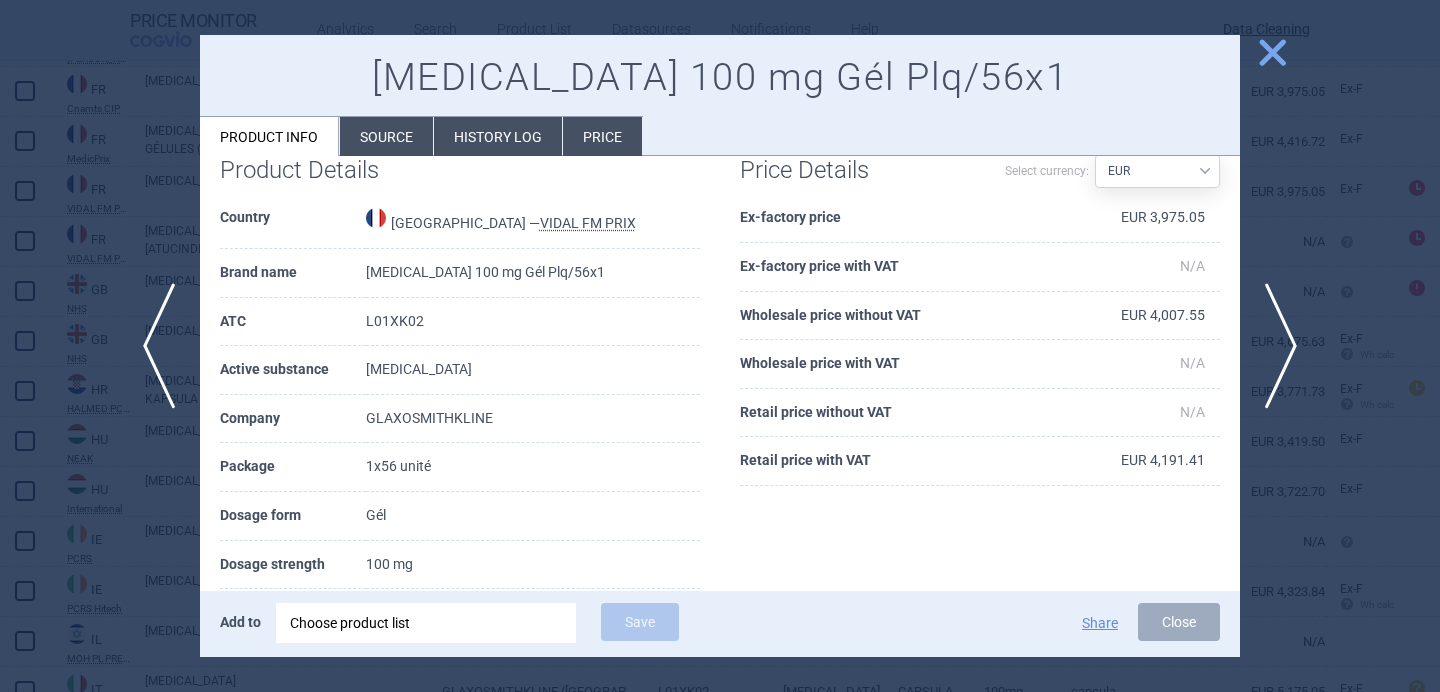 click at bounding box center [720, 346] 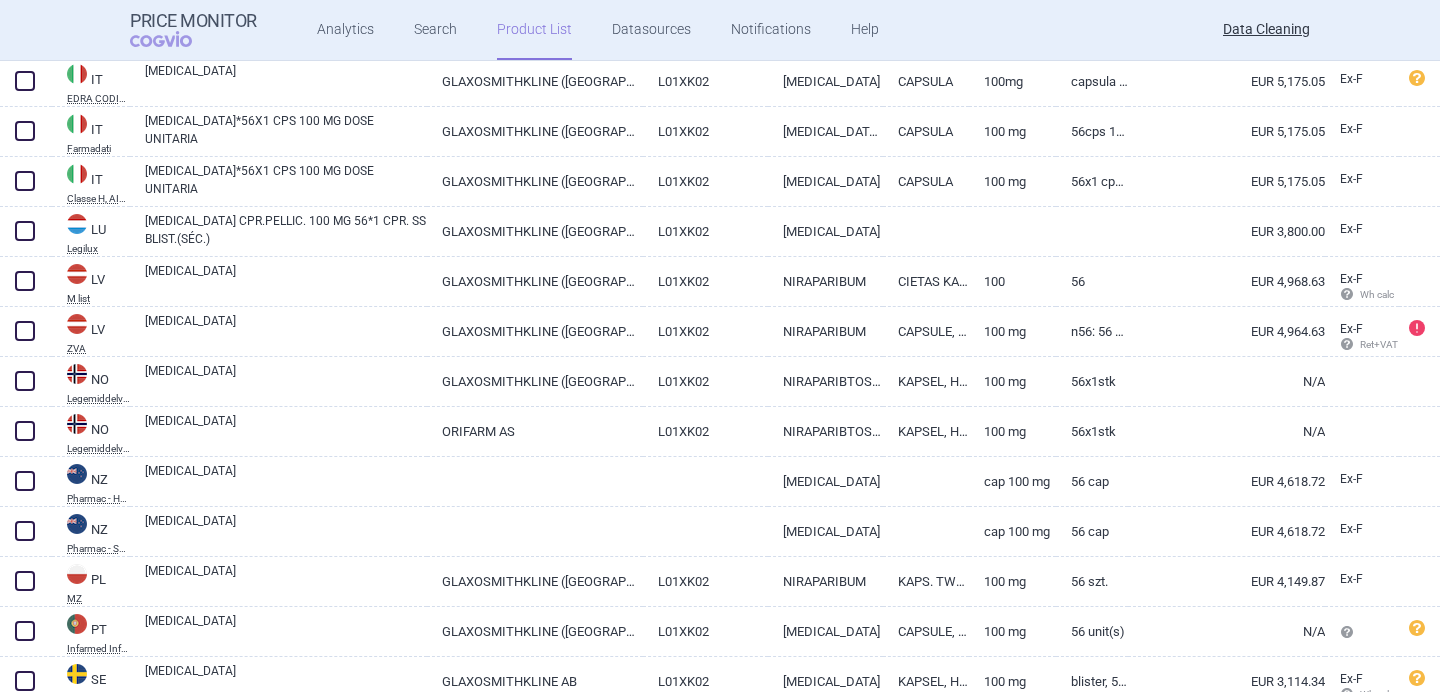 scroll, scrollTop: 2508, scrollLeft: 0, axis: vertical 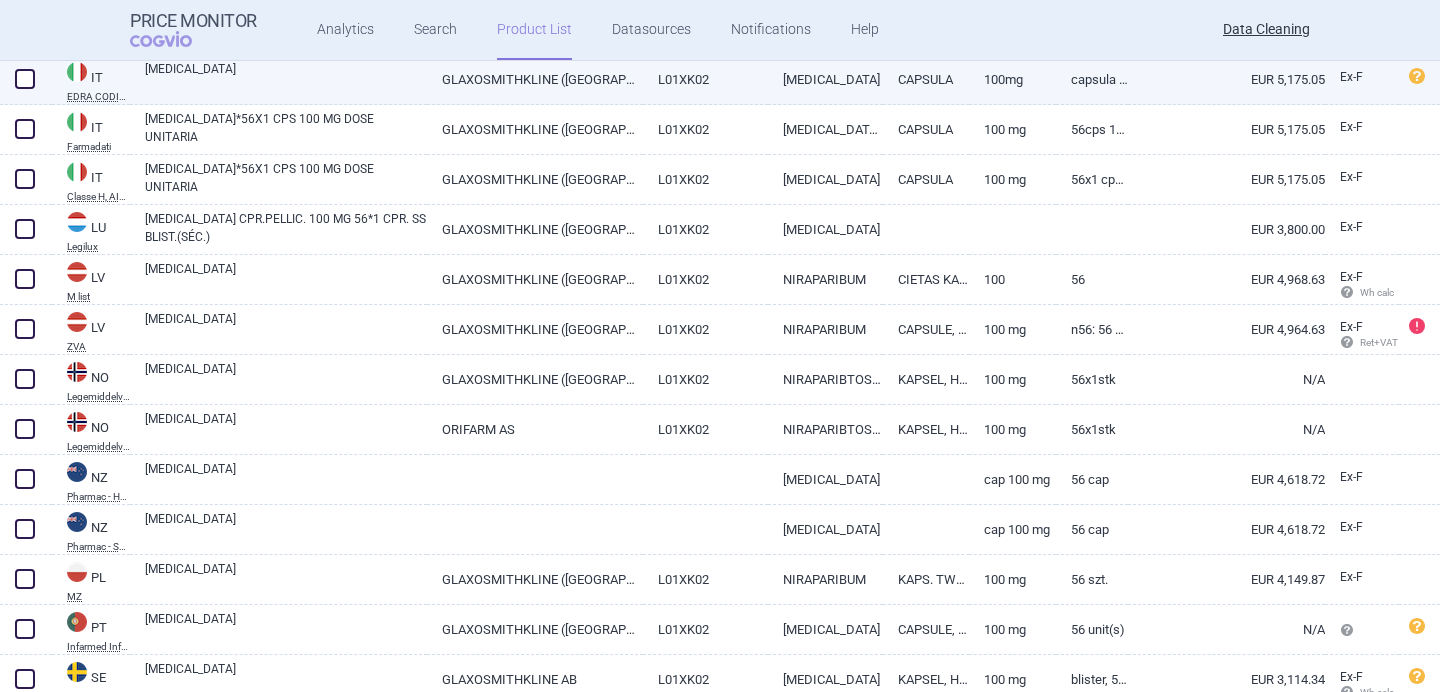 click on "capsula 56" at bounding box center (1092, 79) 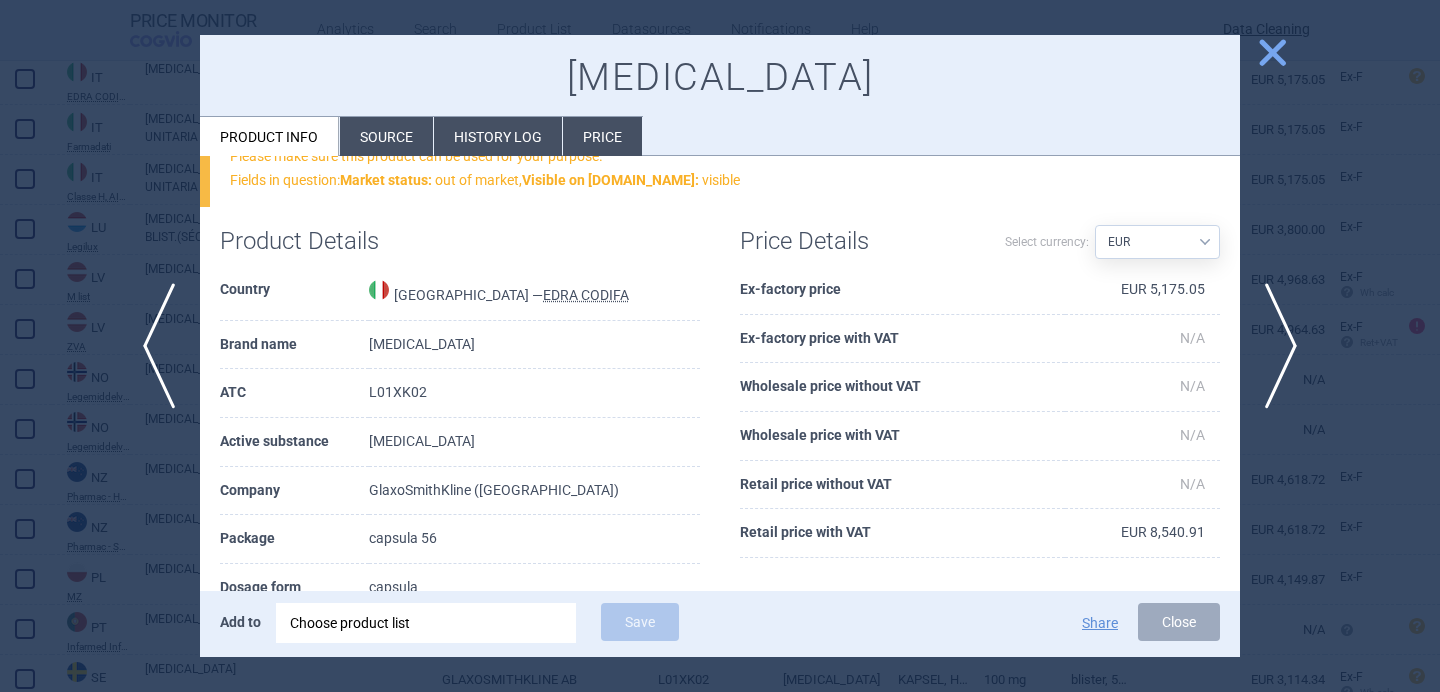 scroll, scrollTop: 123, scrollLeft: 0, axis: vertical 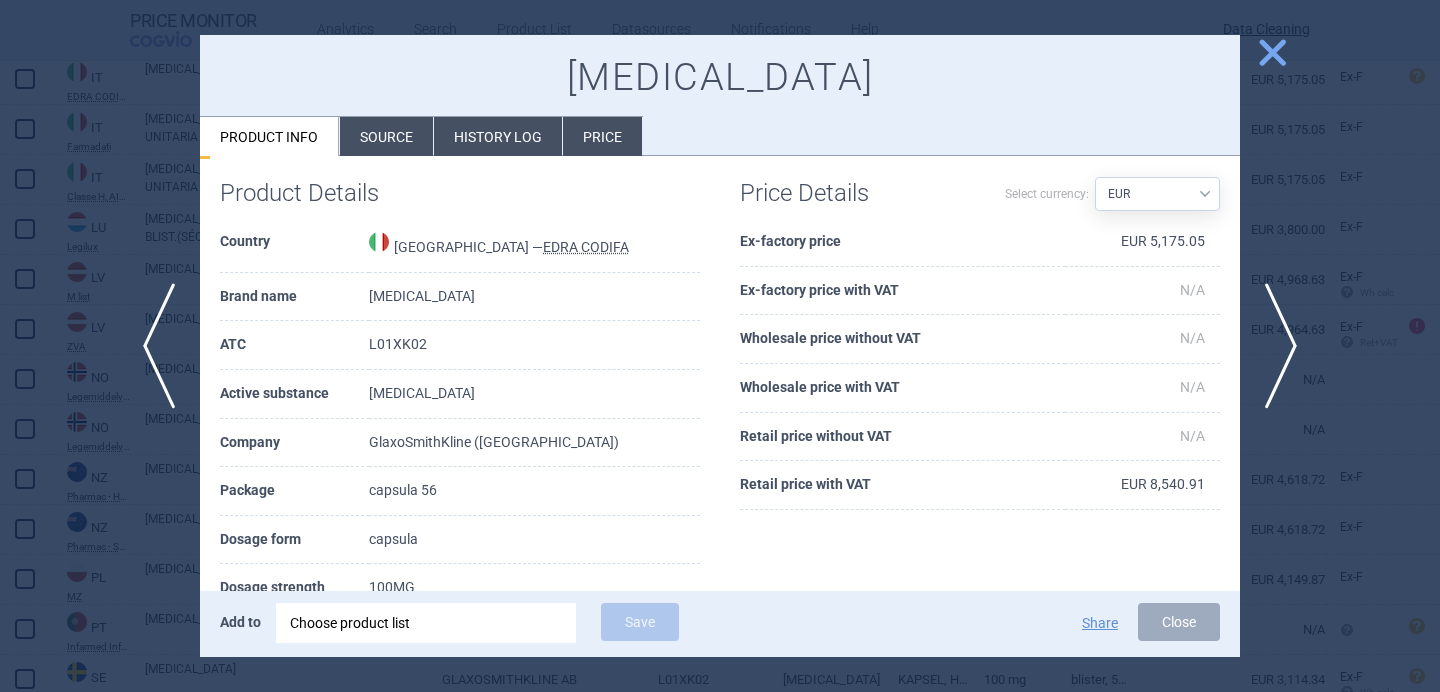 click at bounding box center (720, 346) 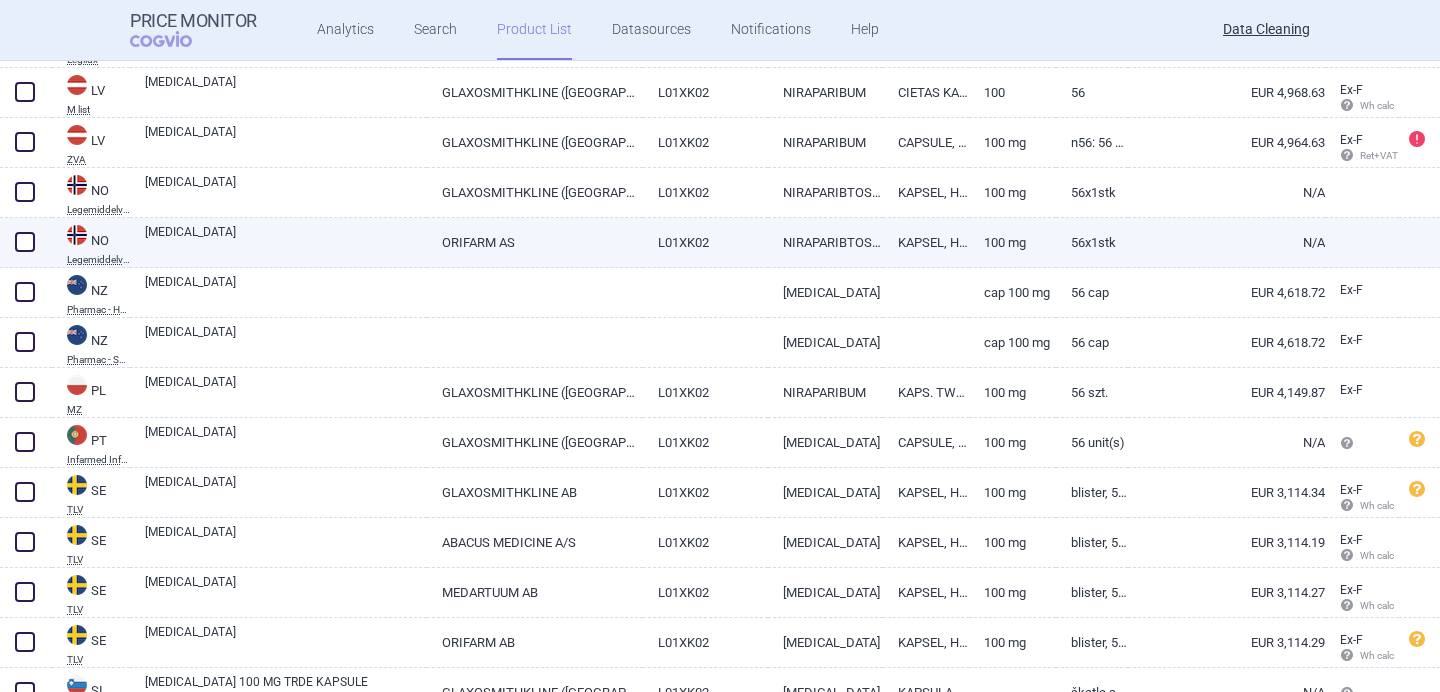 scroll, scrollTop: 2697, scrollLeft: 0, axis: vertical 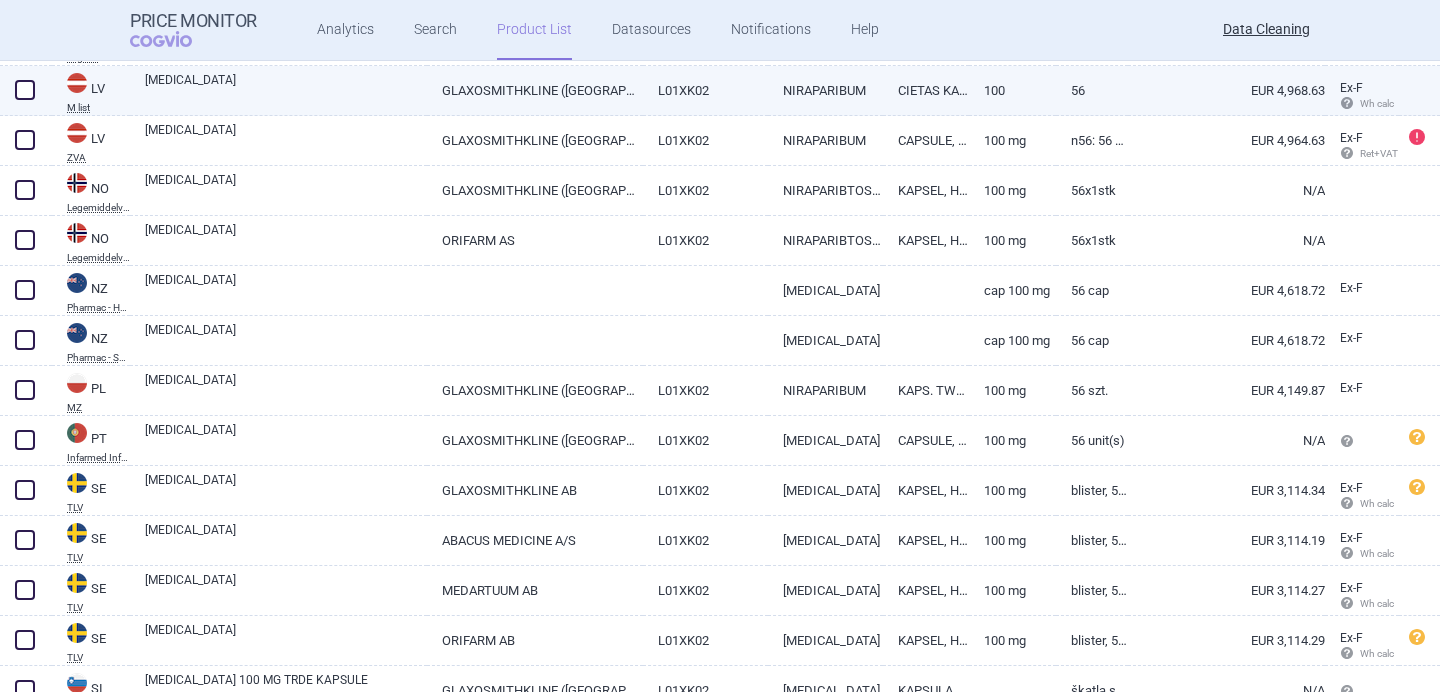 click on "[MEDICAL_DATA]" at bounding box center [286, 89] 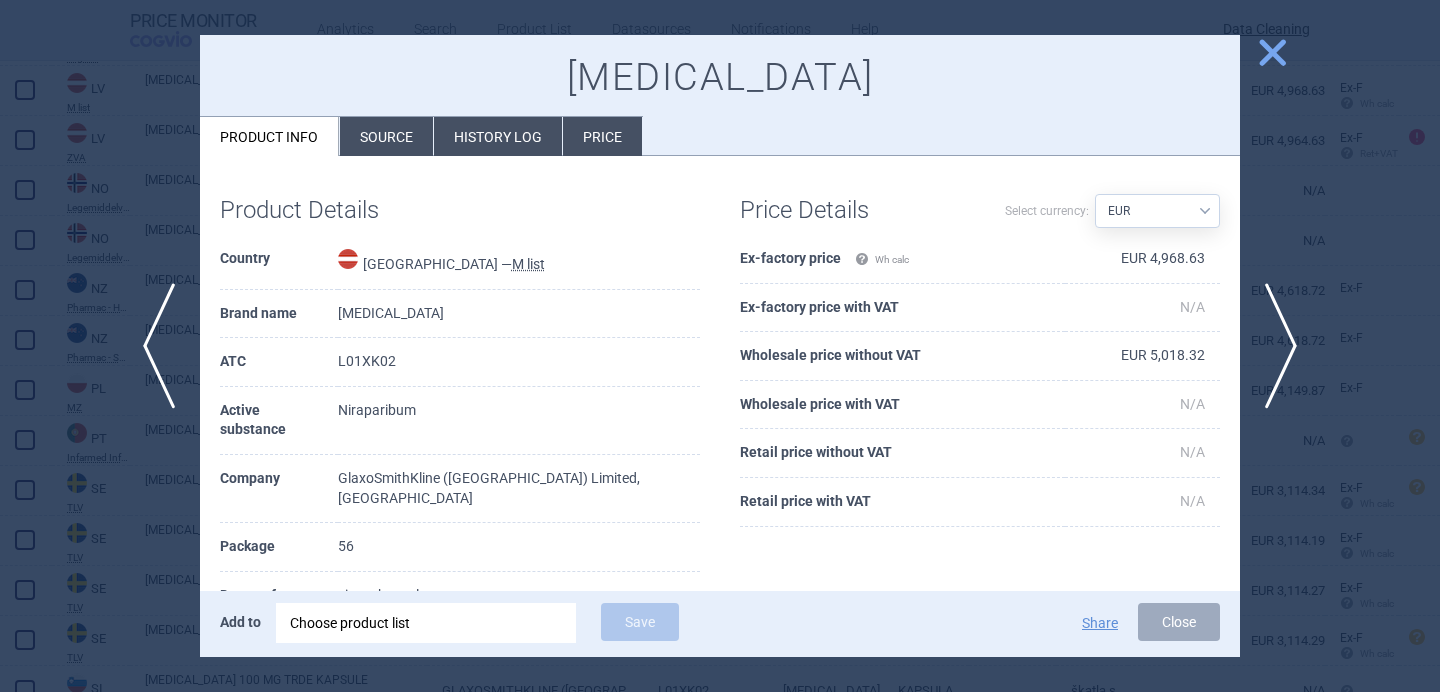 scroll, scrollTop: 37, scrollLeft: 0, axis: vertical 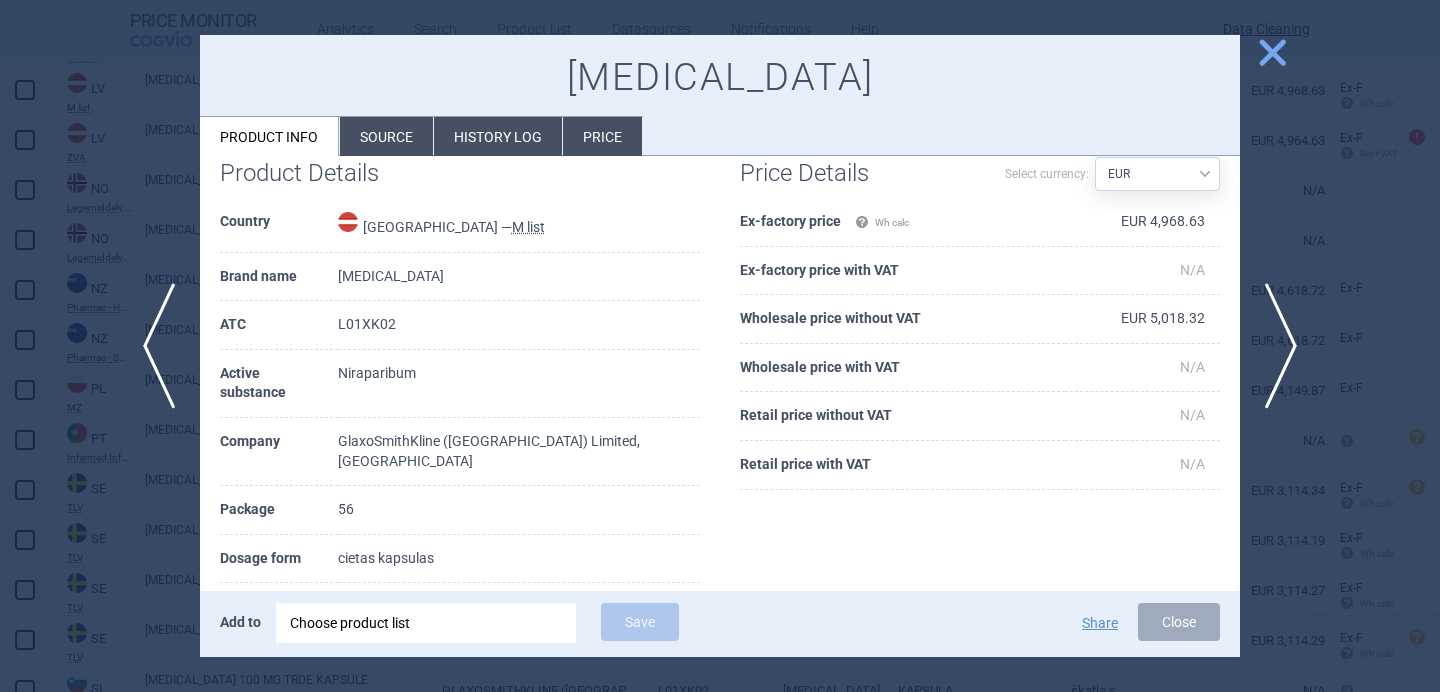 click at bounding box center [720, 346] 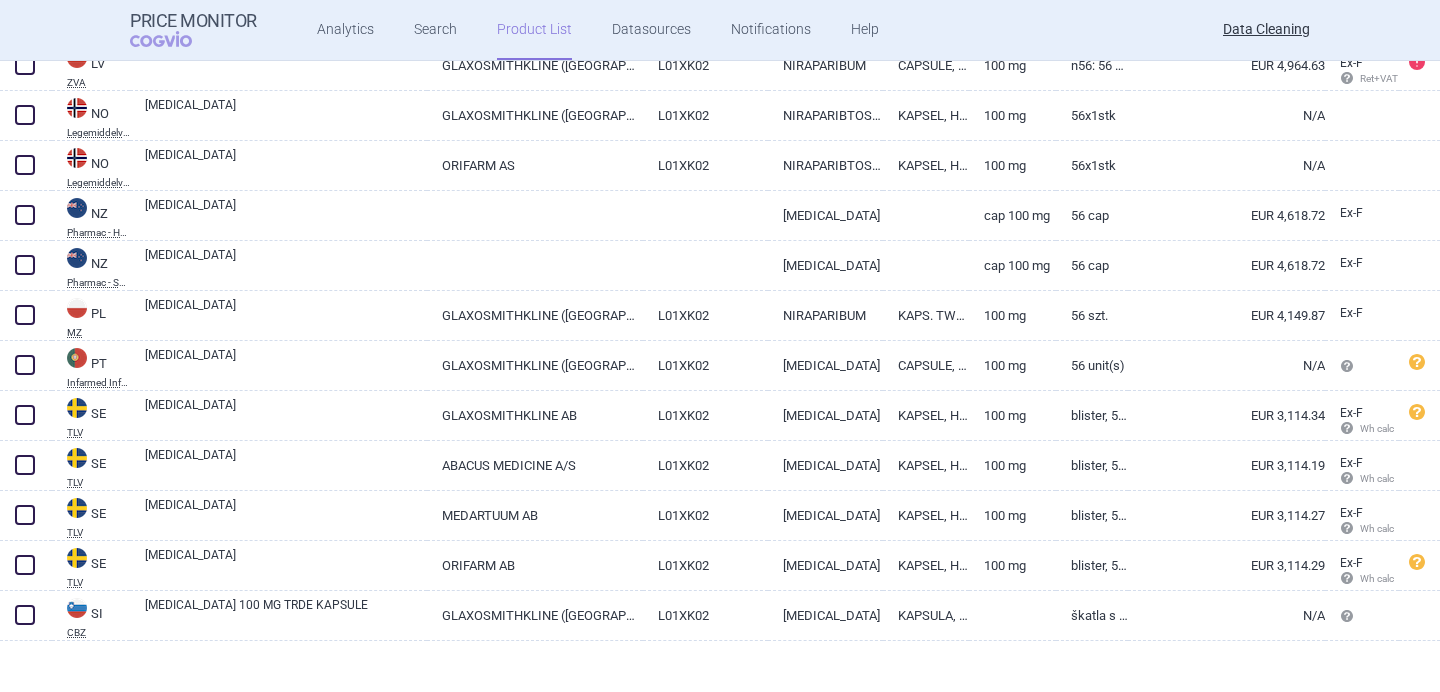 scroll, scrollTop: 2786, scrollLeft: 0, axis: vertical 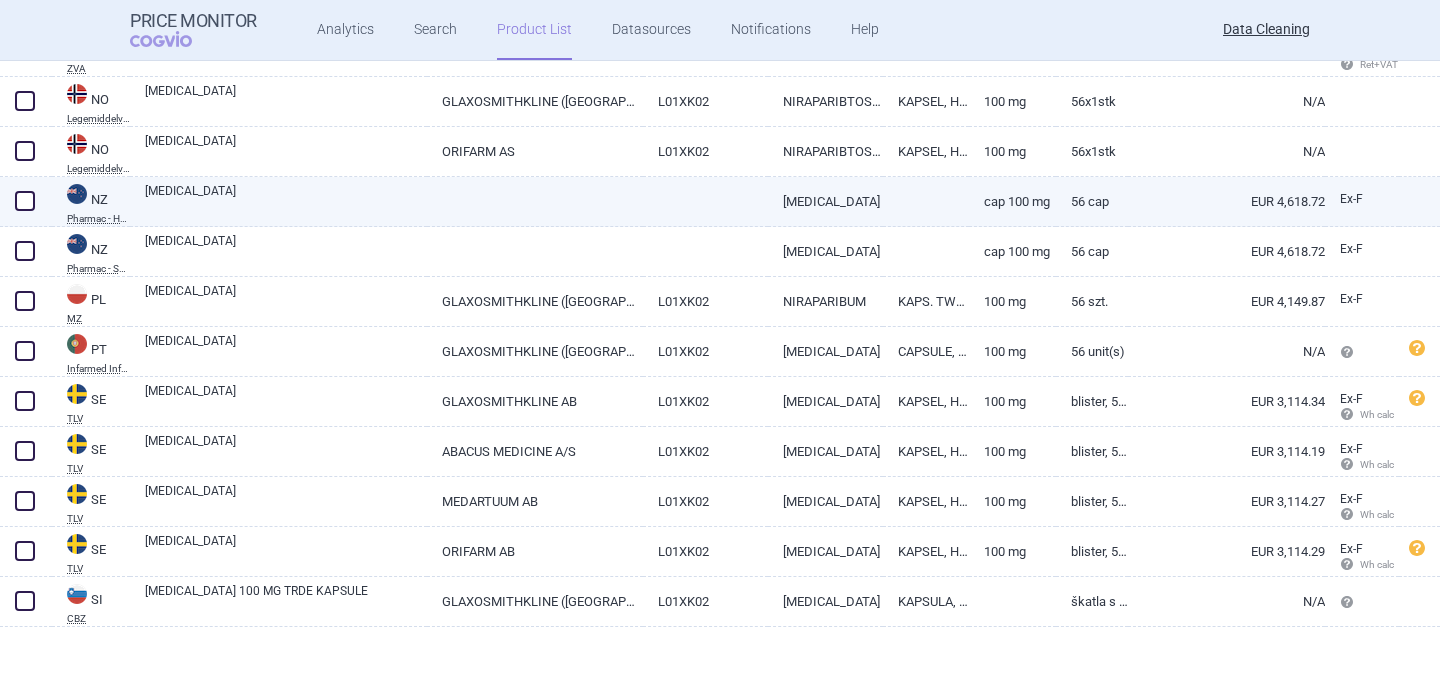 click on "[MEDICAL_DATA]" at bounding box center (286, 200) 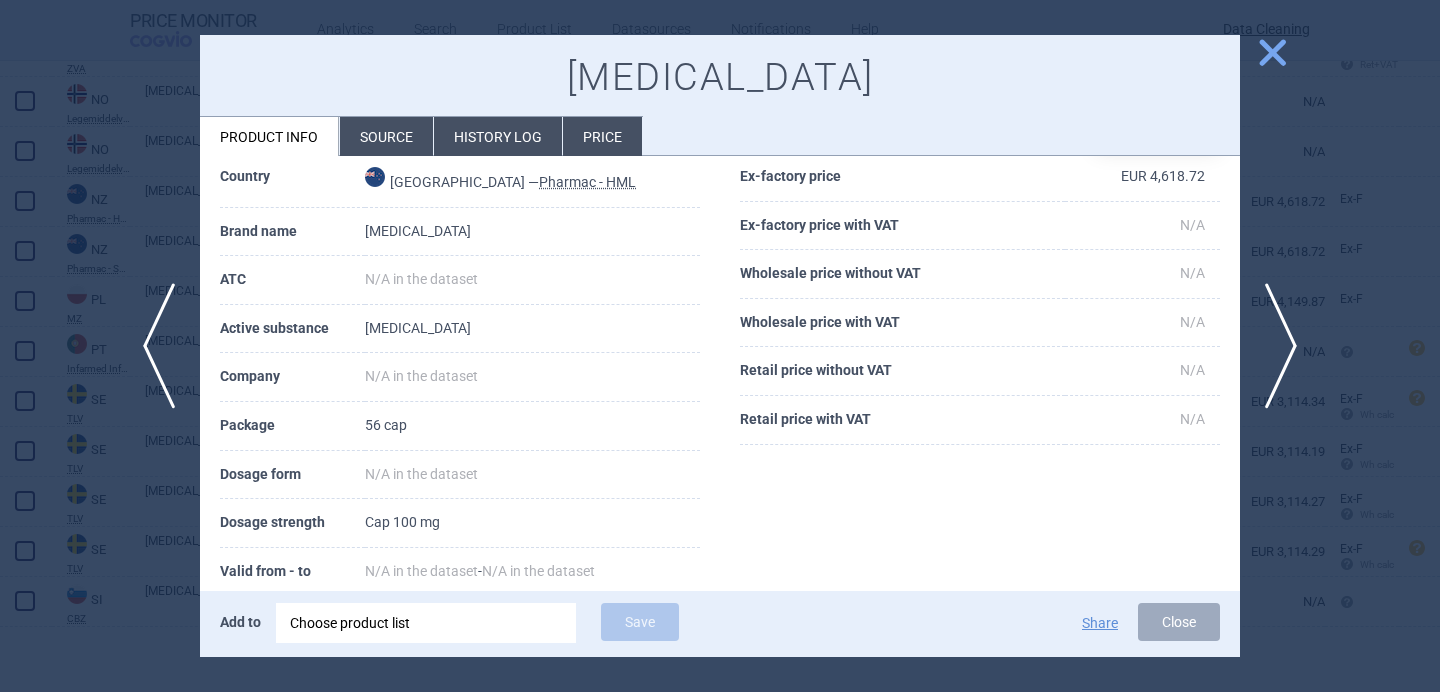 scroll, scrollTop: 162, scrollLeft: 0, axis: vertical 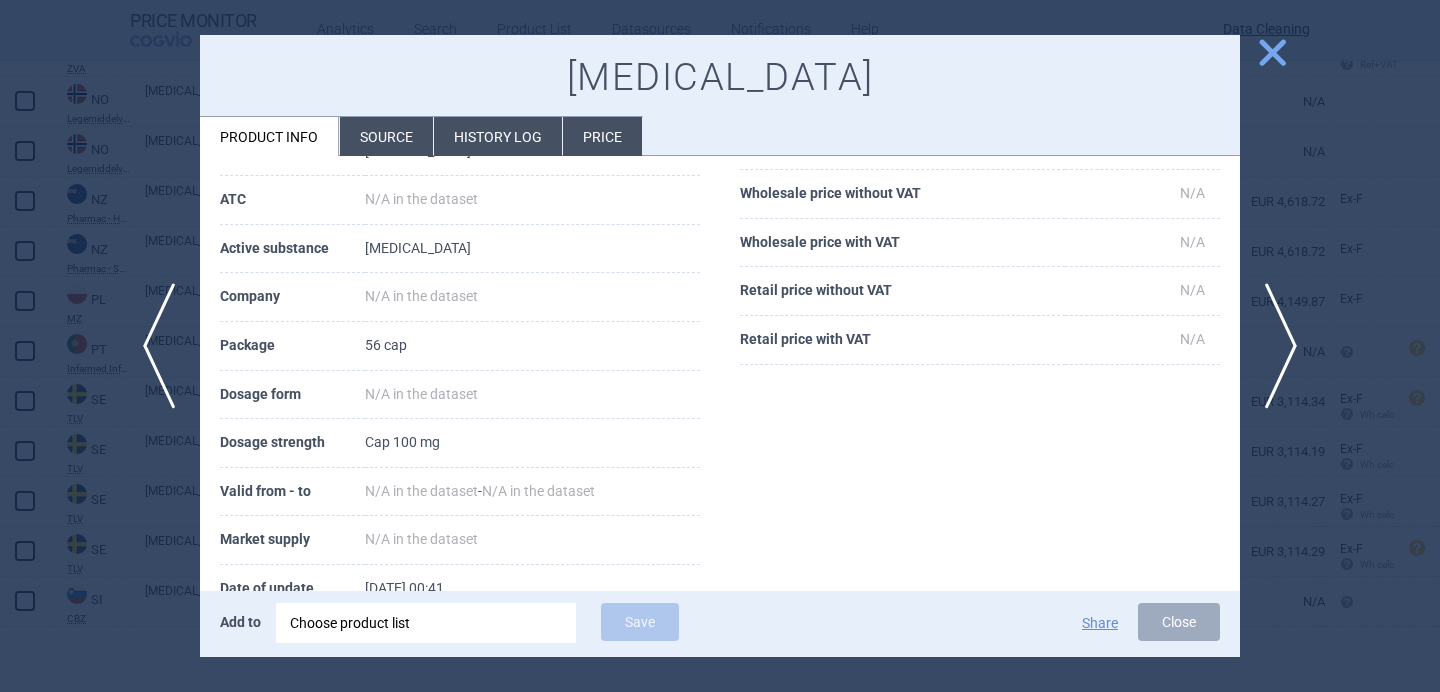 click at bounding box center (720, 346) 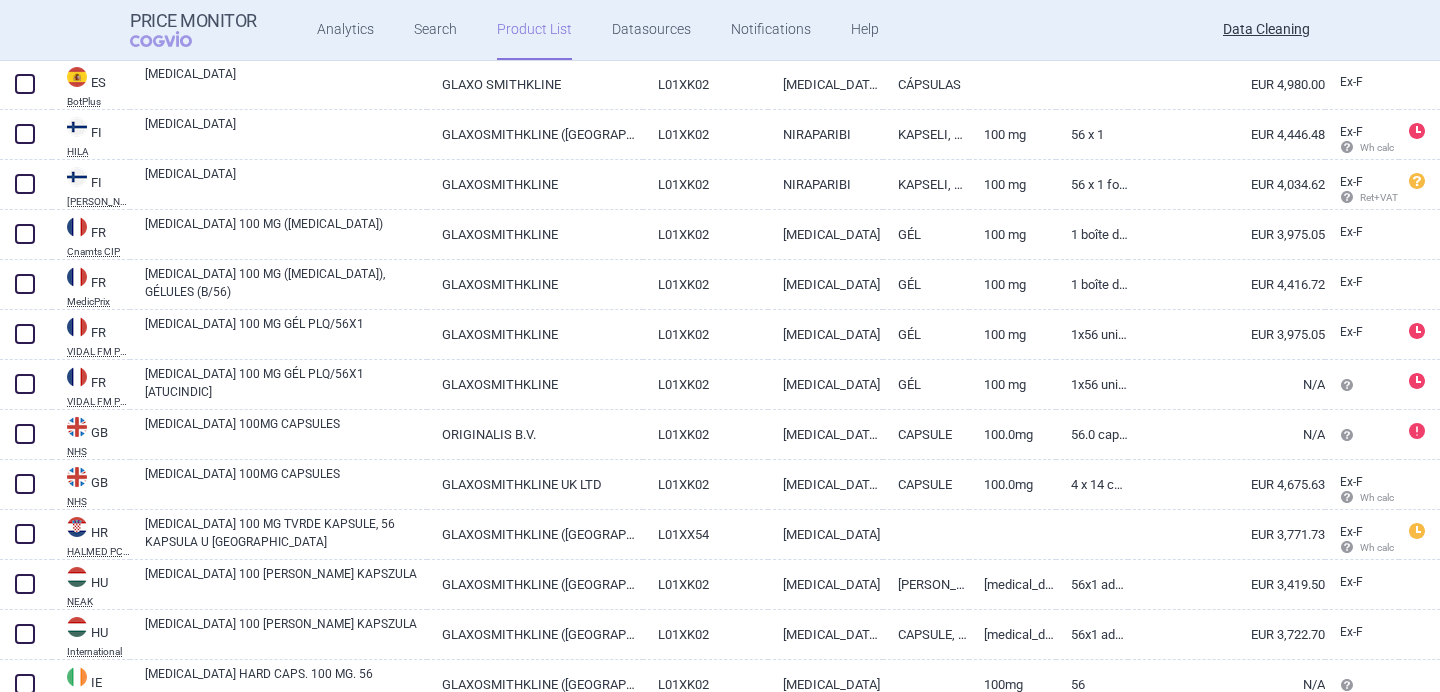 scroll, scrollTop: 1584, scrollLeft: 0, axis: vertical 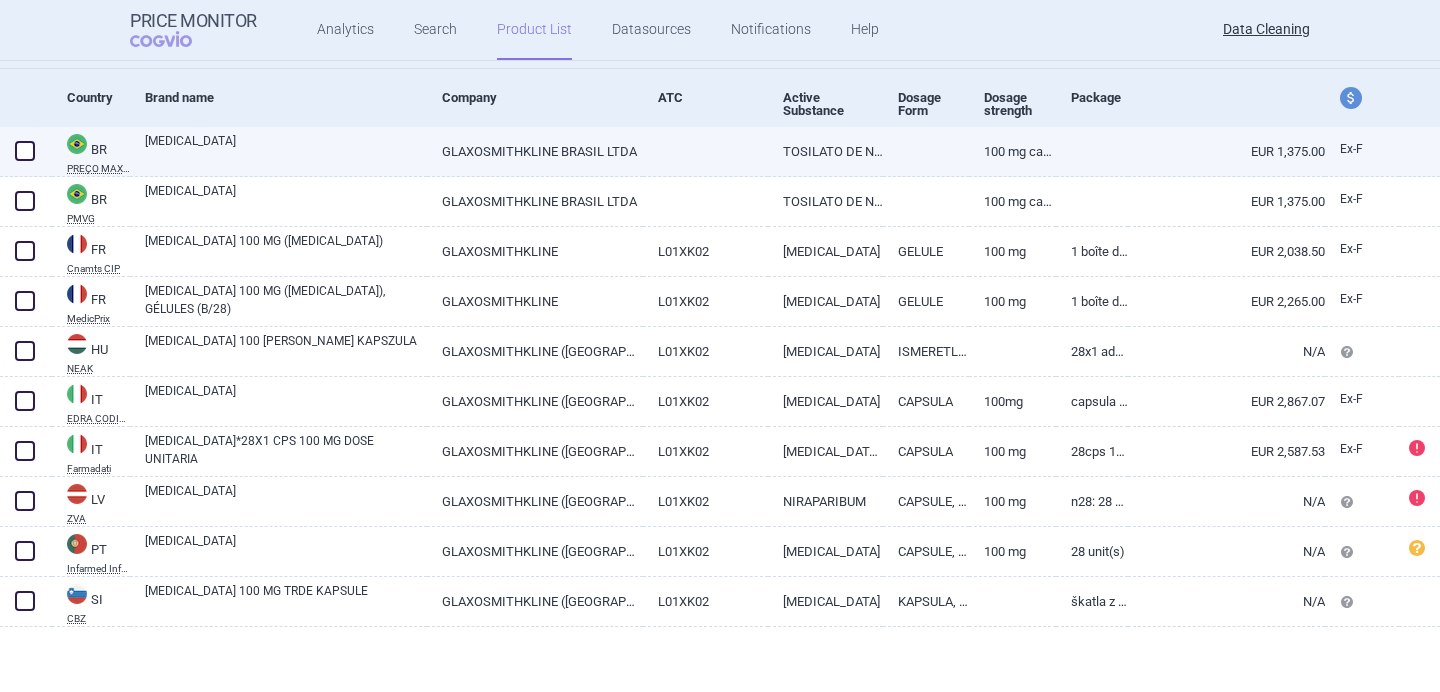 click on "GLAXOSMITHKLINE BRASIL LTDA" at bounding box center [535, 151] 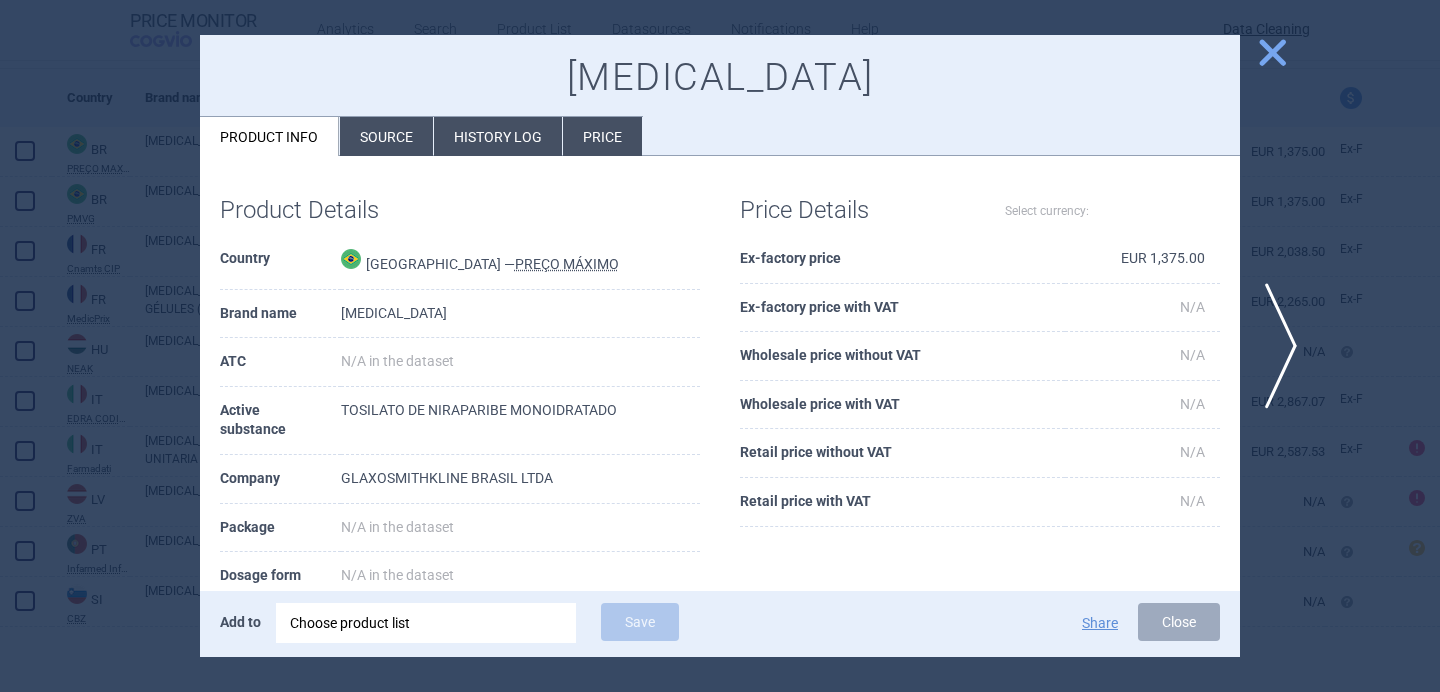 select on "EUR" 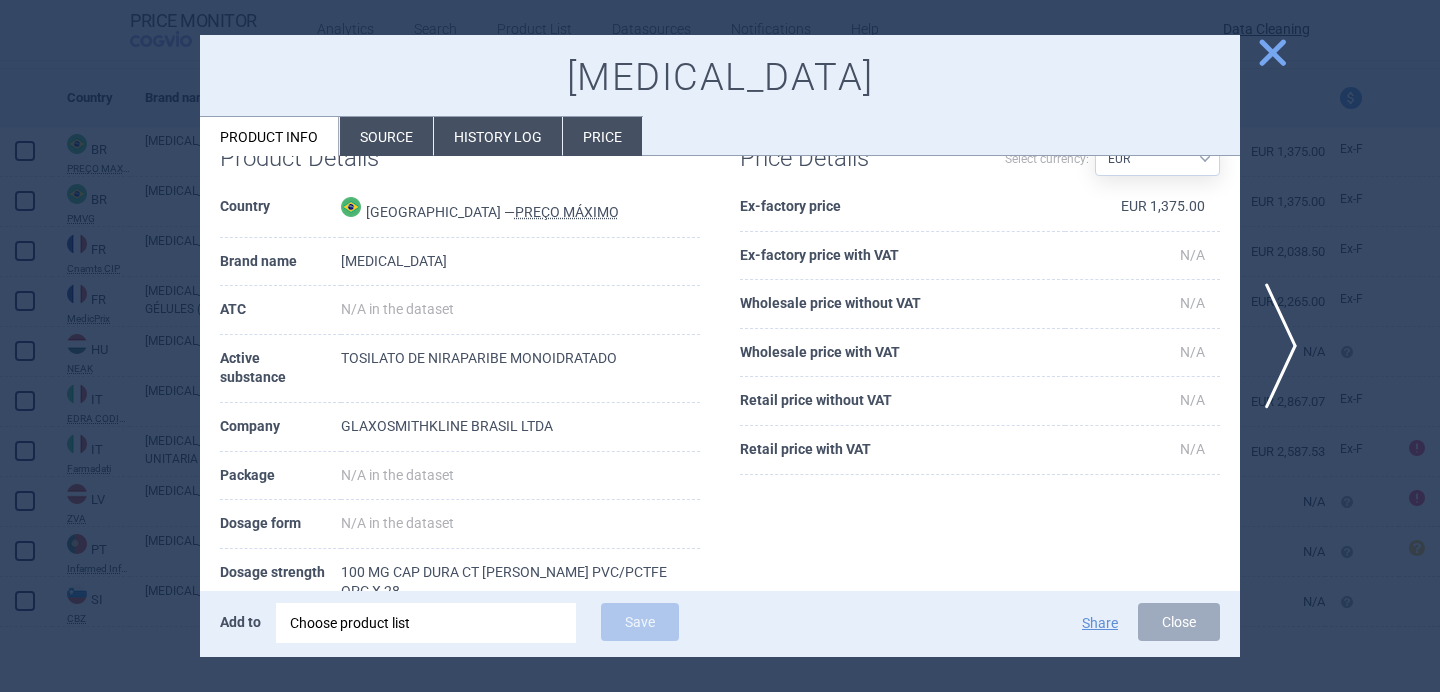 scroll, scrollTop: 120, scrollLeft: 0, axis: vertical 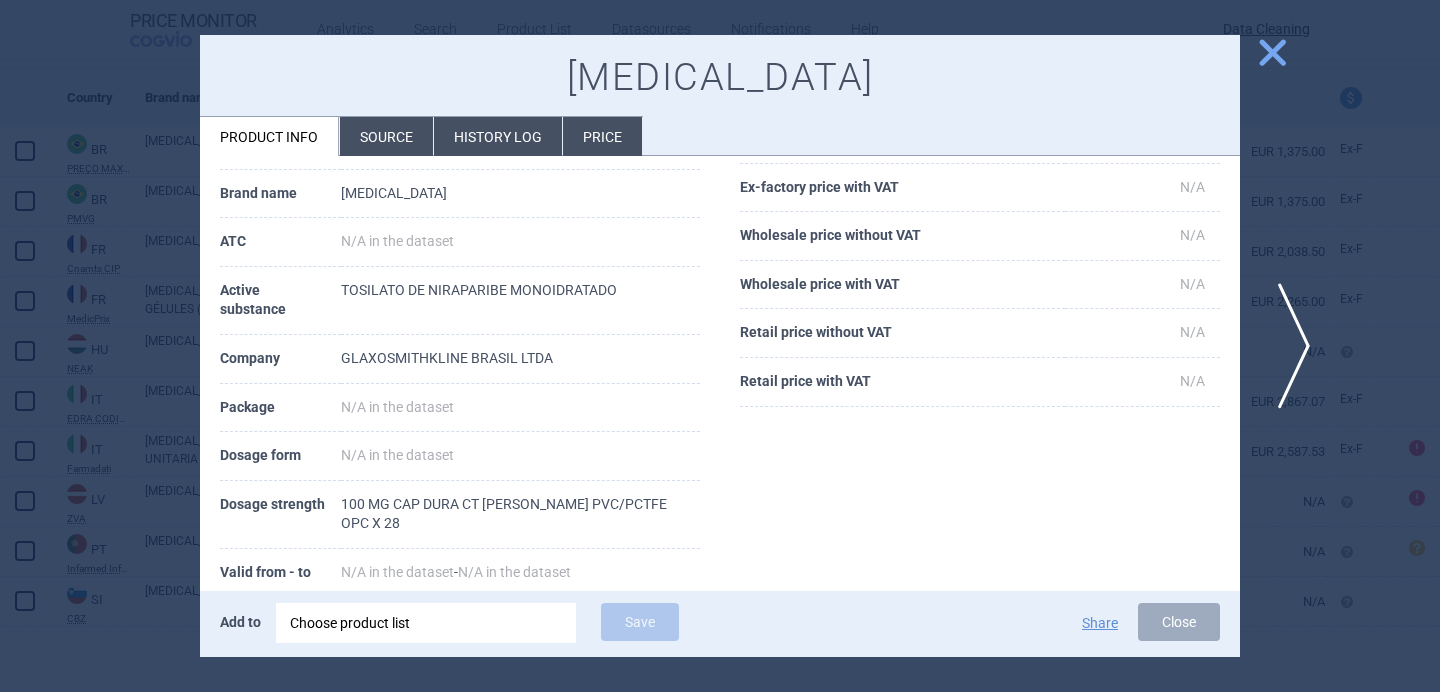 click on "next" at bounding box center [1287, 346] 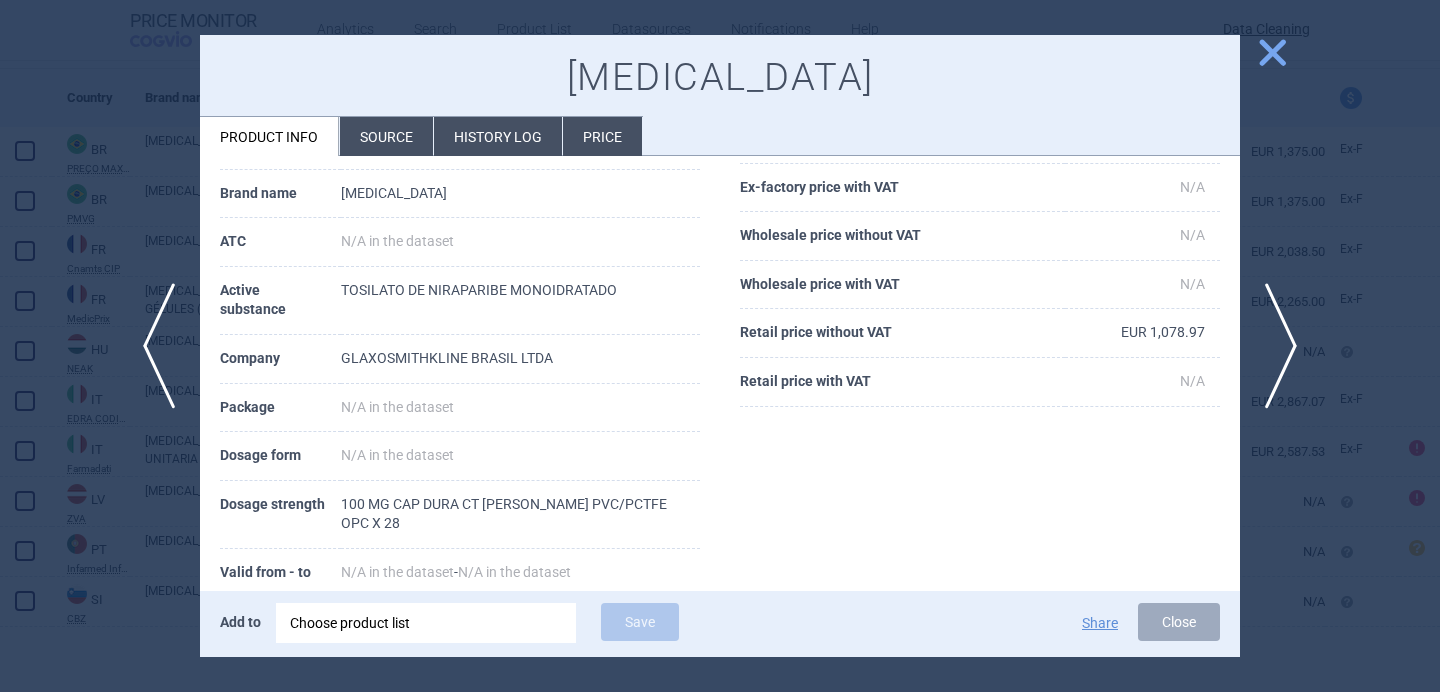 click at bounding box center [720, 346] 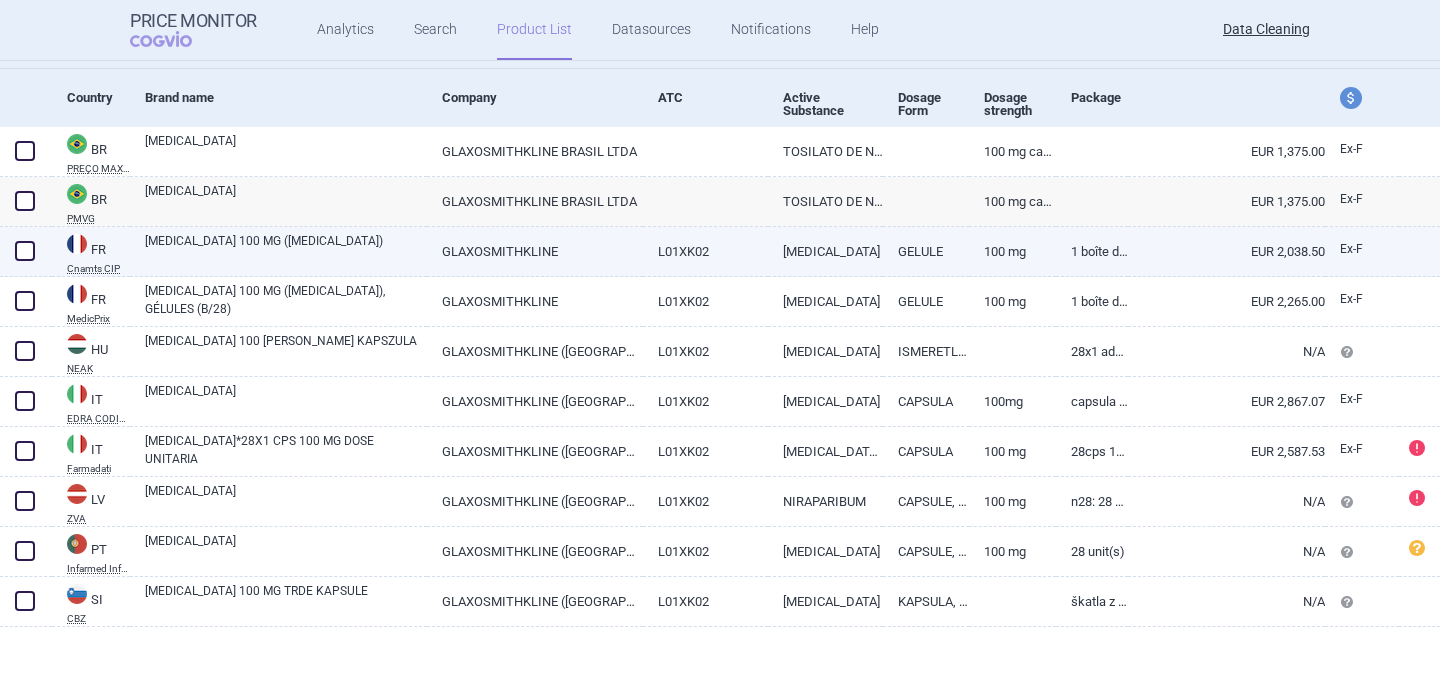 click on "[MEDICAL_DATA] 100 MG ([MEDICAL_DATA])" at bounding box center [286, 250] 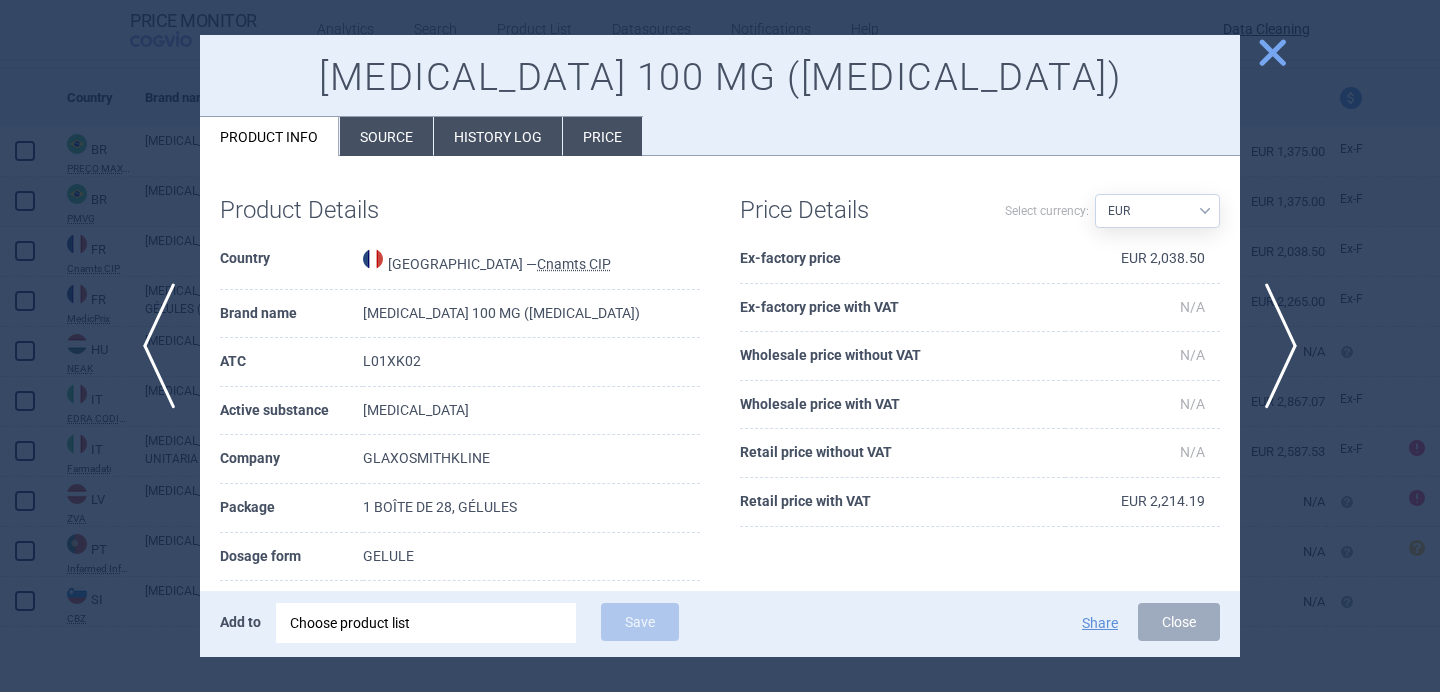 click at bounding box center [720, 346] 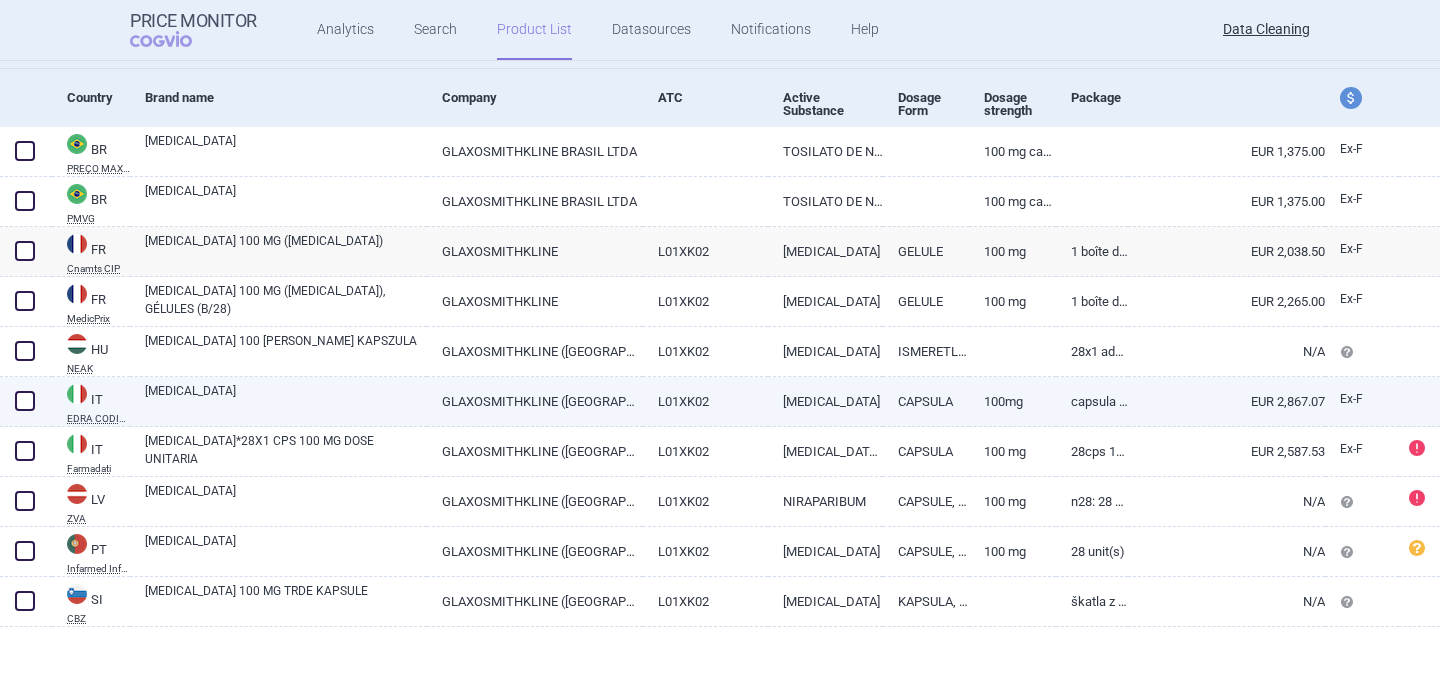 click on "GLAXOSMITHKLINE ([GEOGRAPHIC_DATA])" at bounding box center [535, 401] 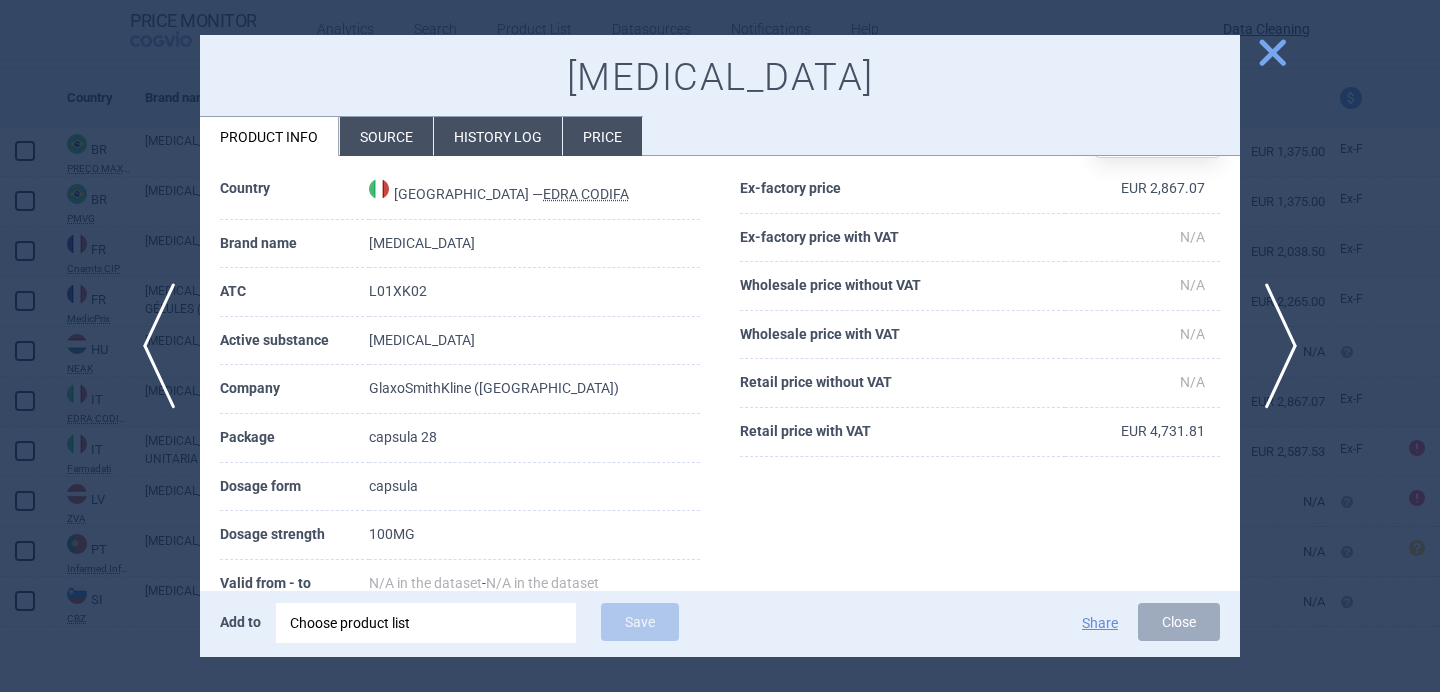 scroll, scrollTop: 78, scrollLeft: 0, axis: vertical 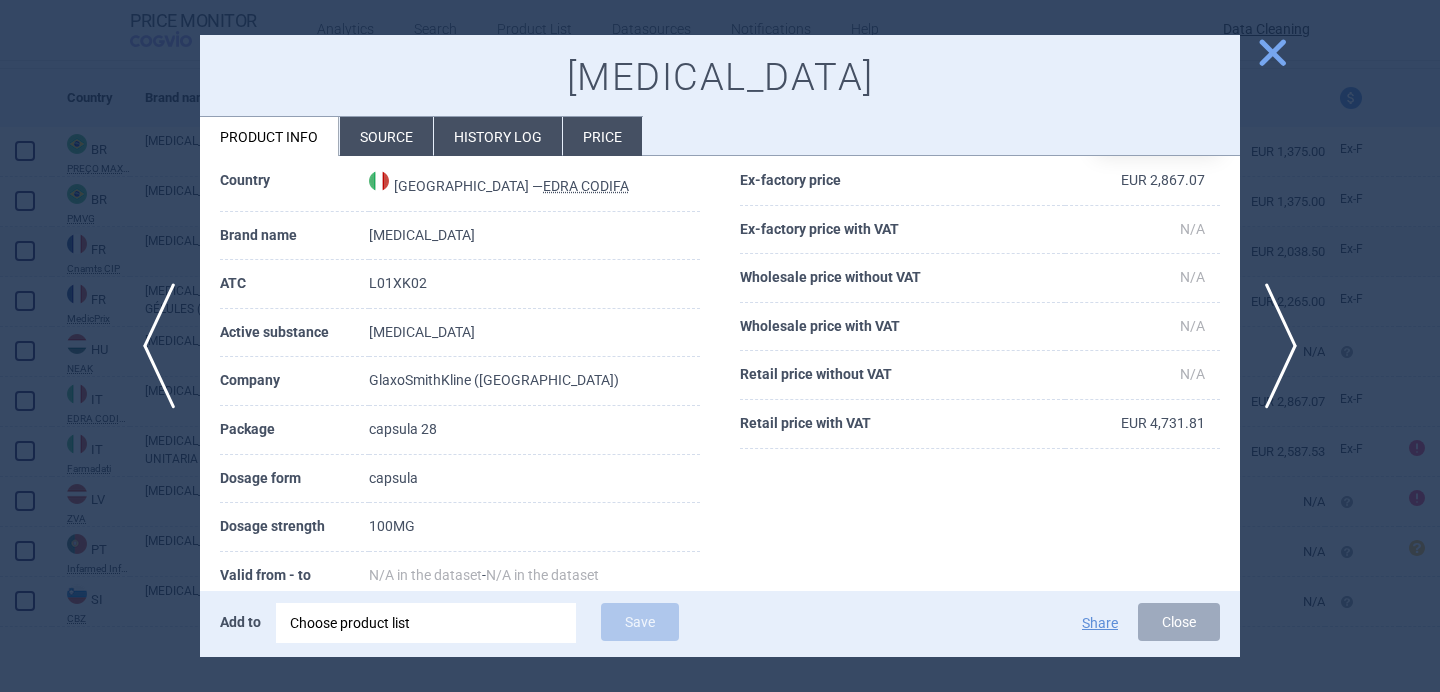 click at bounding box center [720, 346] 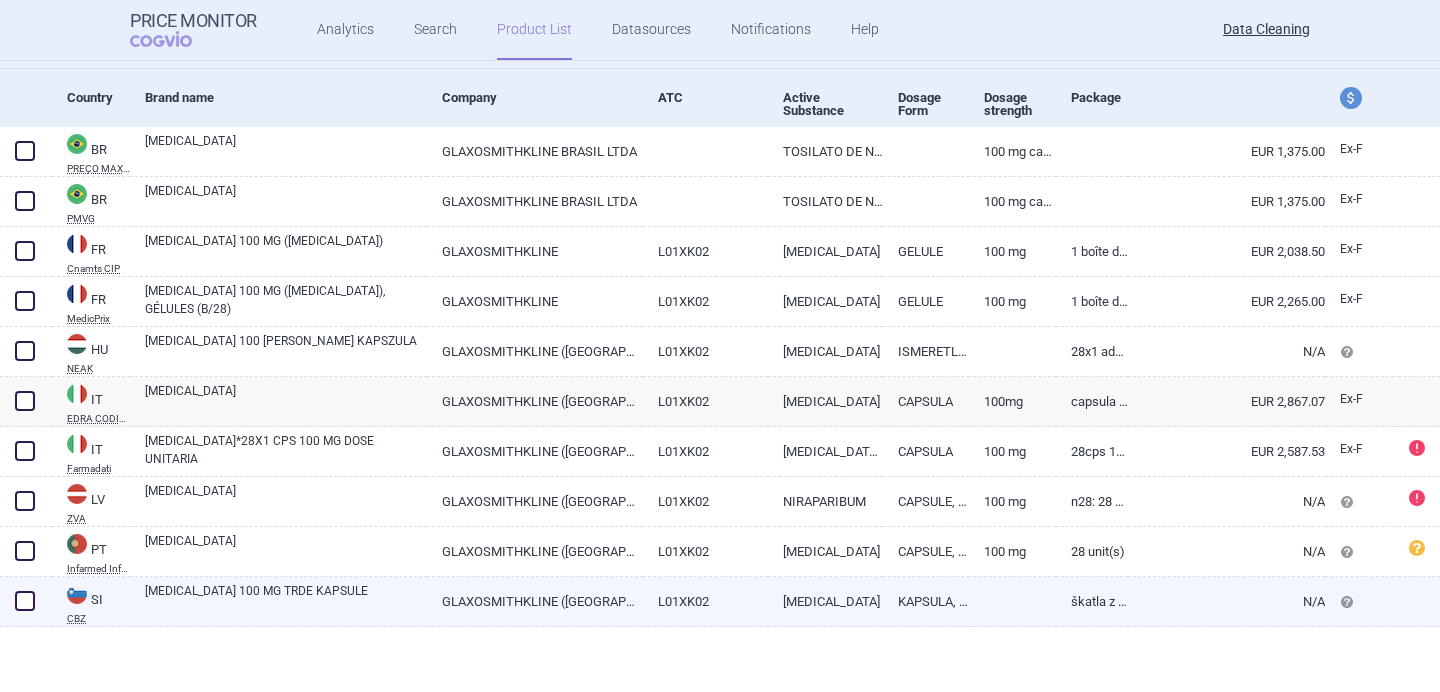 click on "ZEJULA 100 MG TRDE KAPSULE" at bounding box center (286, 600) 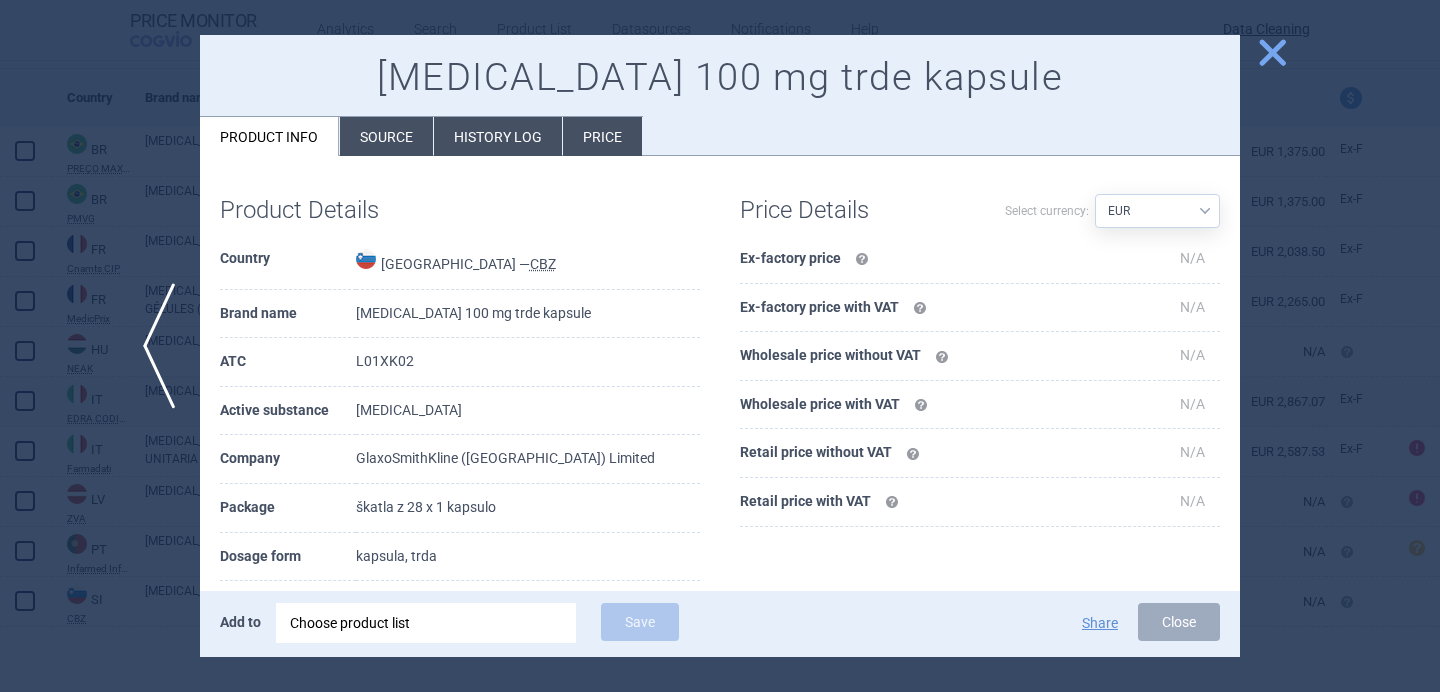 click at bounding box center [720, 346] 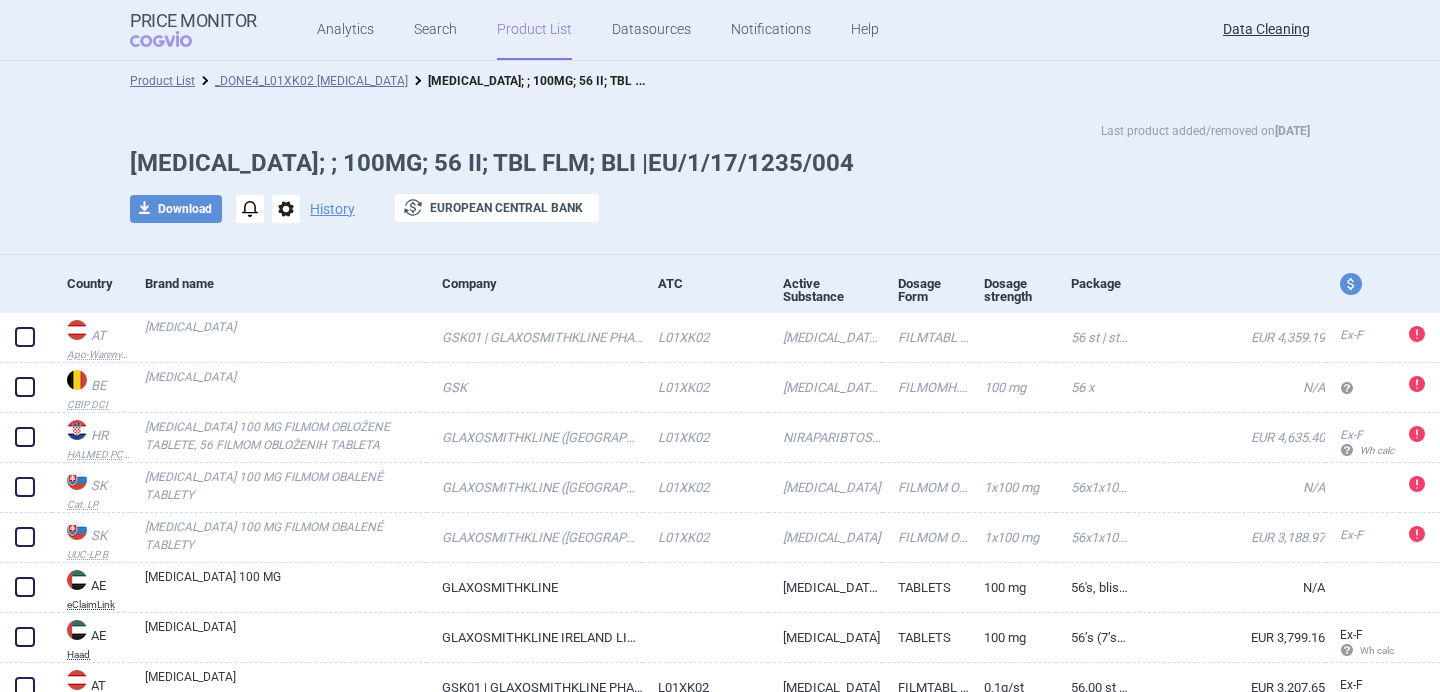 scroll, scrollTop: 0, scrollLeft: 0, axis: both 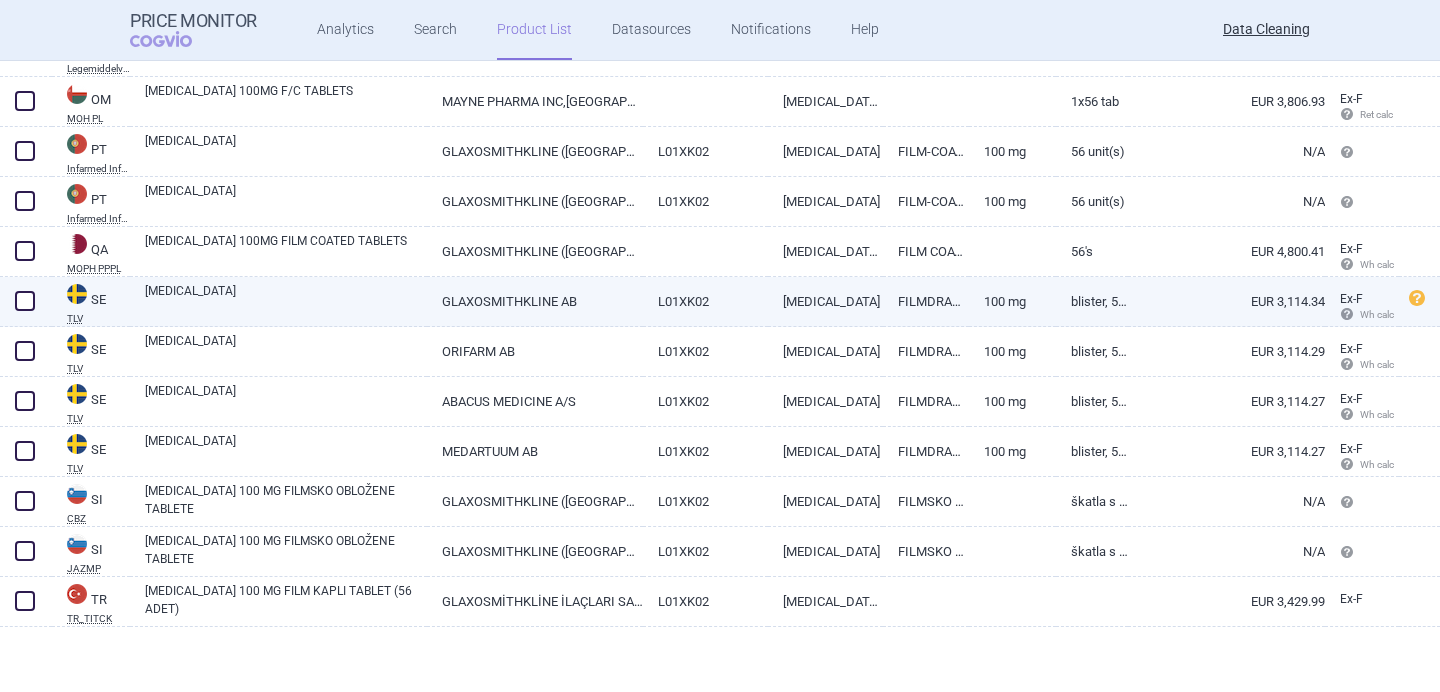 click on "[MEDICAL_DATA]" at bounding box center [286, 300] 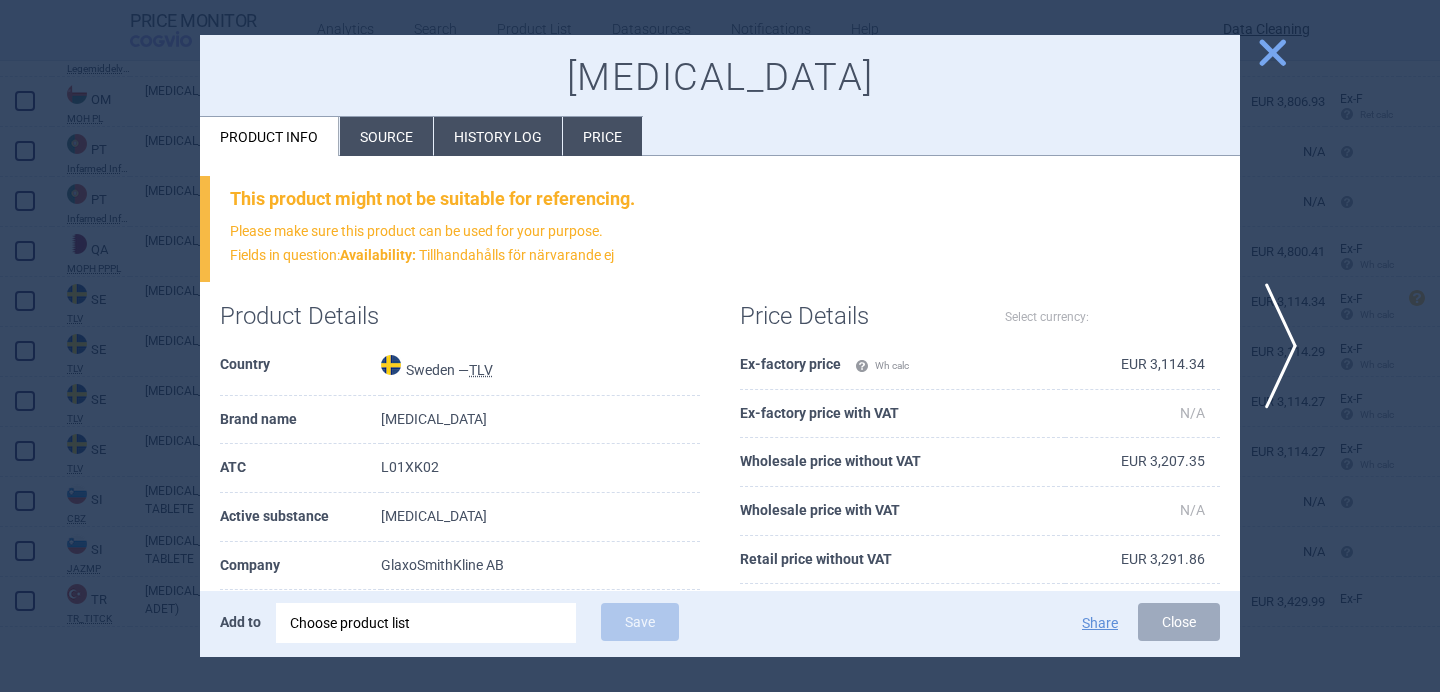select on "EUR" 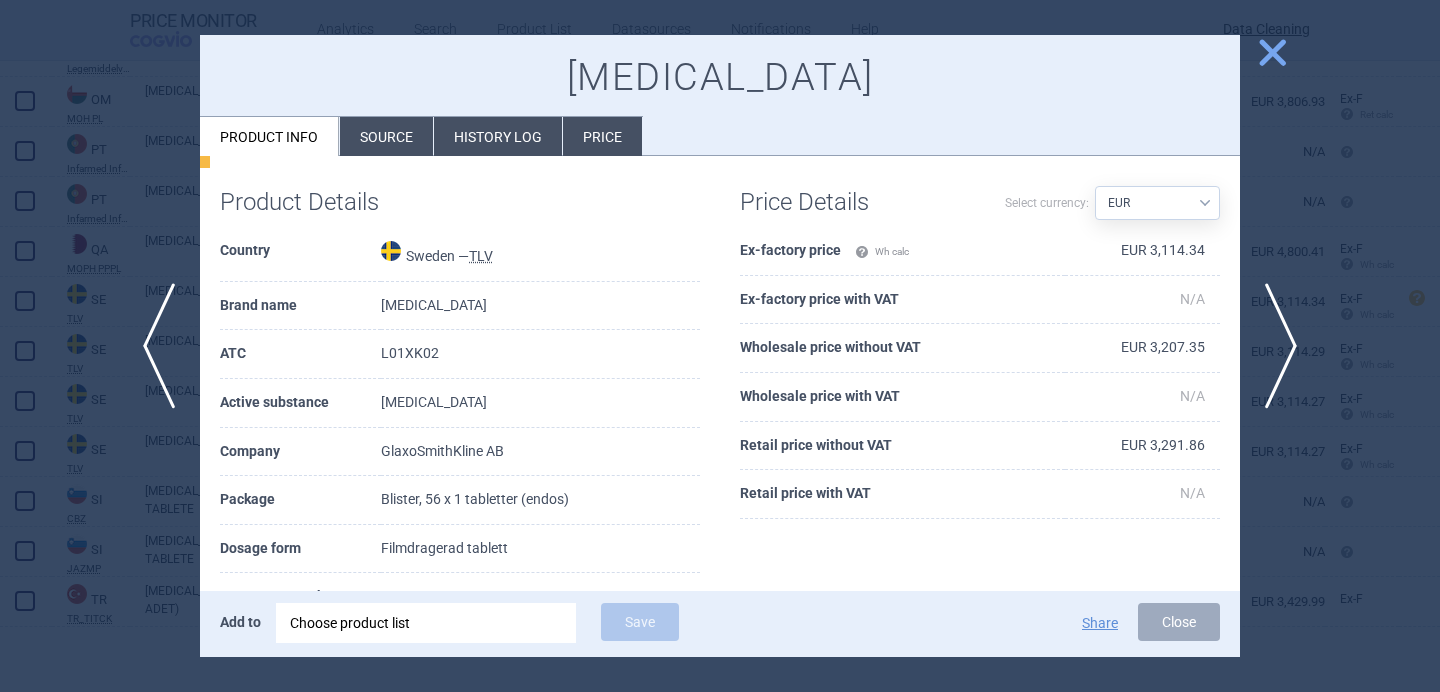 scroll, scrollTop: 245, scrollLeft: 0, axis: vertical 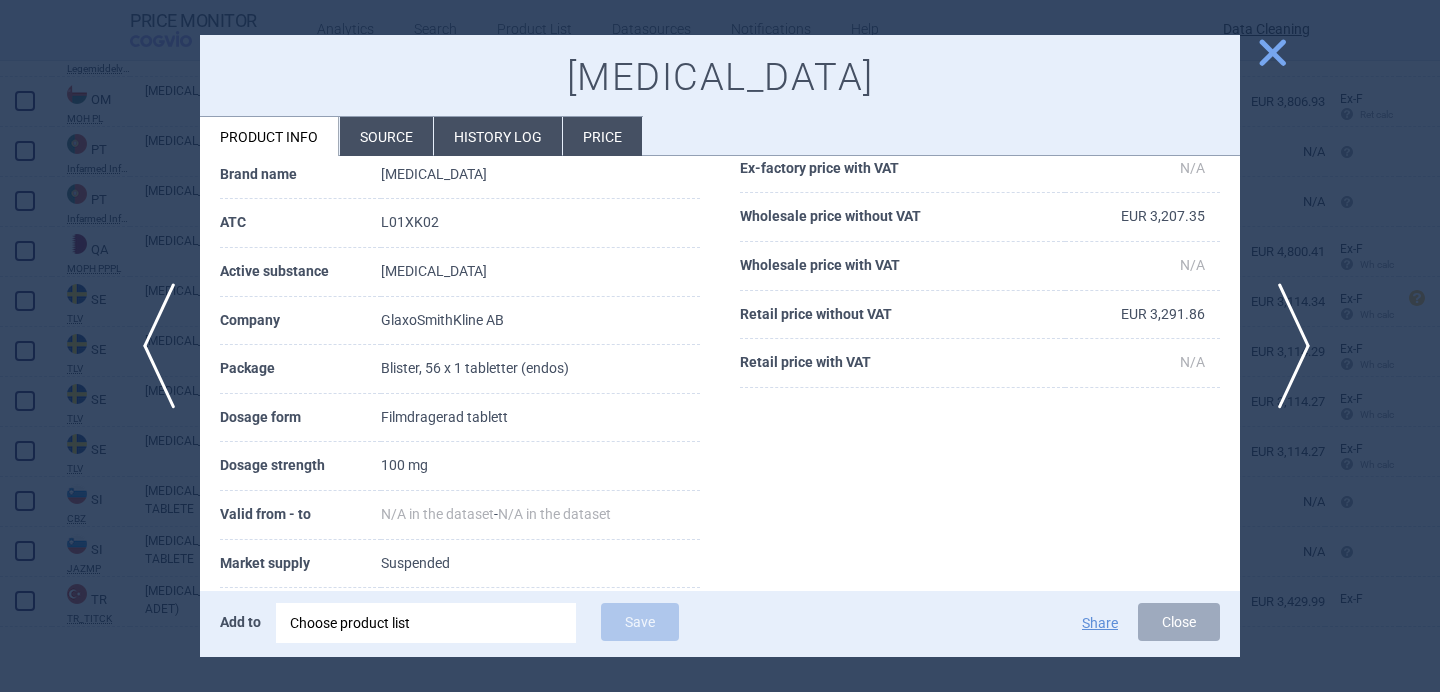 click on "next" at bounding box center (1287, 346) 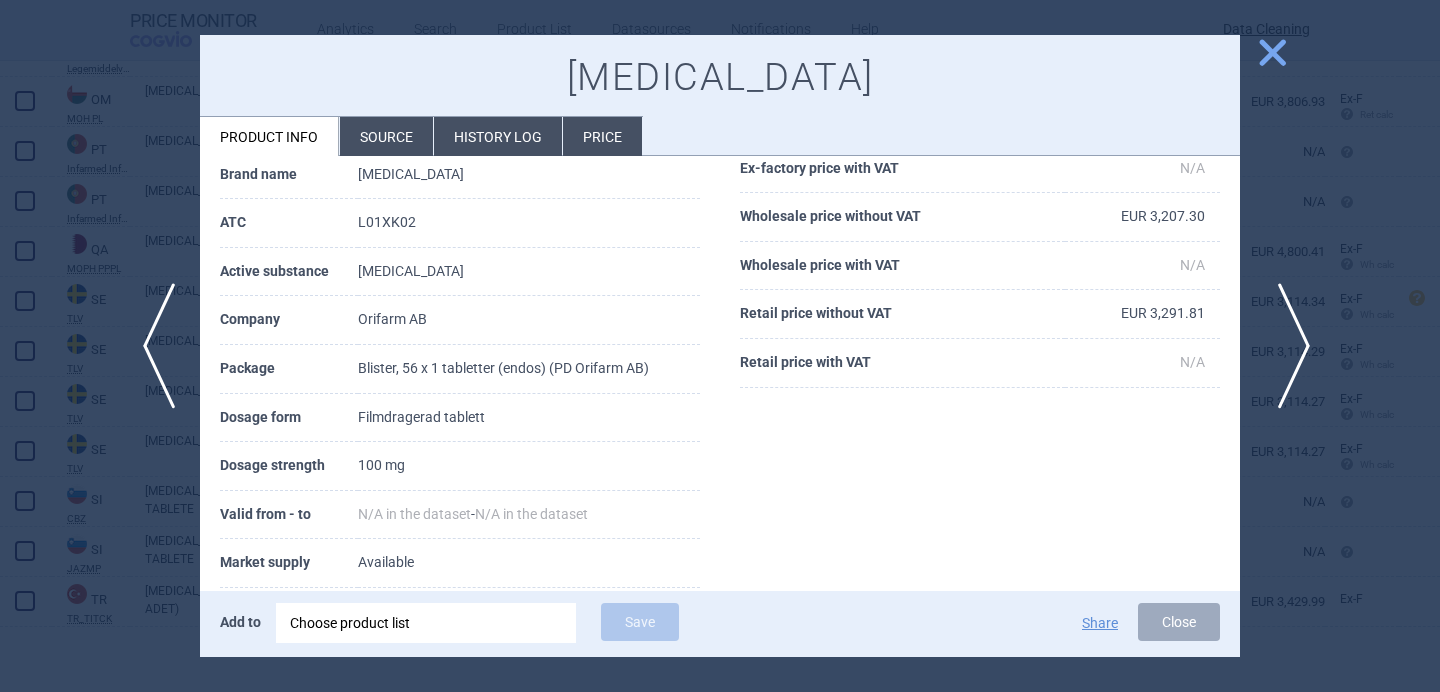 click on "next" at bounding box center (1287, 346) 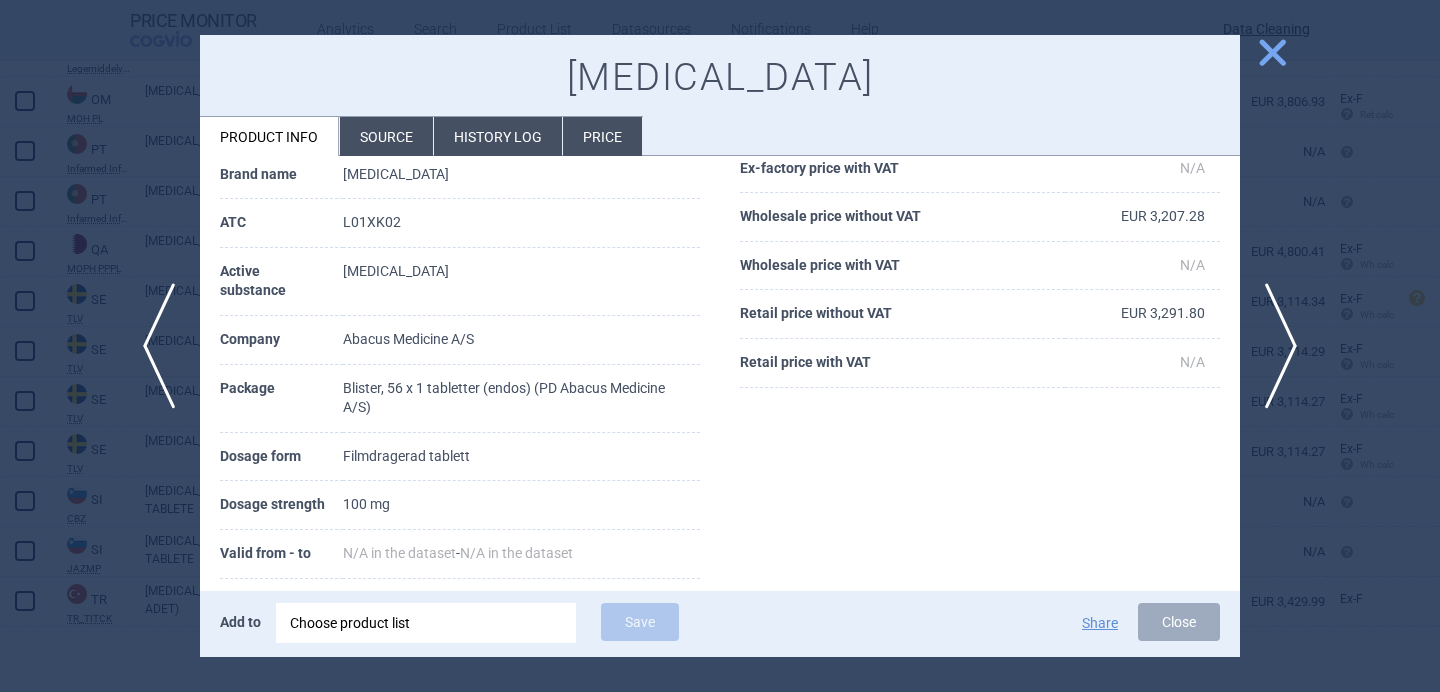 click at bounding box center [720, 346] 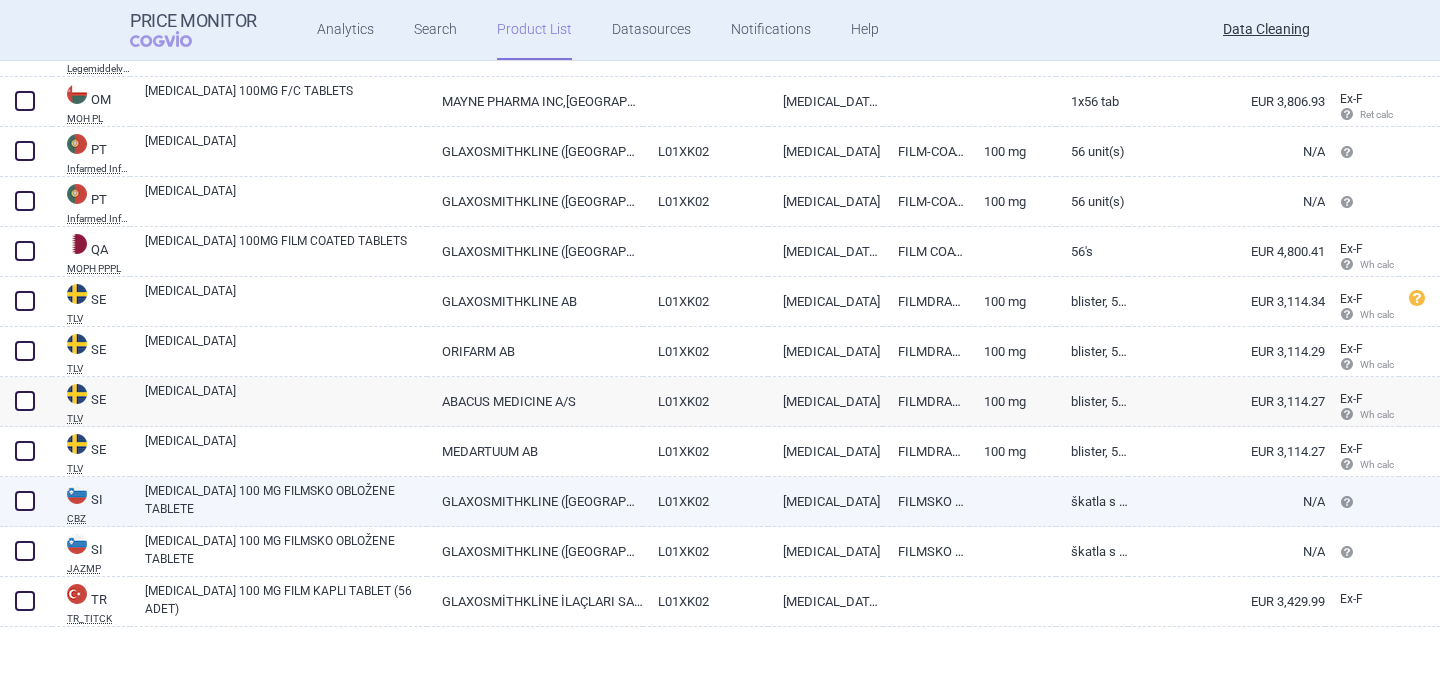 click on "ZEJULA 100 MG FILMSKO OBLOŽENE TABLETE" at bounding box center (286, 500) 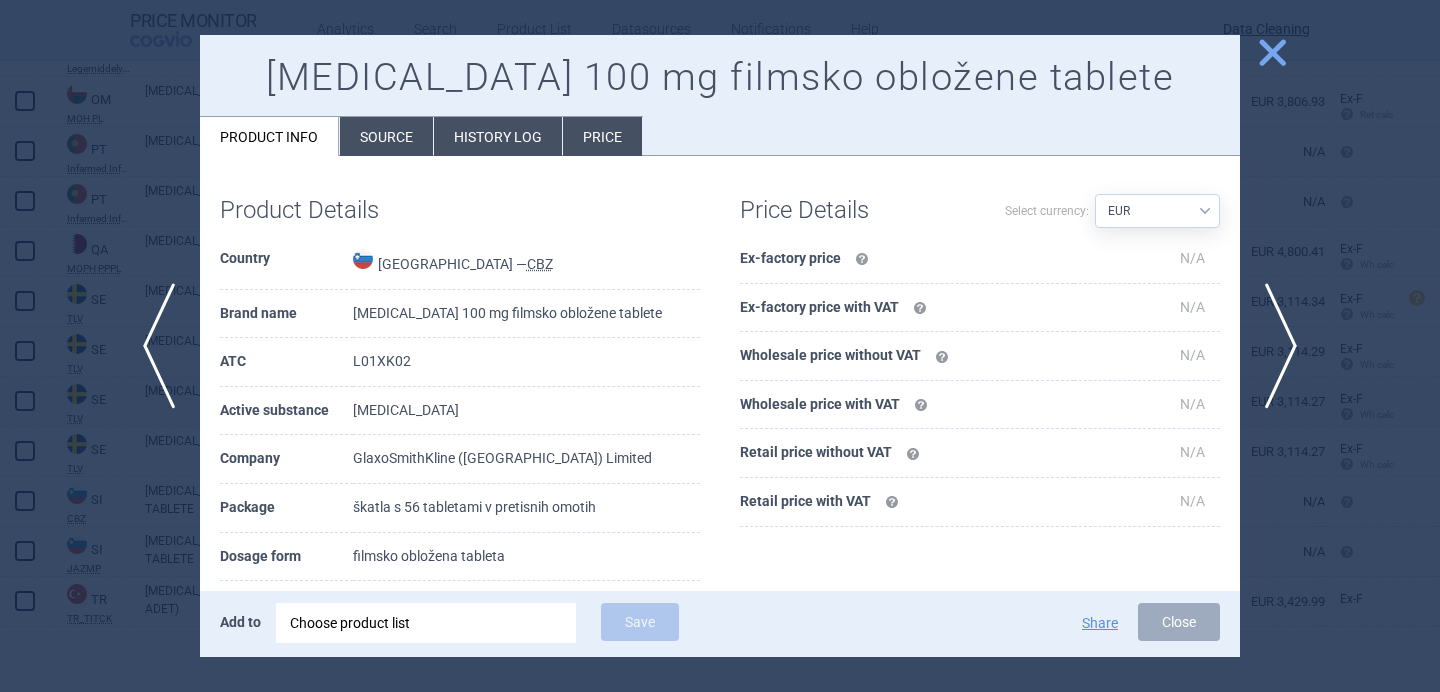 scroll, scrollTop: 78, scrollLeft: 0, axis: vertical 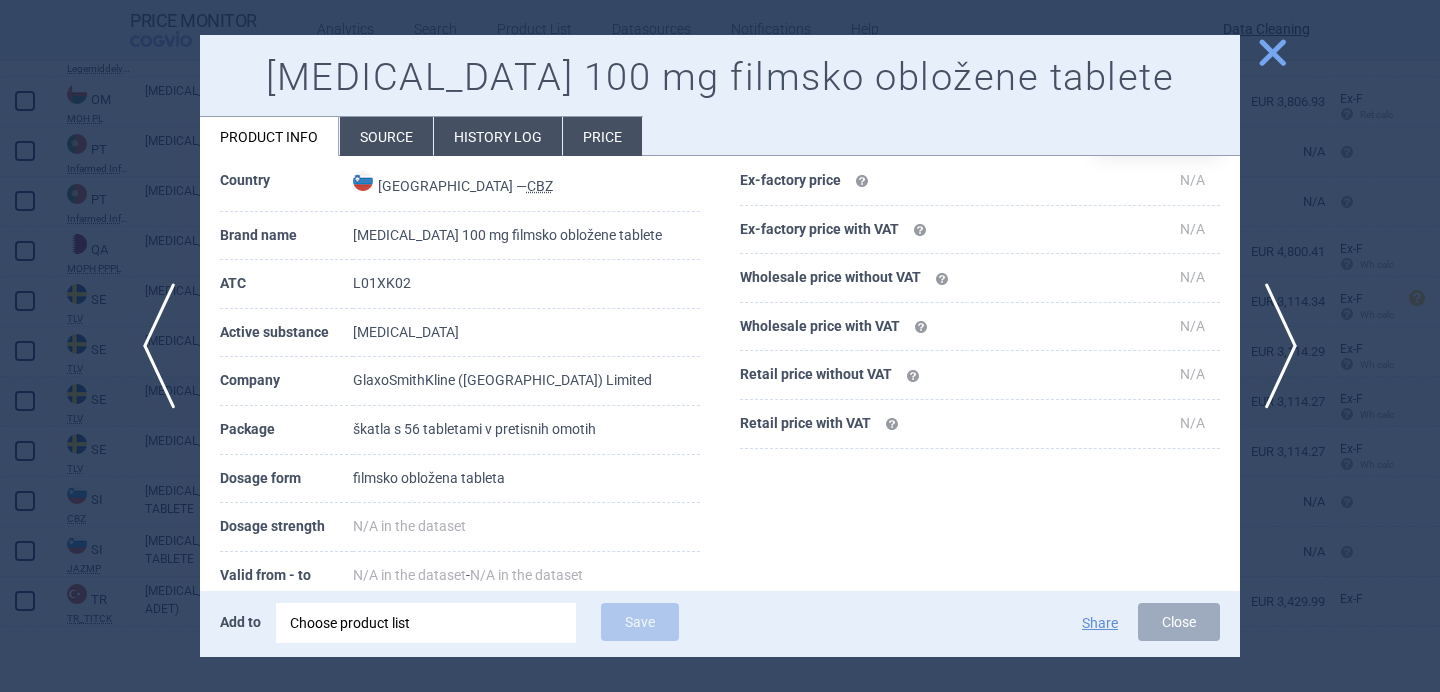 click at bounding box center (720, 346) 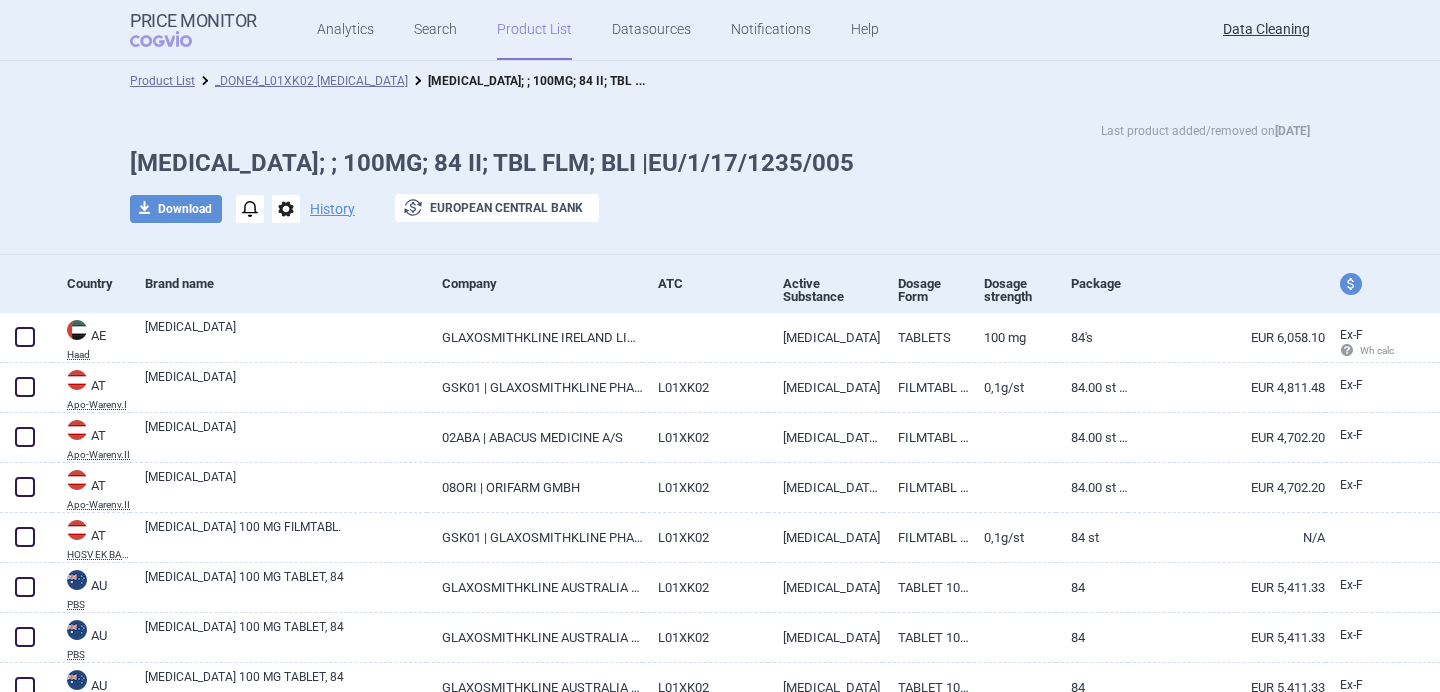 scroll, scrollTop: 0, scrollLeft: 0, axis: both 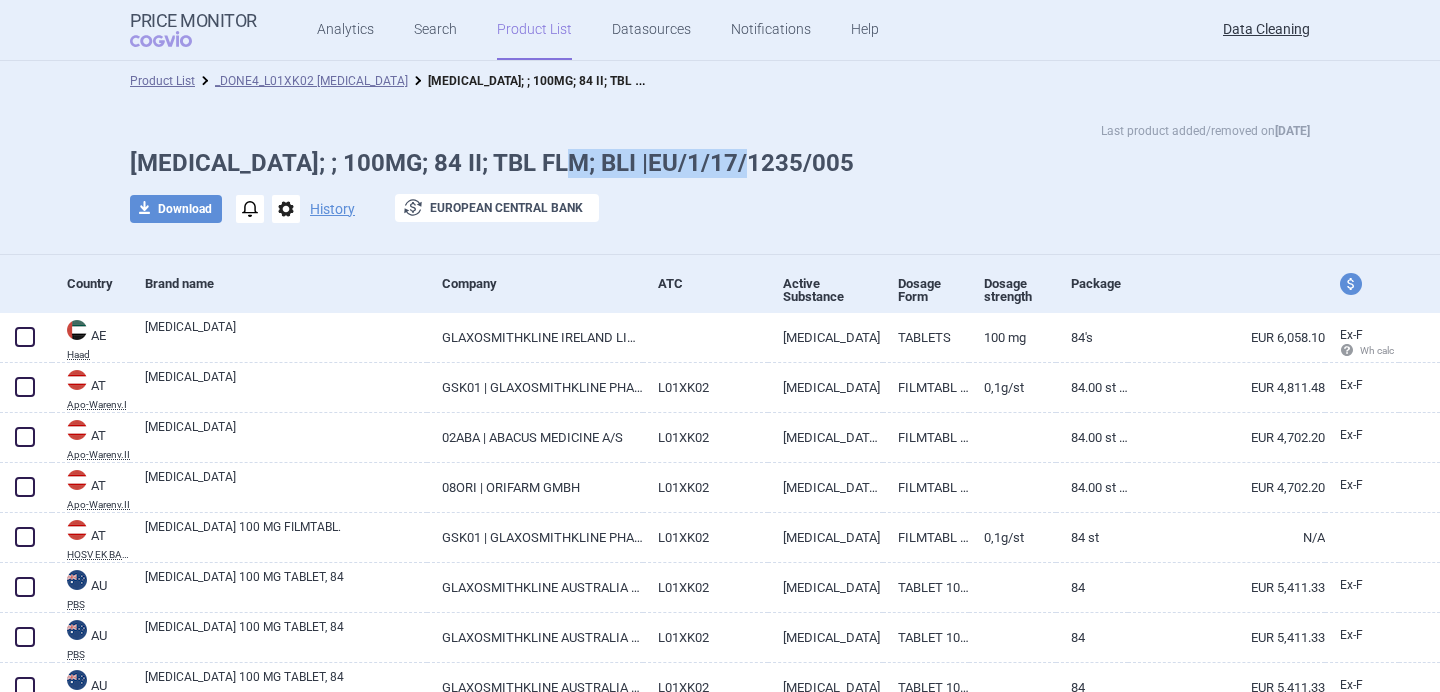 drag, startPoint x: 782, startPoint y: 153, endPoint x: 549, endPoint y: 161, distance: 233.1373 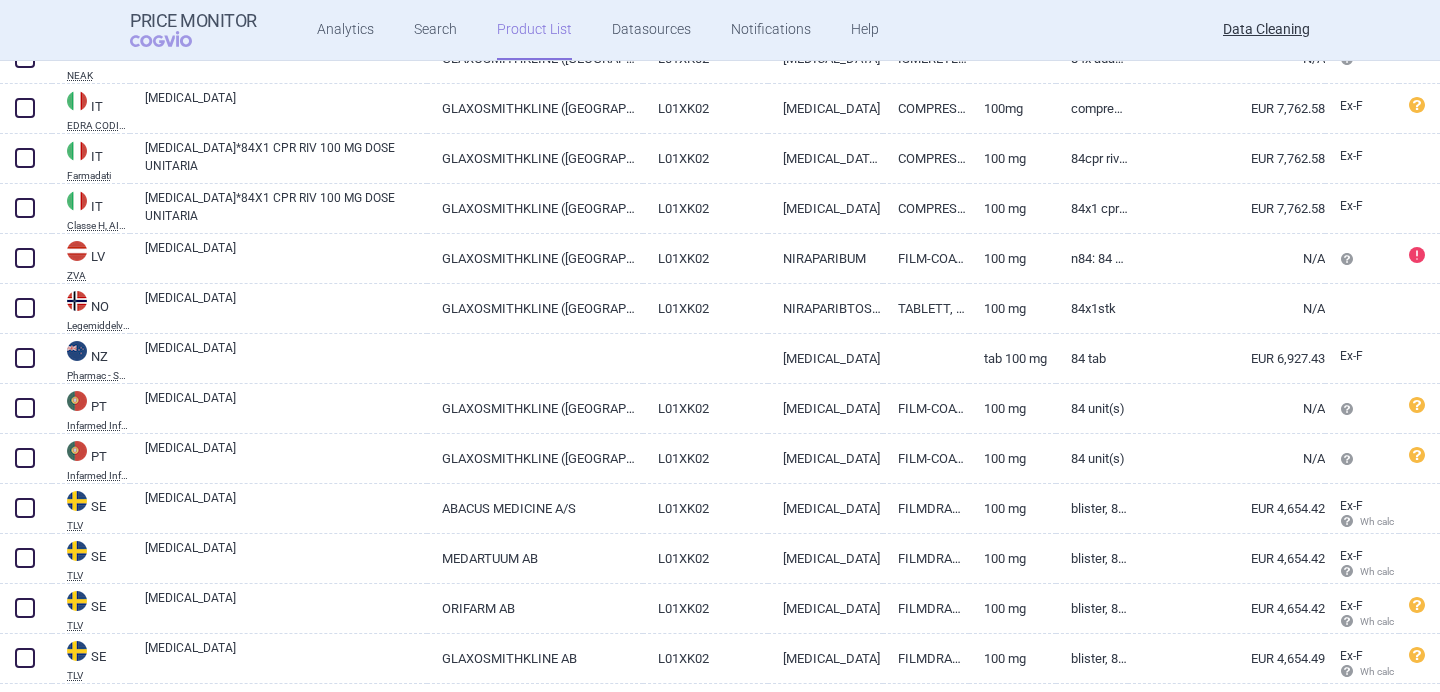 scroll, scrollTop: 1486, scrollLeft: 0, axis: vertical 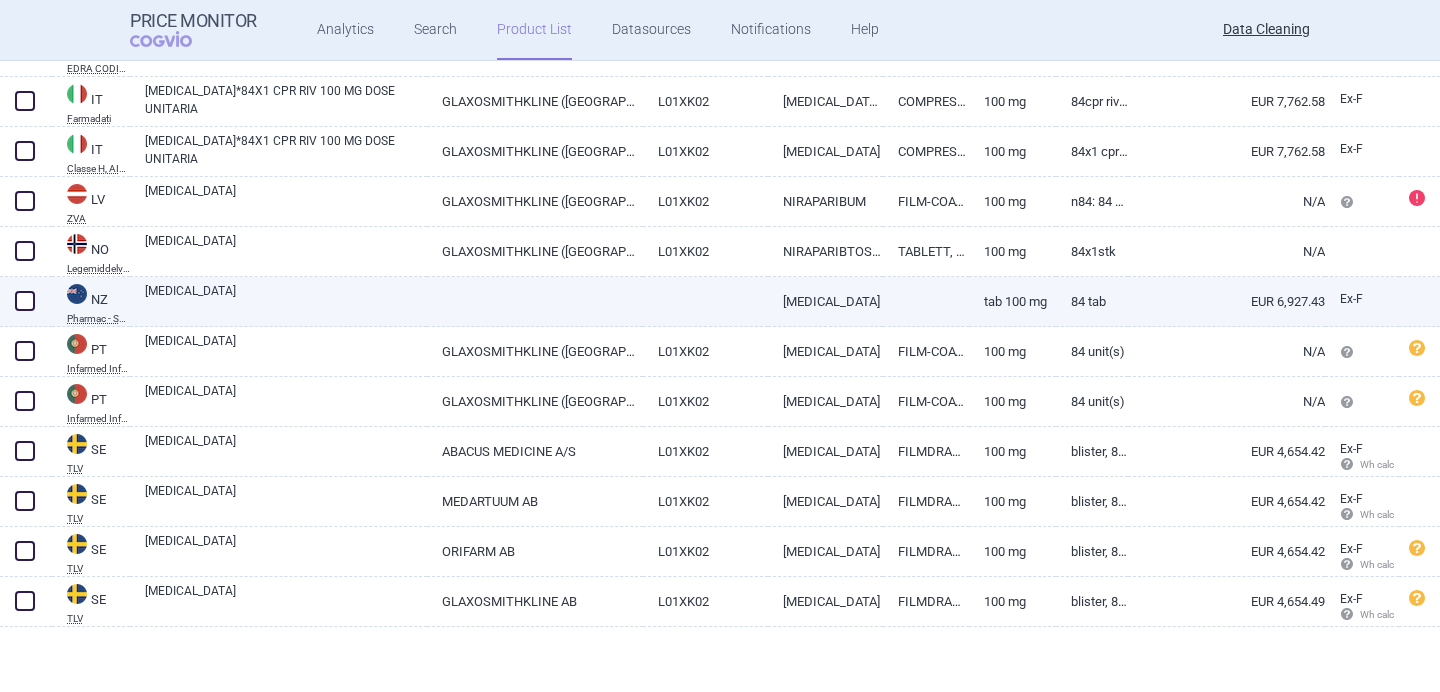 click on "[MEDICAL_DATA]" at bounding box center (286, 300) 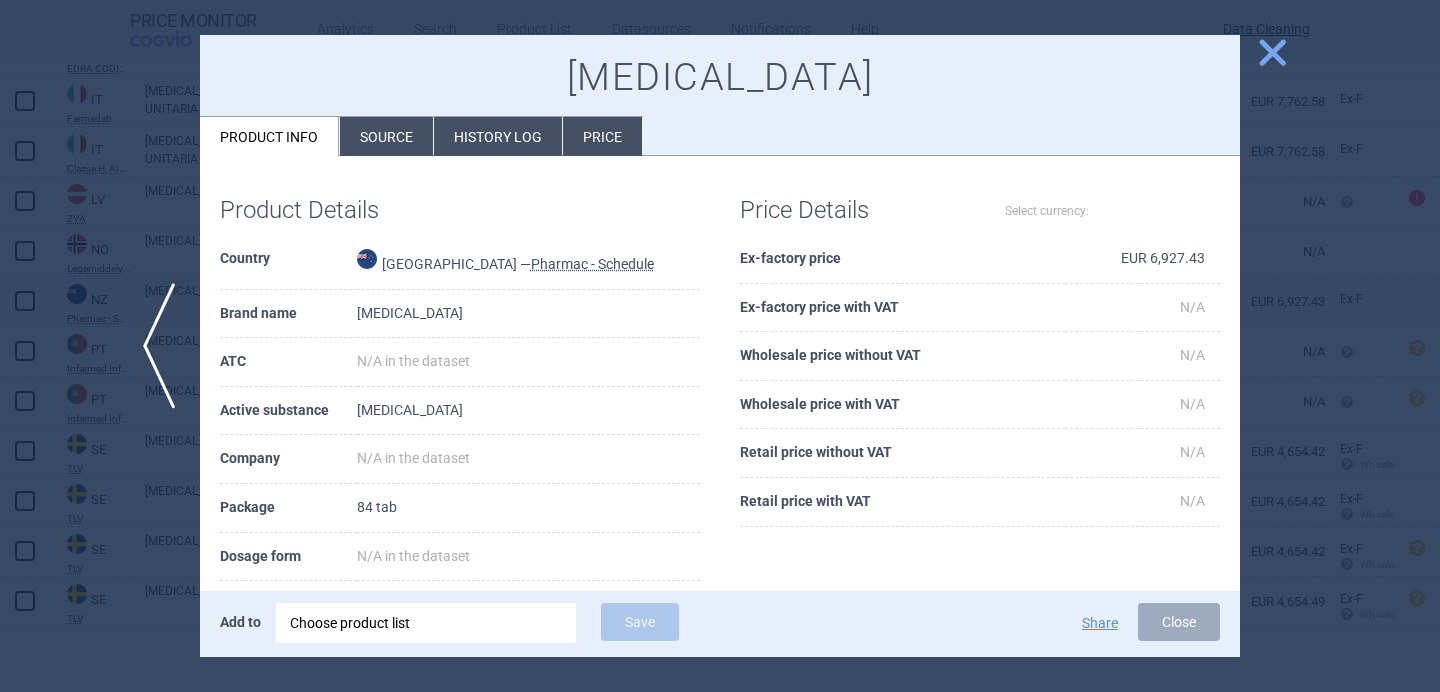 select on "EUR" 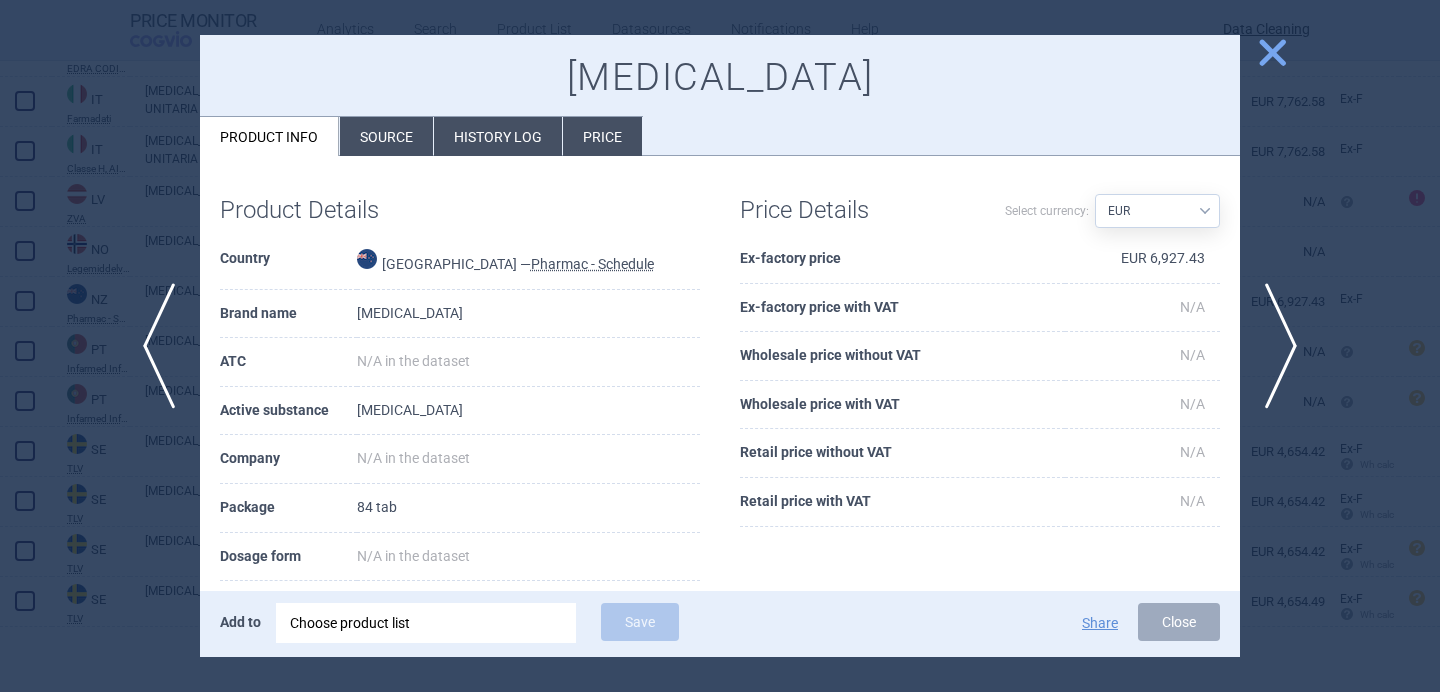 click at bounding box center (720, 346) 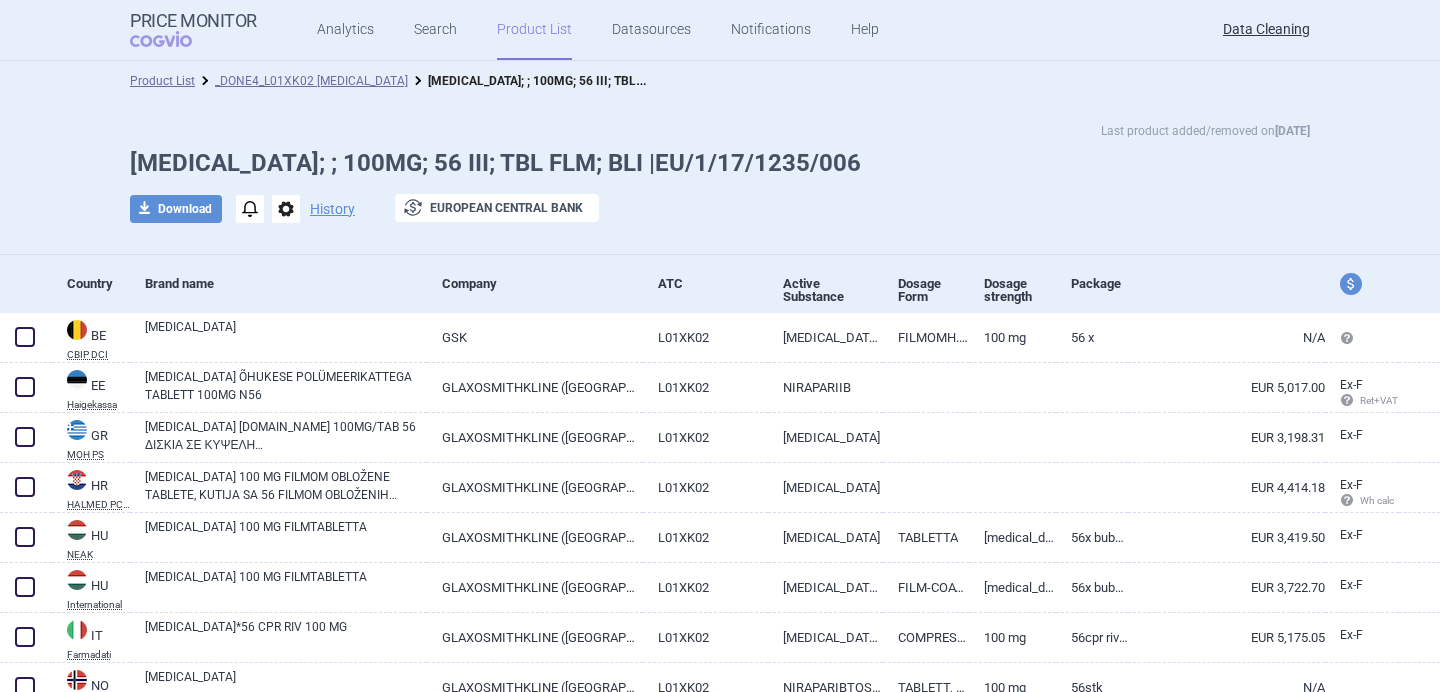 scroll, scrollTop: 0, scrollLeft: 0, axis: both 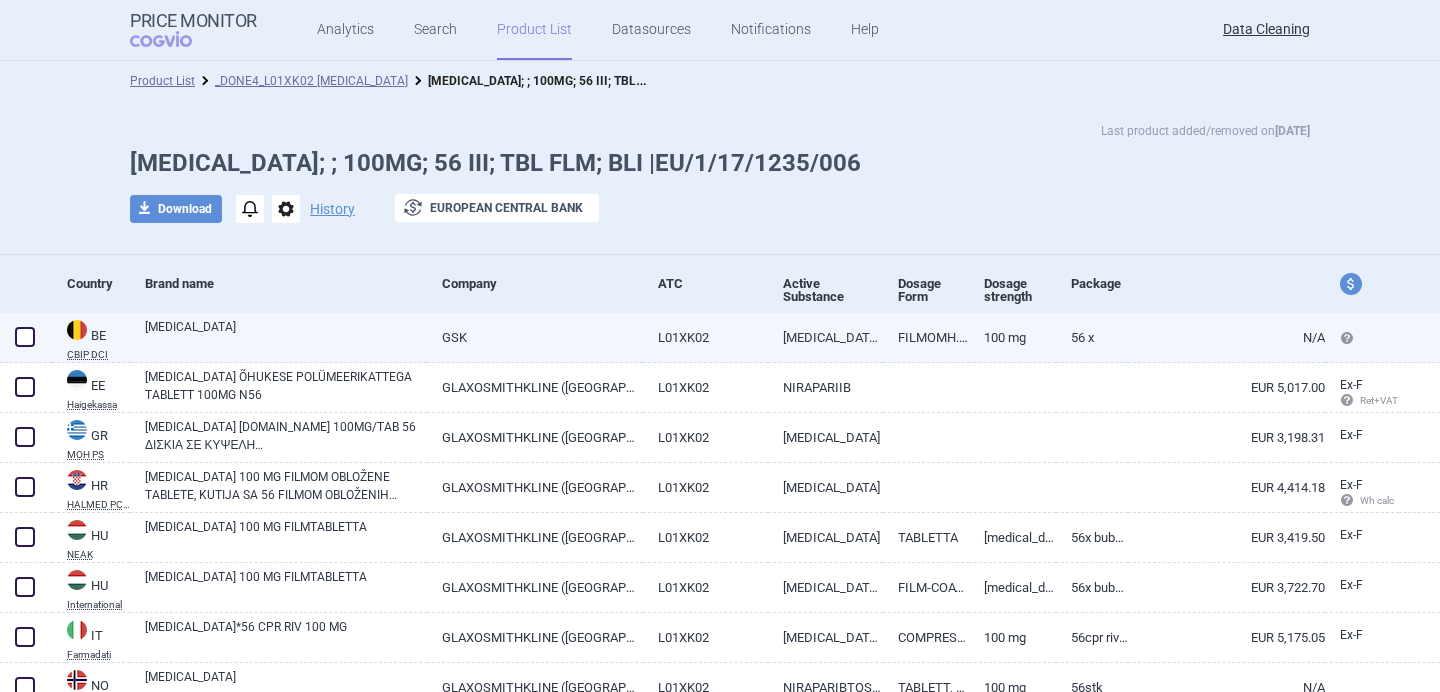 click on "[MEDICAL_DATA]" at bounding box center (286, 336) 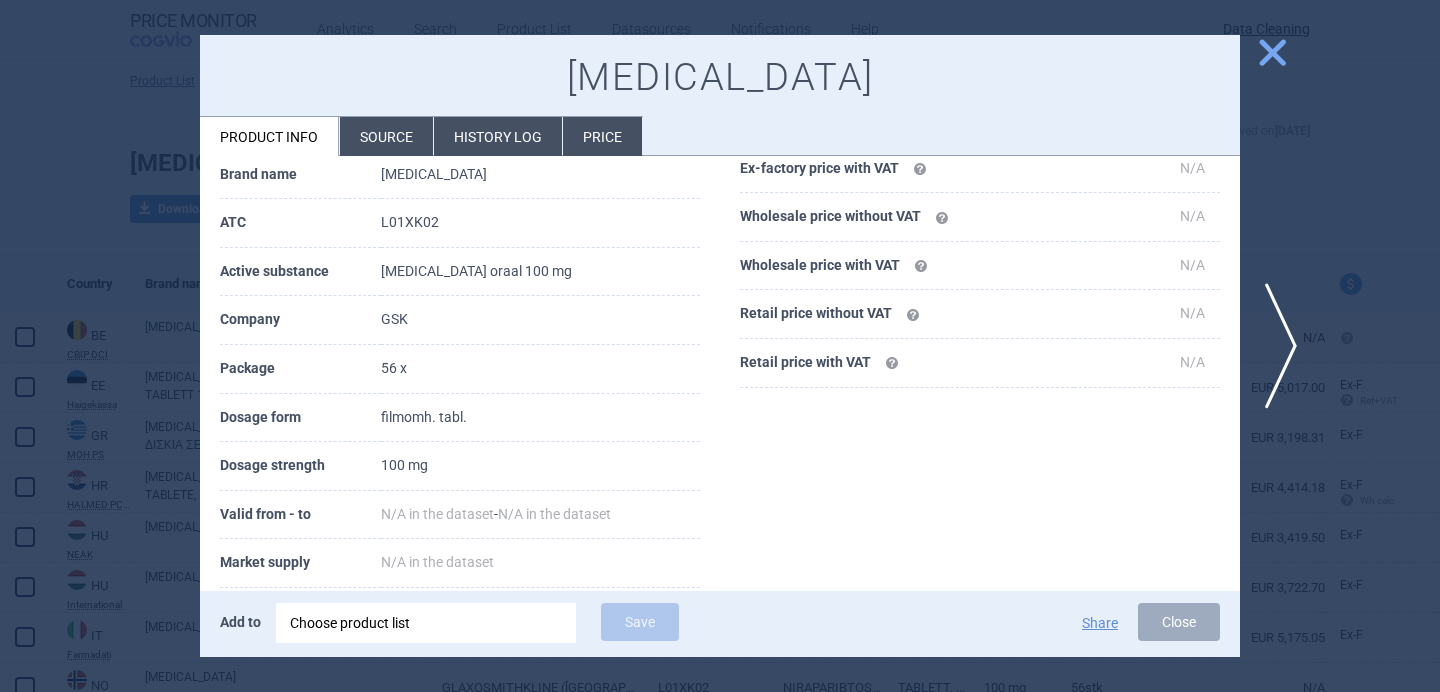 scroll, scrollTop: 141, scrollLeft: 0, axis: vertical 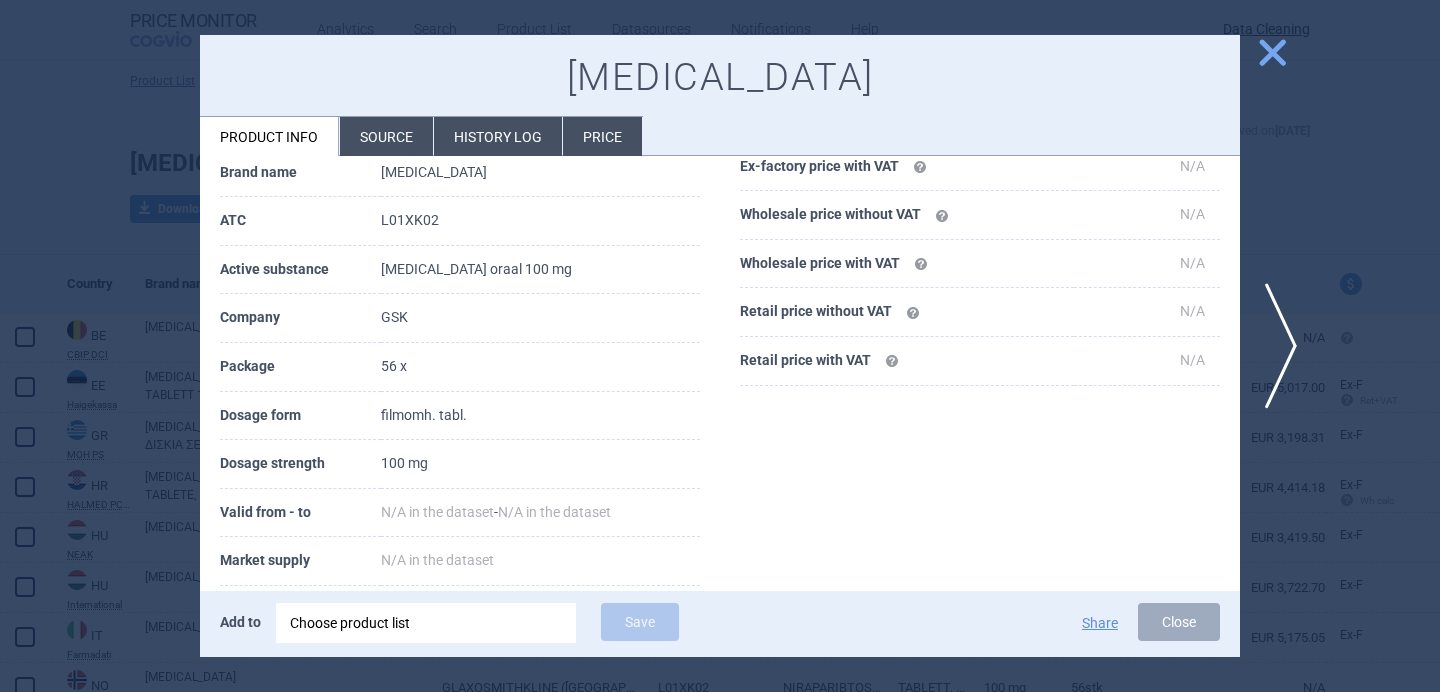 click on "Source" at bounding box center [386, 136] 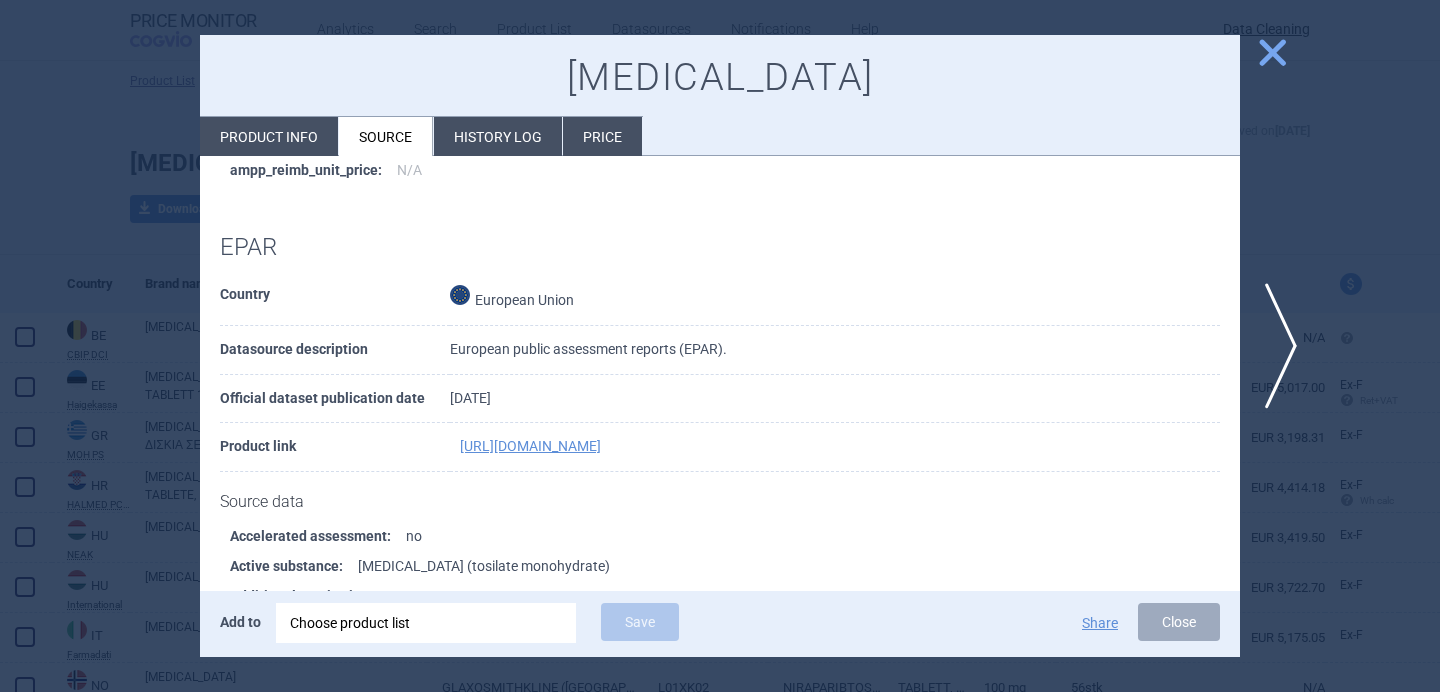 scroll, scrollTop: 1552, scrollLeft: 0, axis: vertical 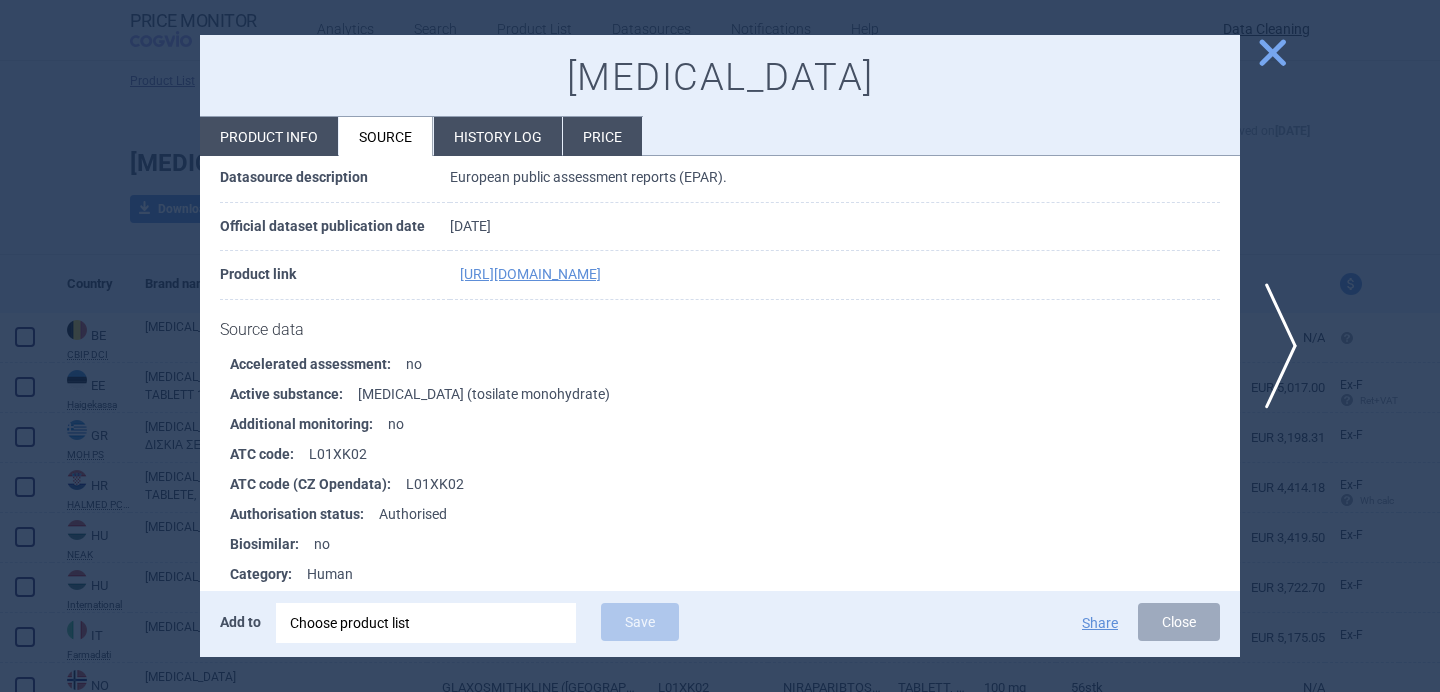 click at bounding box center [720, 346] 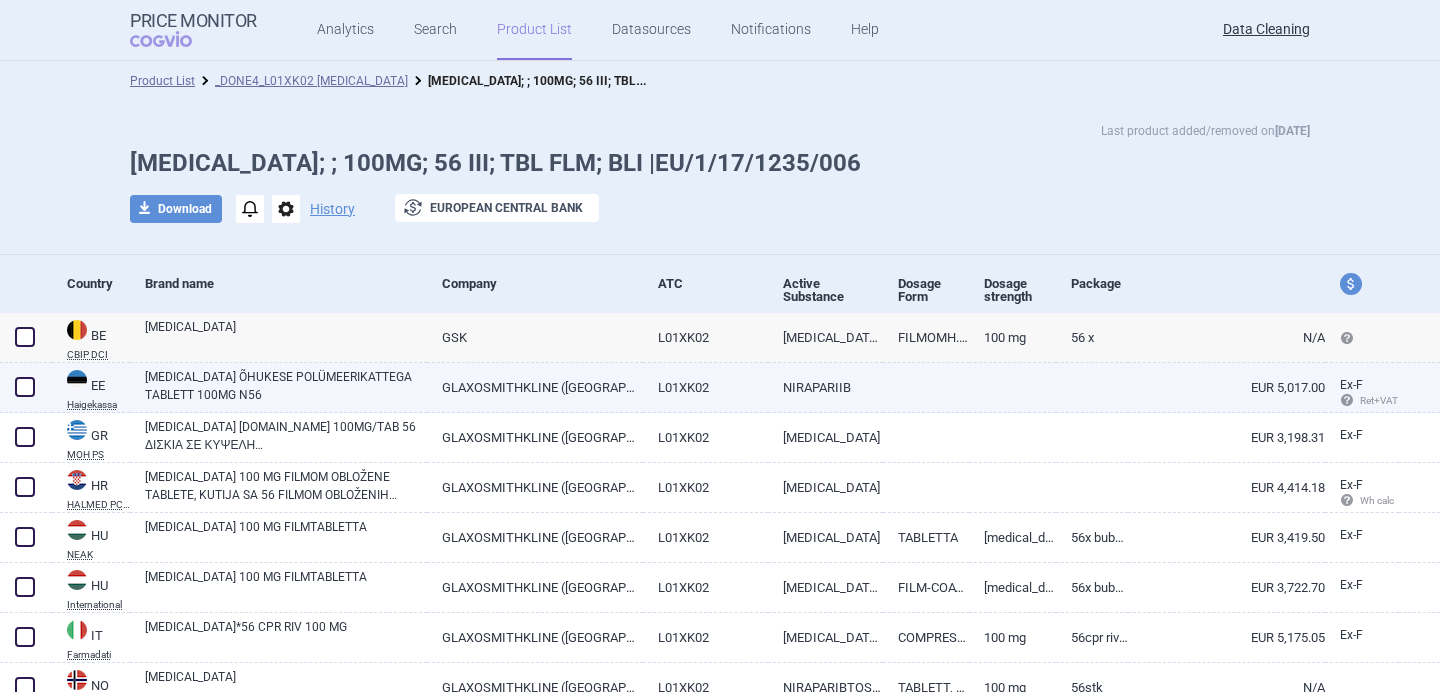 click on "ZEJULA ÕHUKESE POLÜMEERIKATTEGA TABLETT 100MG N56" at bounding box center (286, 386) 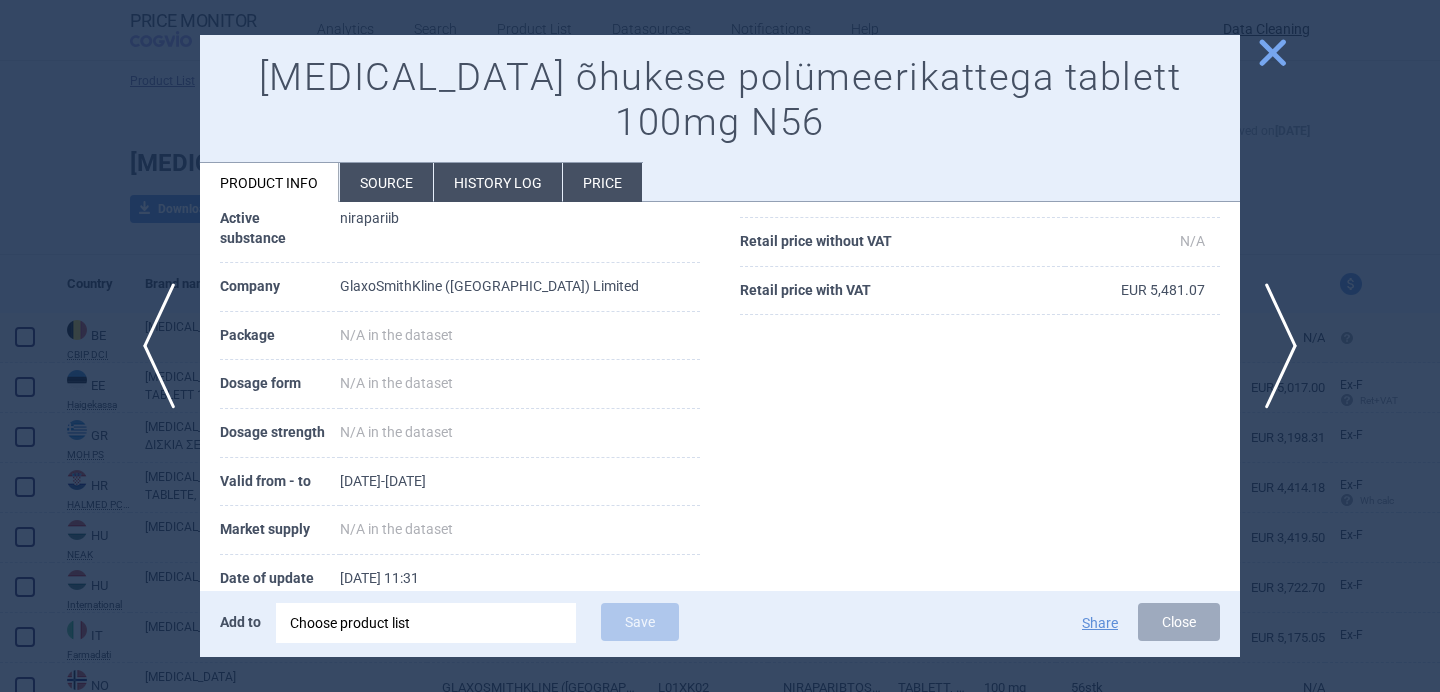 scroll, scrollTop: 272, scrollLeft: 0, axis: vertical 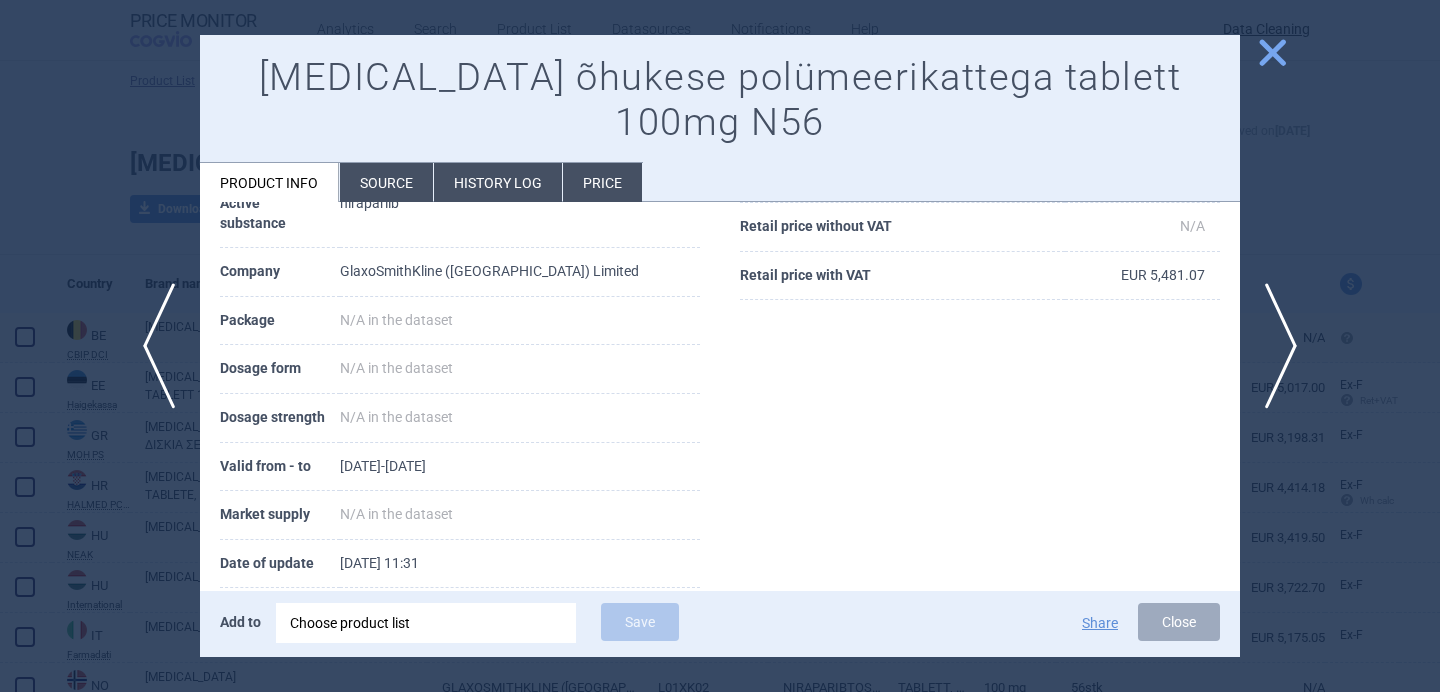 click on "Source" at bounding box center [386, 182] 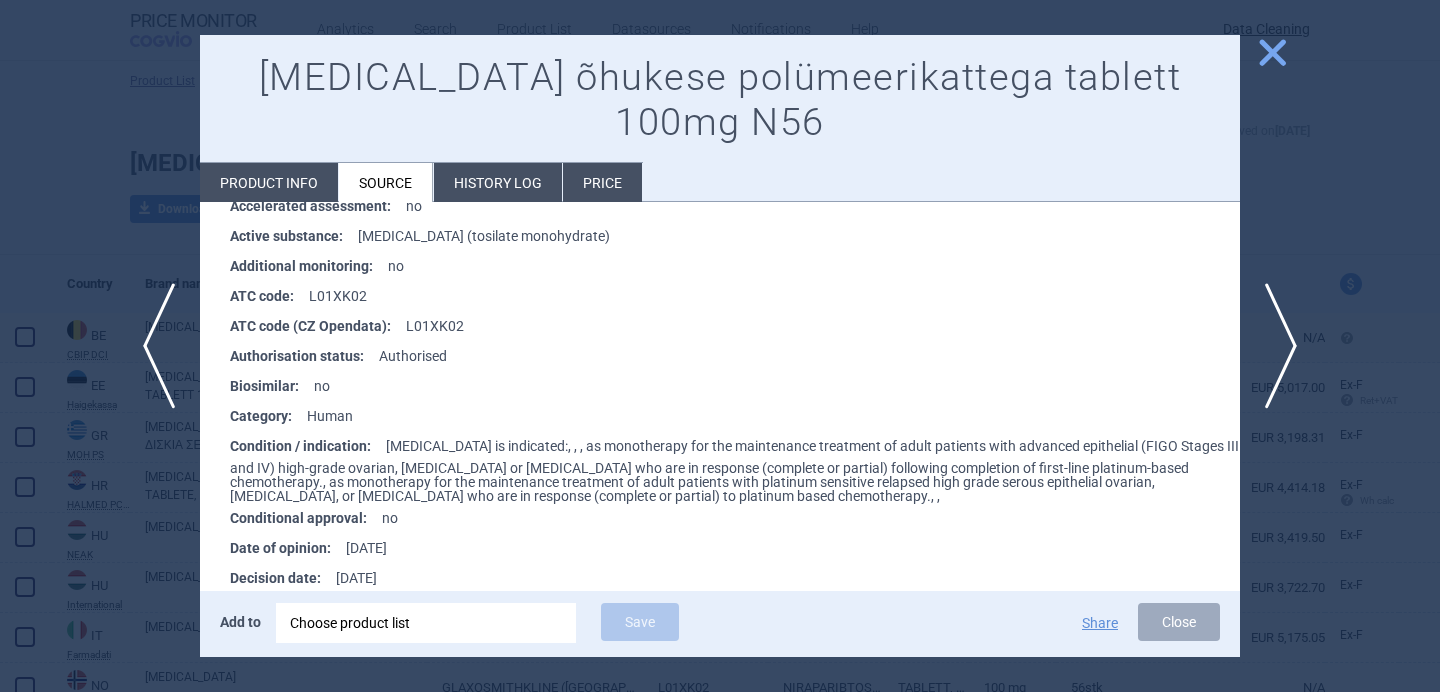 scroll, scrollTop: 1116, scrollLeft: 0, axis: vertical 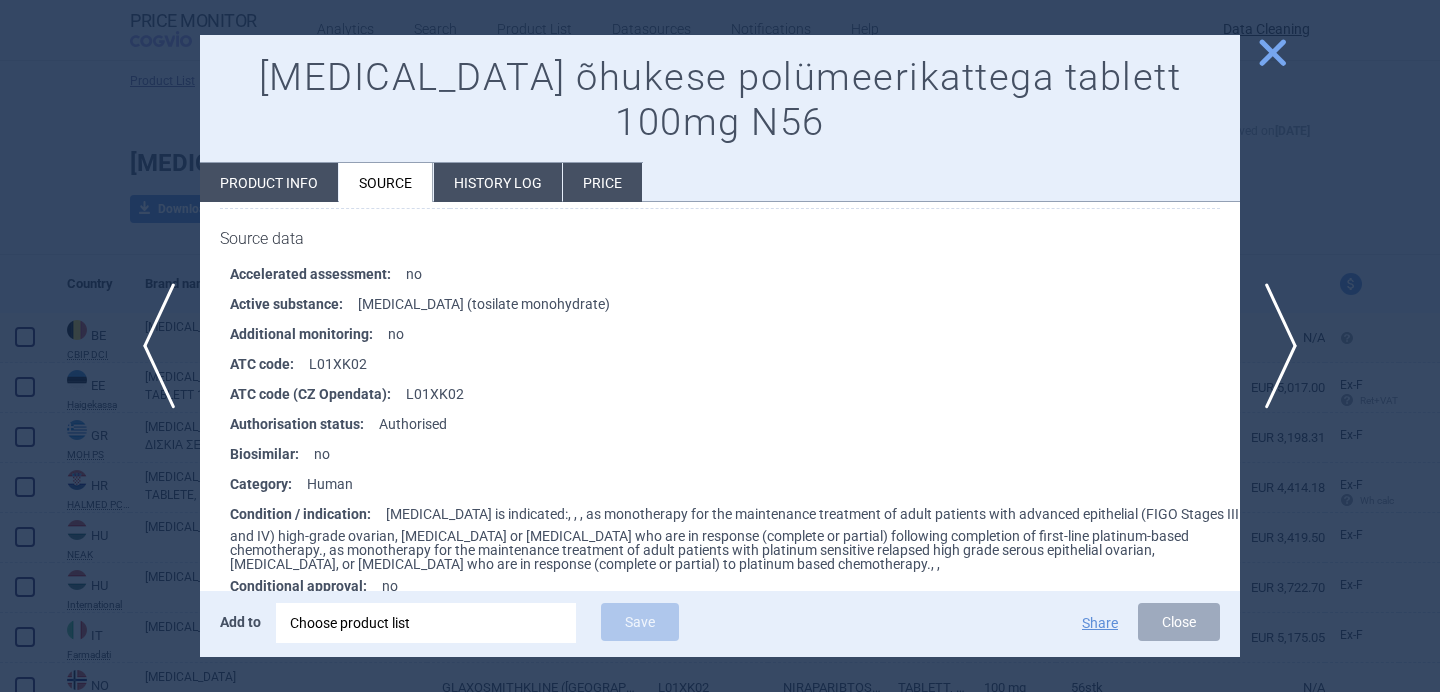 click at bounding box center (720, 346) 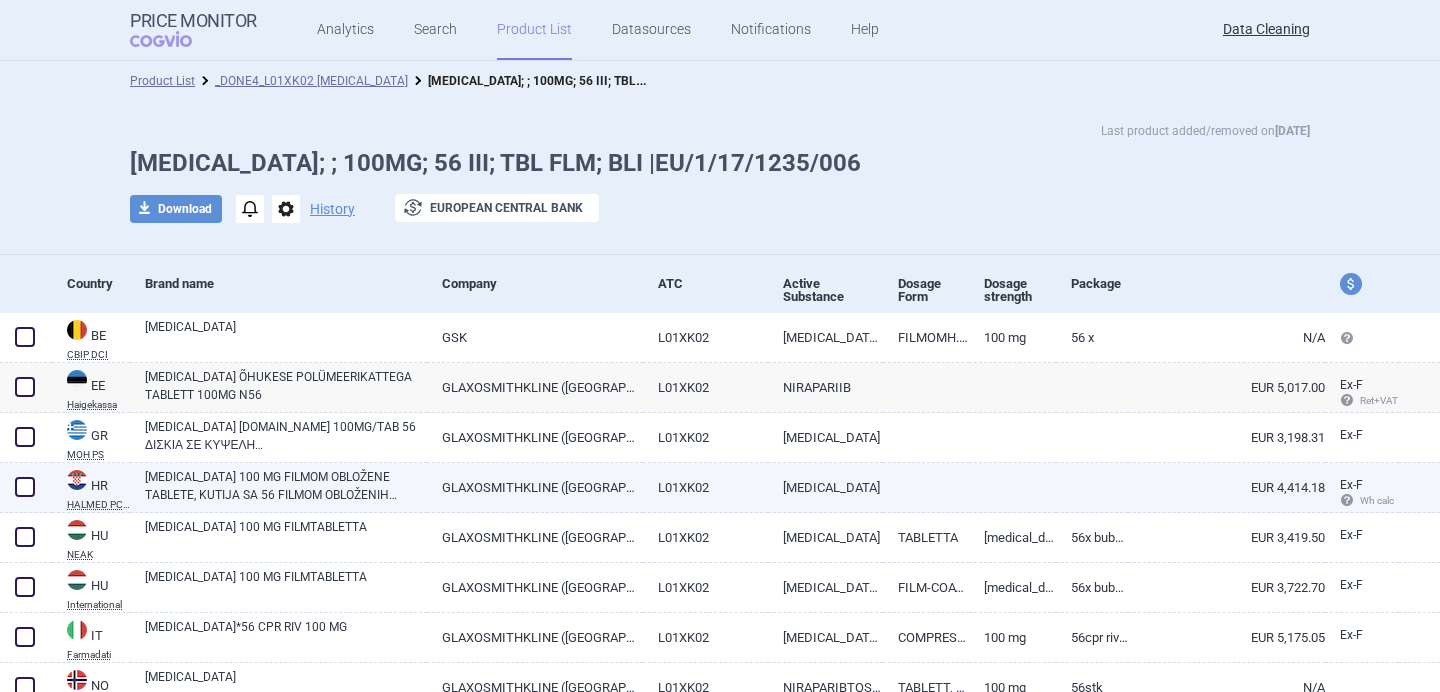 click on "ZEJULA 100 MG FILMOM OBLOŽENE TABLETE, KUTIJA SA 56 FILMOM OBLOŽENIH TABLETA U BLISTERU" at bounding box center [286, 486] 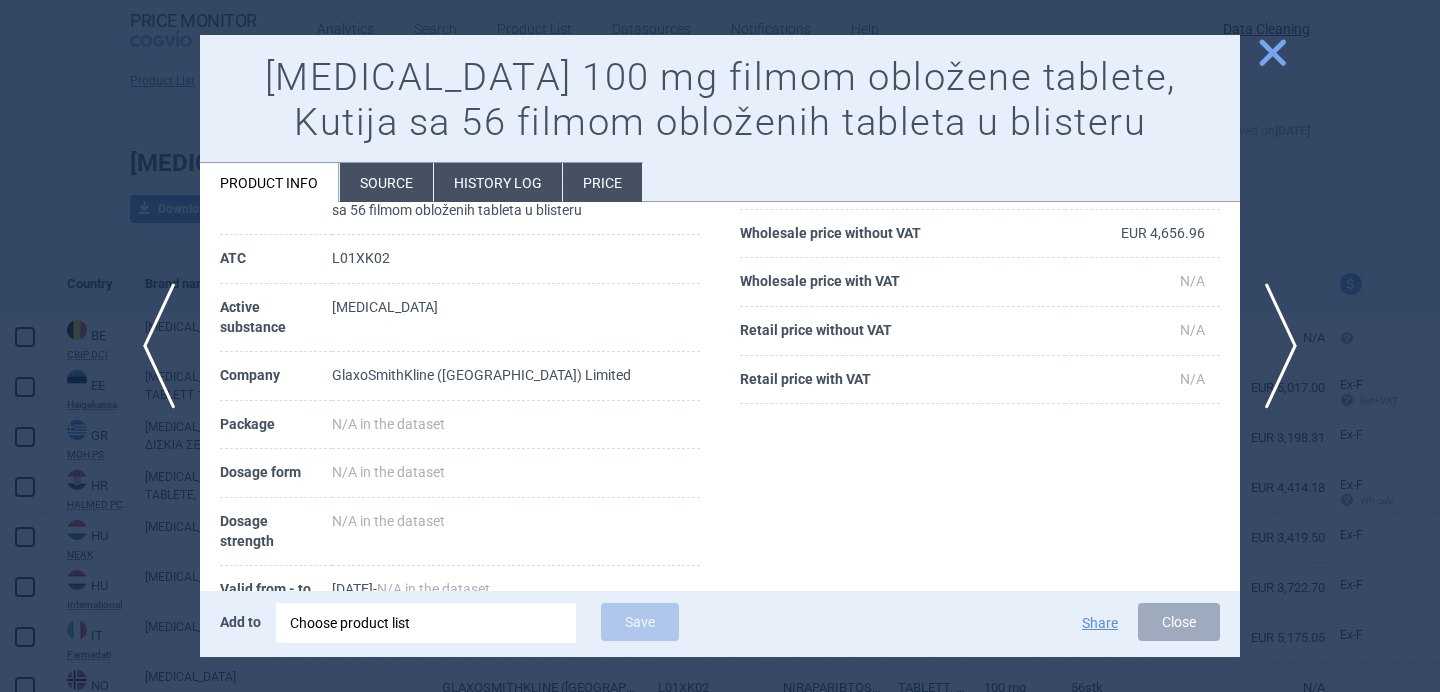scroll, scrollTop: 265, scrollLeft: 0, axis: vertical 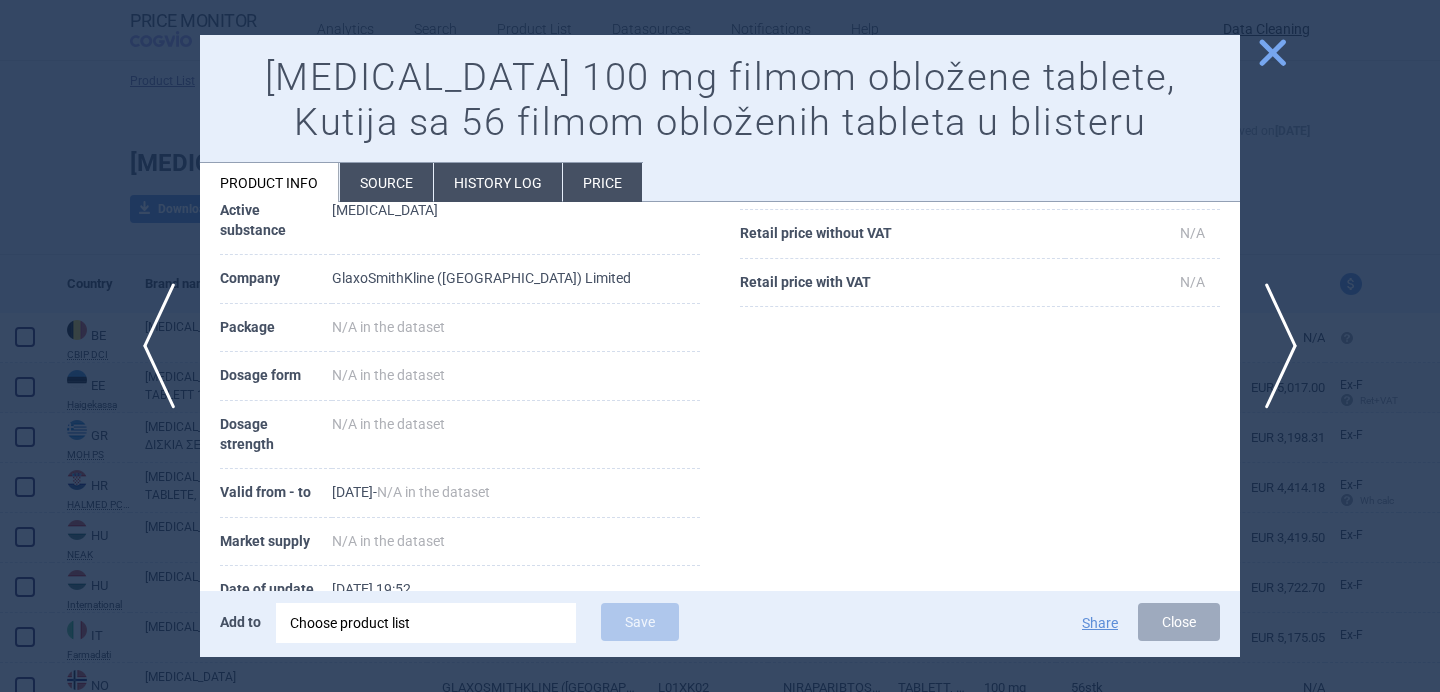 click on "Source" at bounding box center [386, 182] 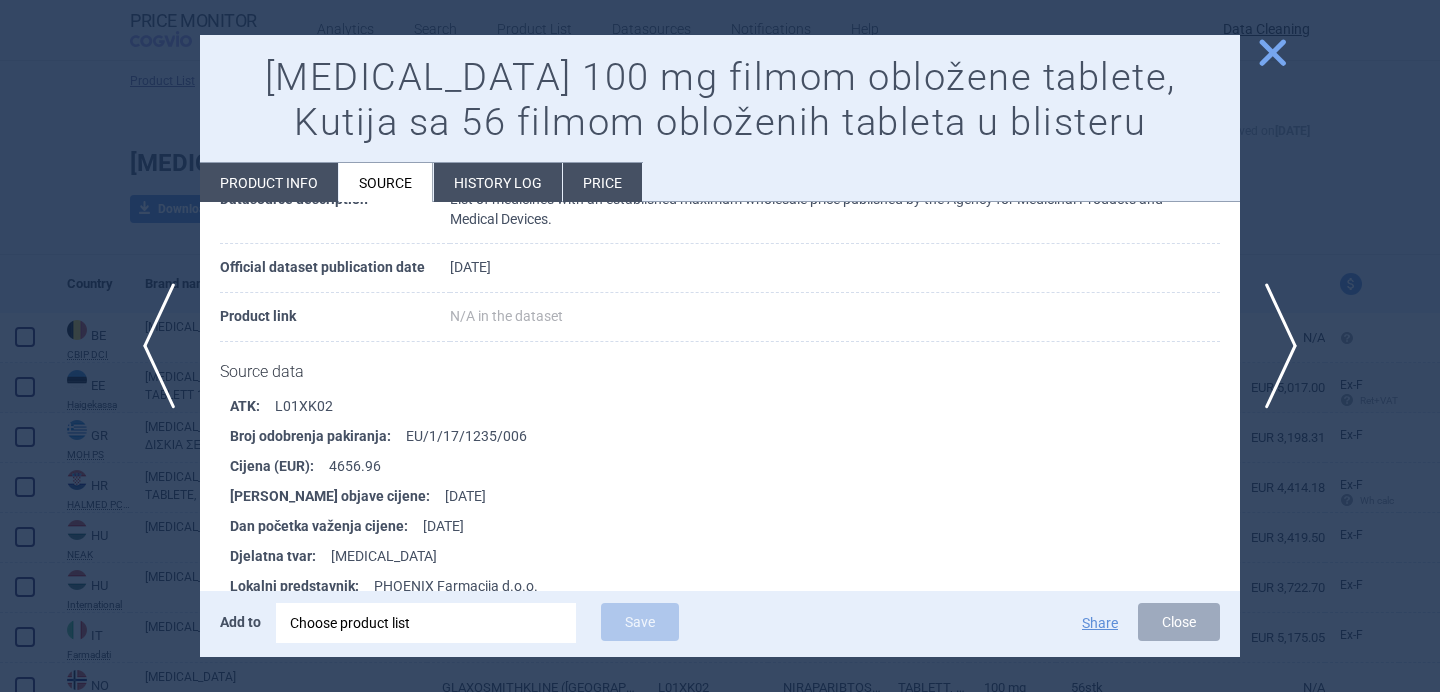 scroll, scrollTop: 204, scrollLeft: 0, axis: vertical 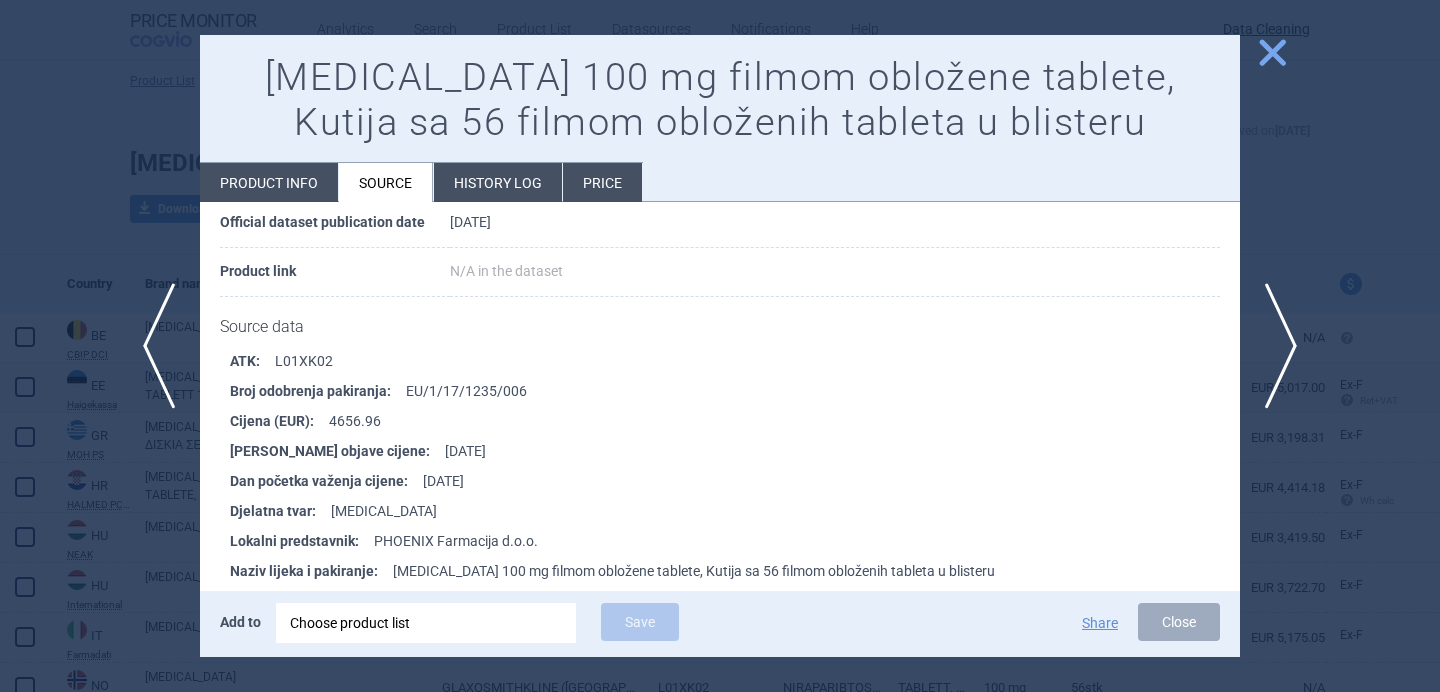 click at bounding box center [720, 346] 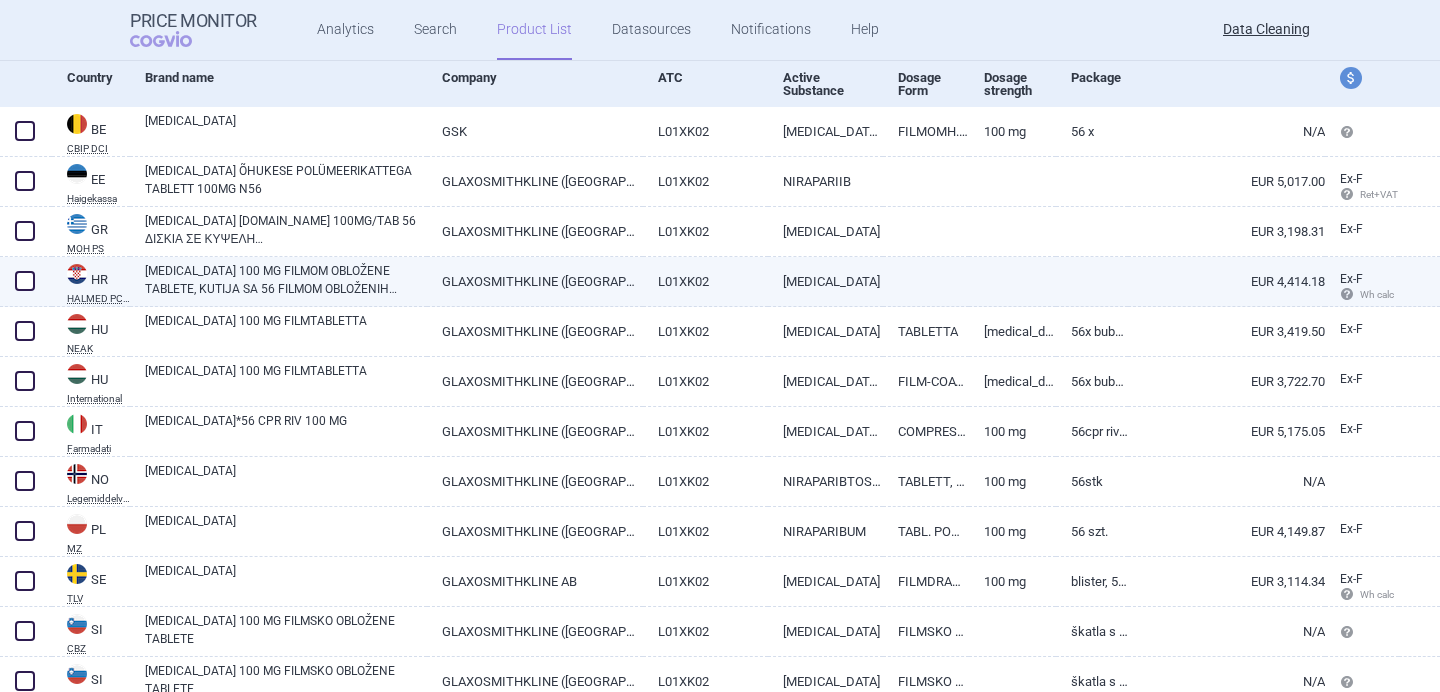 scroll, scrollTop: 212, scrollLeft: 0, axis: vertical 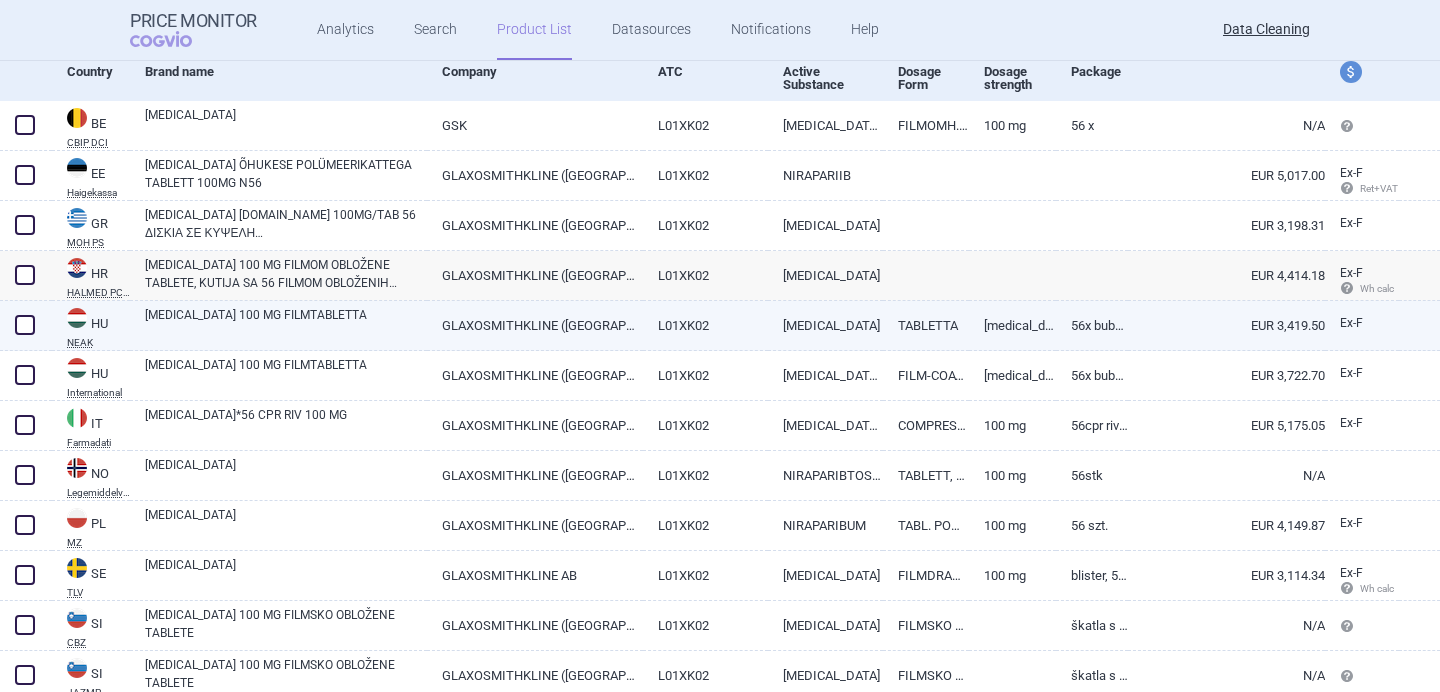 click on "[MEDICAL_DATA] 100 MG FILMTABLETTA" at bounding box center (286, 324) 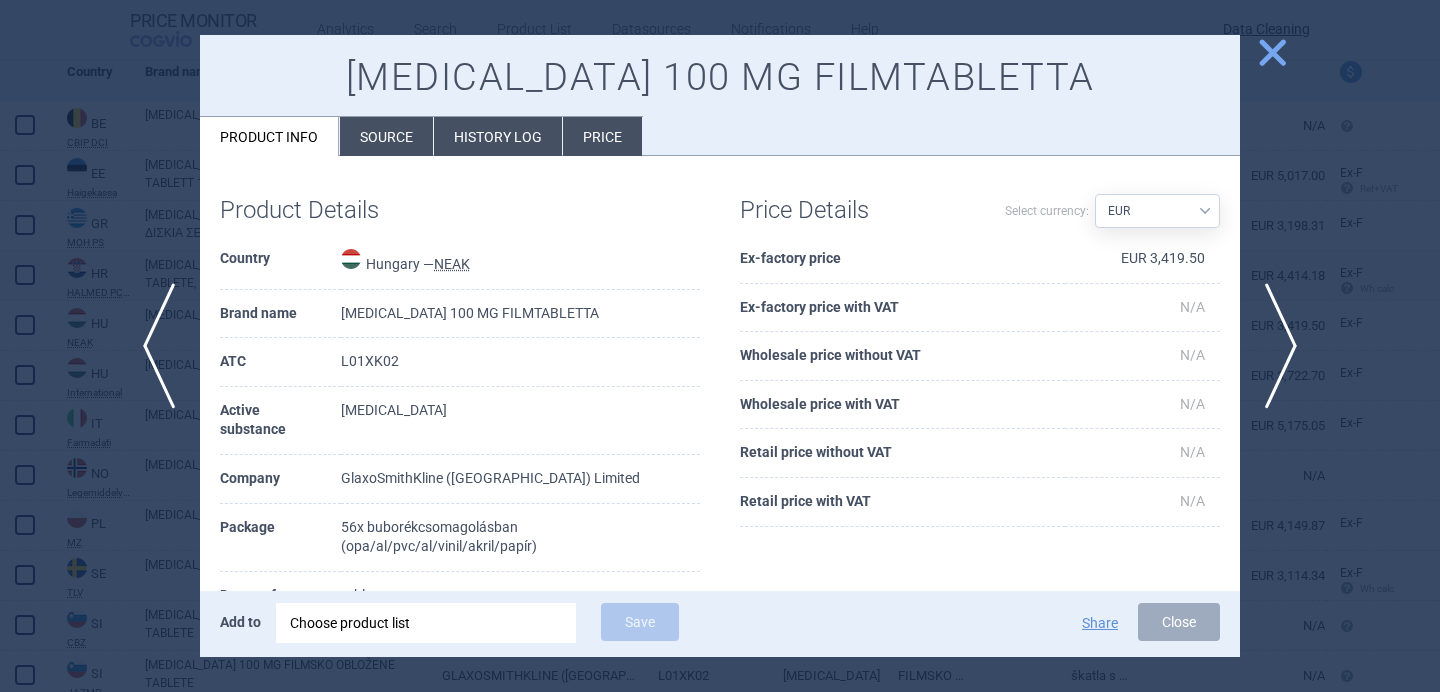click on "Source" at bounding box center [386, 136] 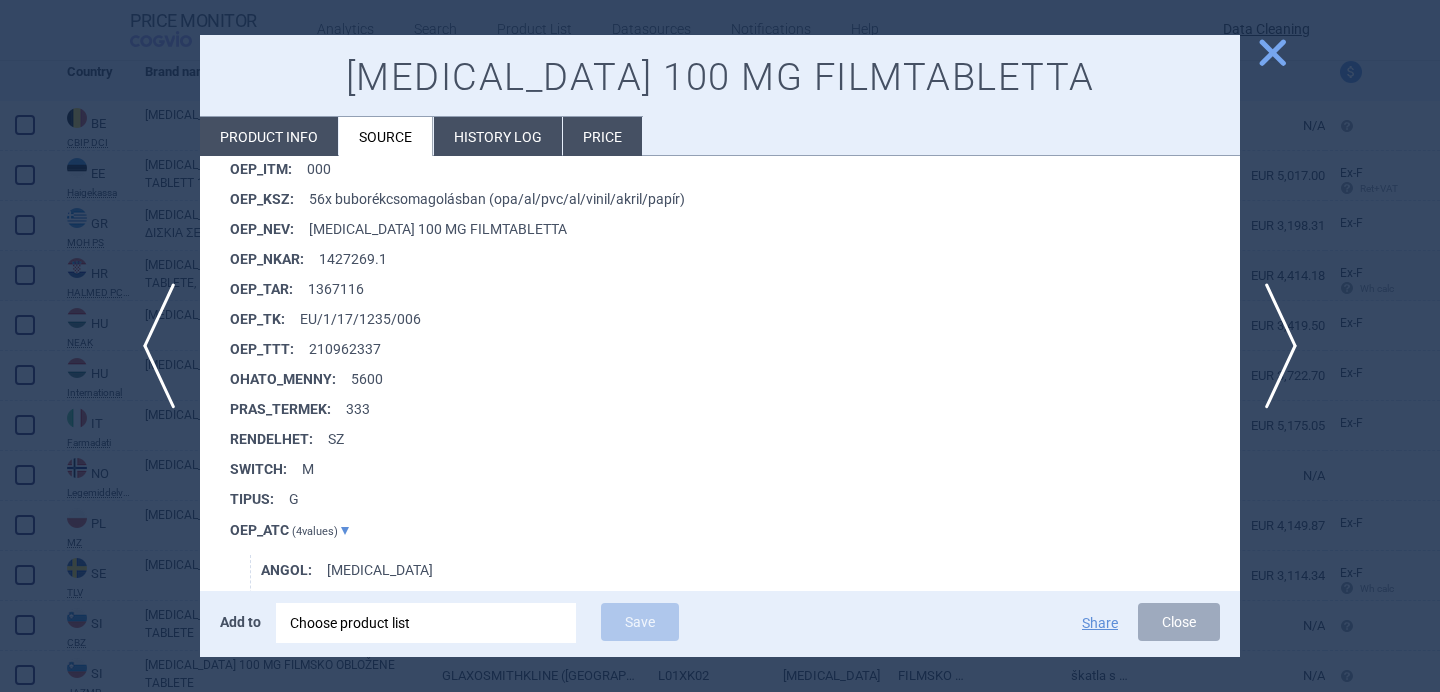 scroll, scrollTop: 1757, scrollLeft: 0, axis: vertical 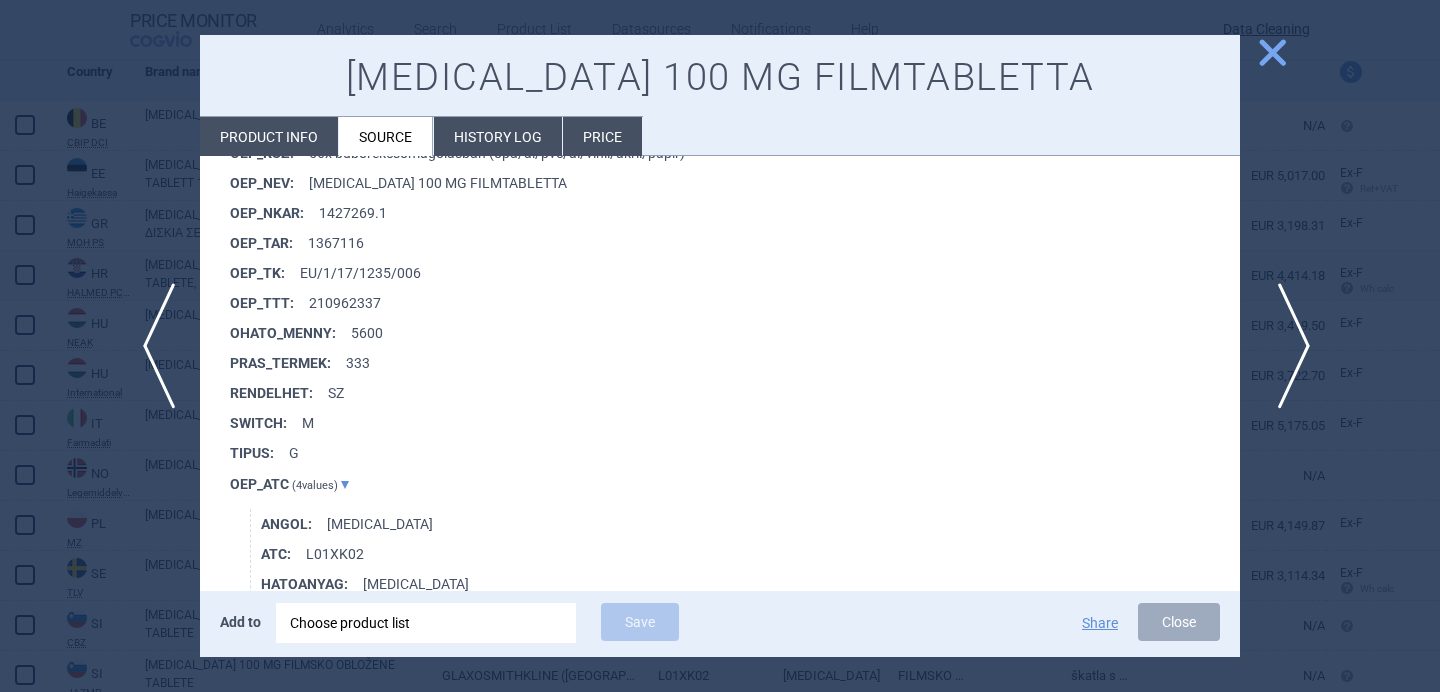 click on "next" at bounding box center (1287, 346) 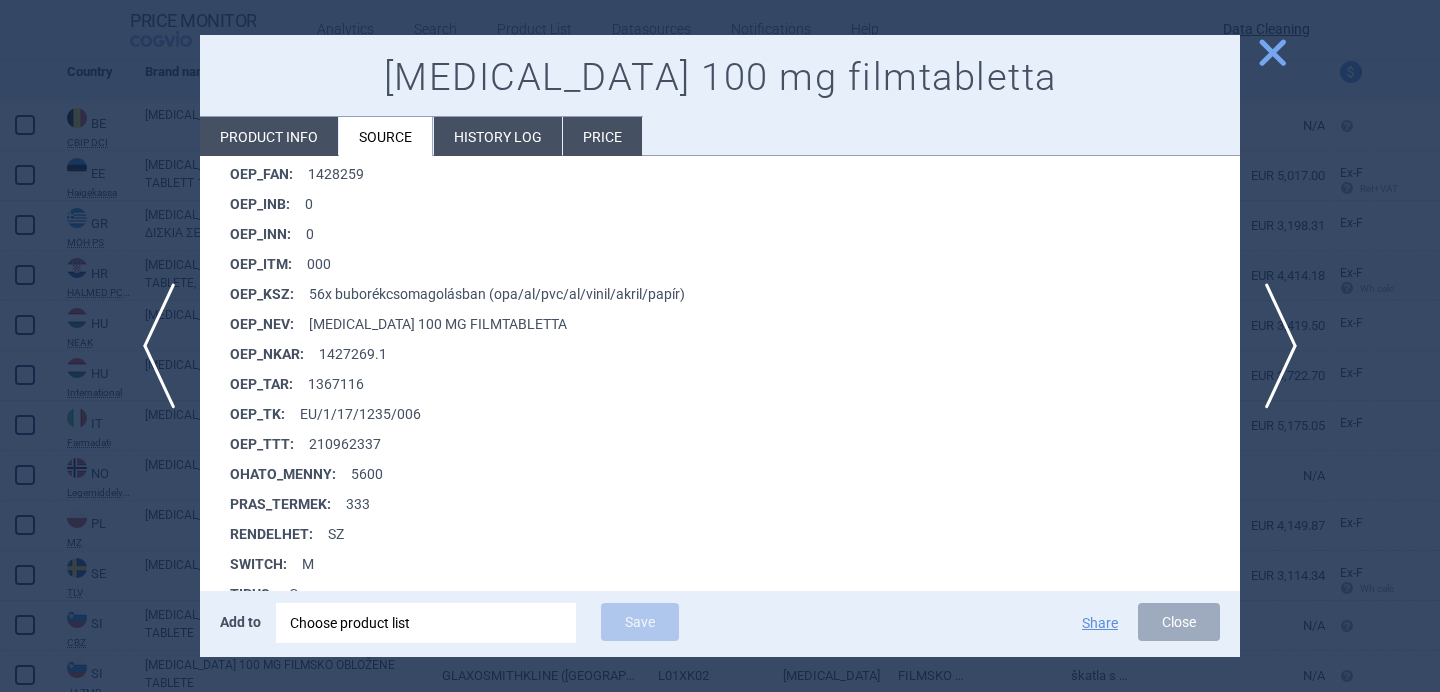 scroll, scrollTop: 3804, scrollLeft: 0, axis: vertical 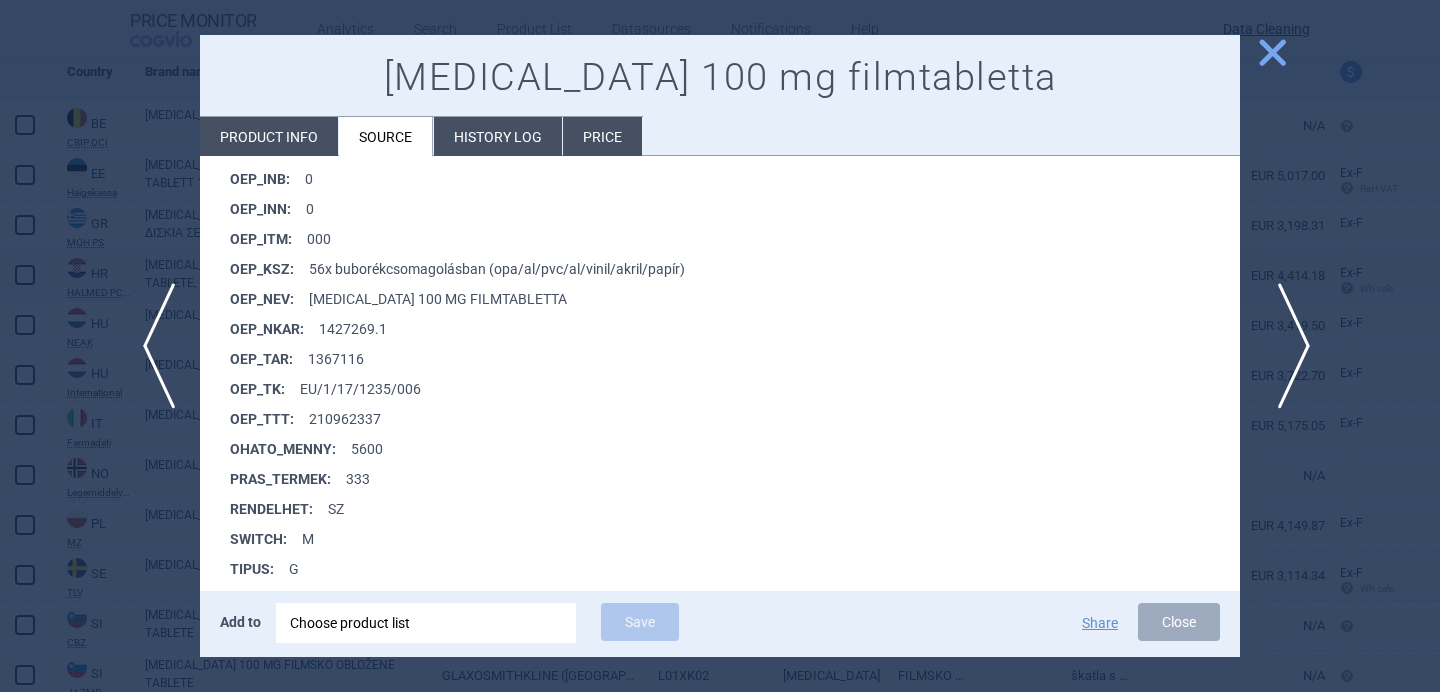 click on "next" at bounding box center [1287, 346] 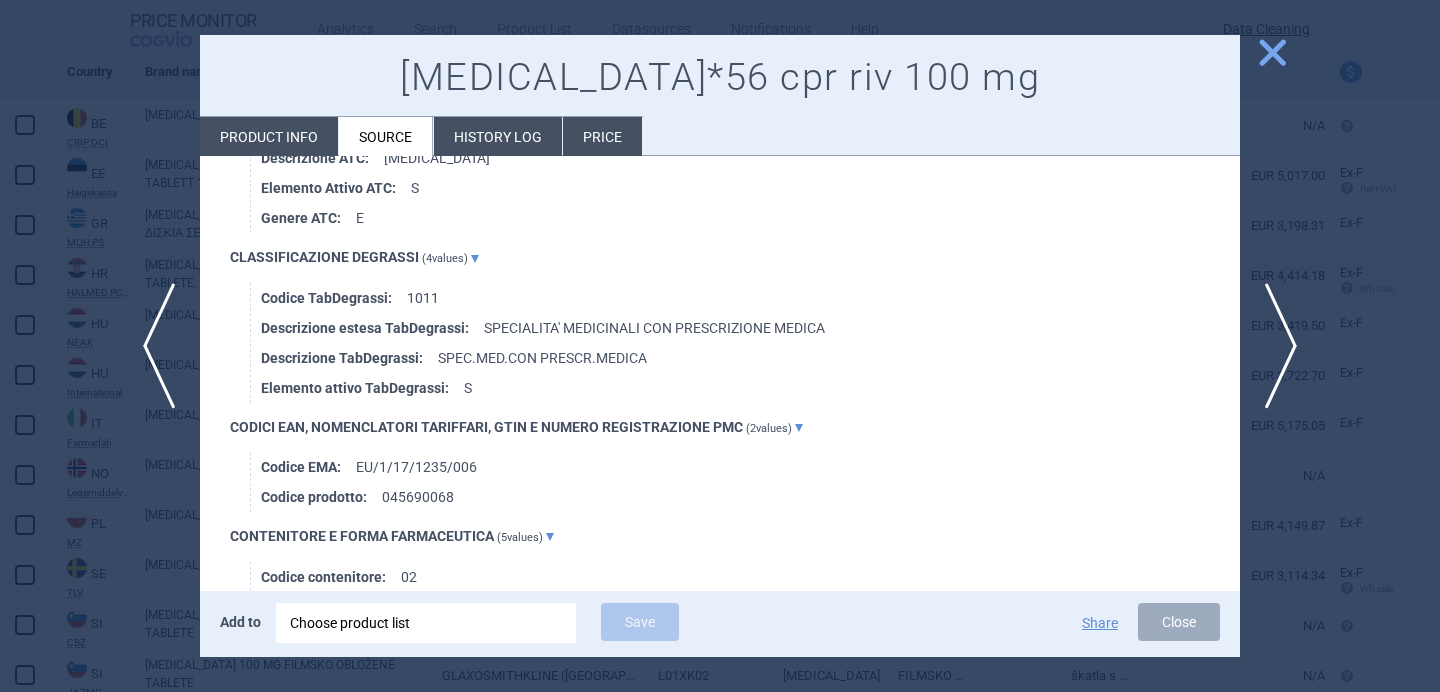 scroll, scrollTop: 1514, scrollLeft: 0, axis: vertical 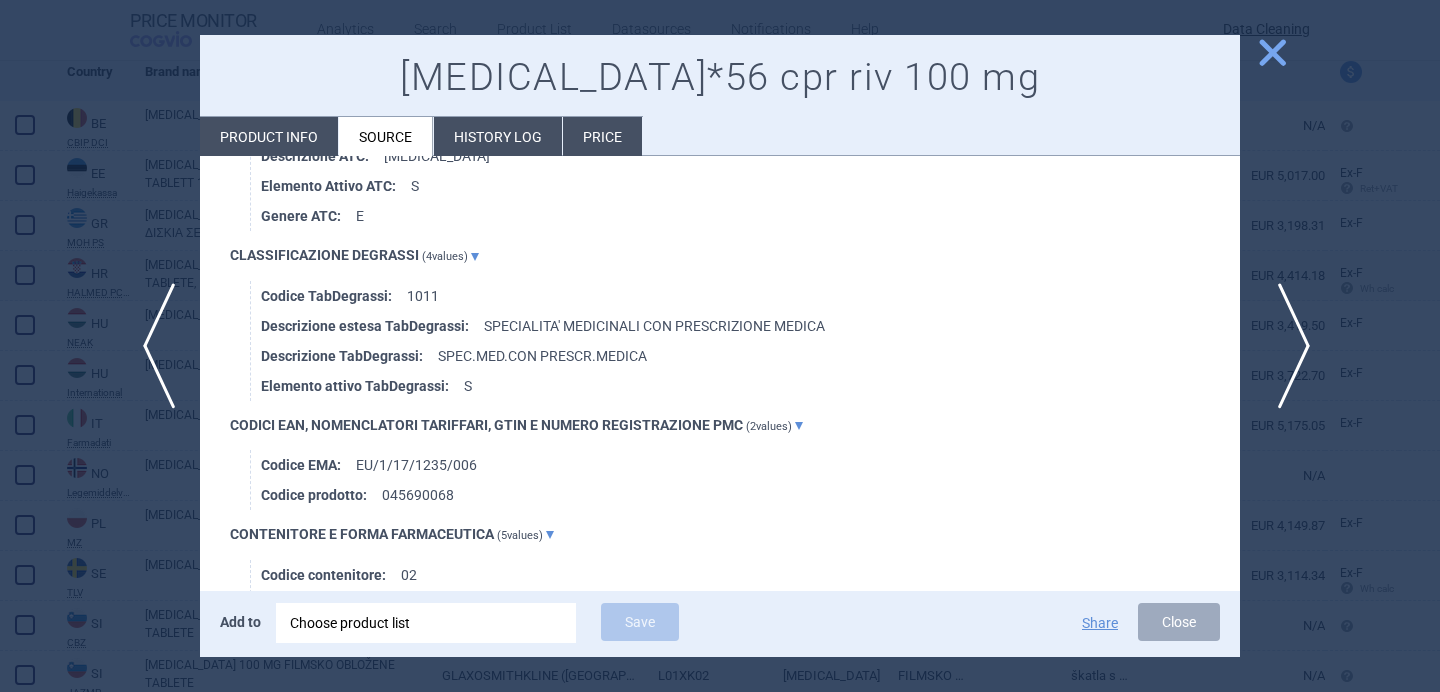 click on "next" at bounding box center (1287, 346) 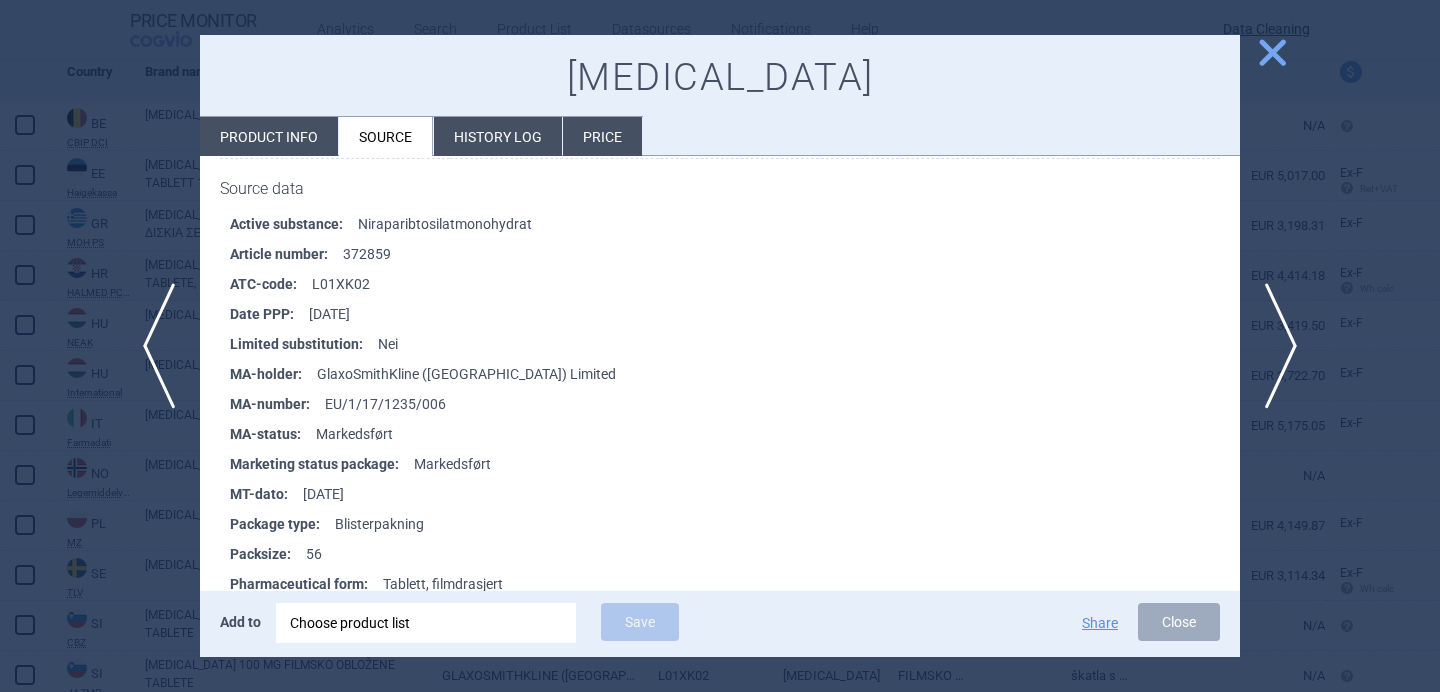 scroll, scrollTop: 279, scrollLeft: 0, axis: vertical 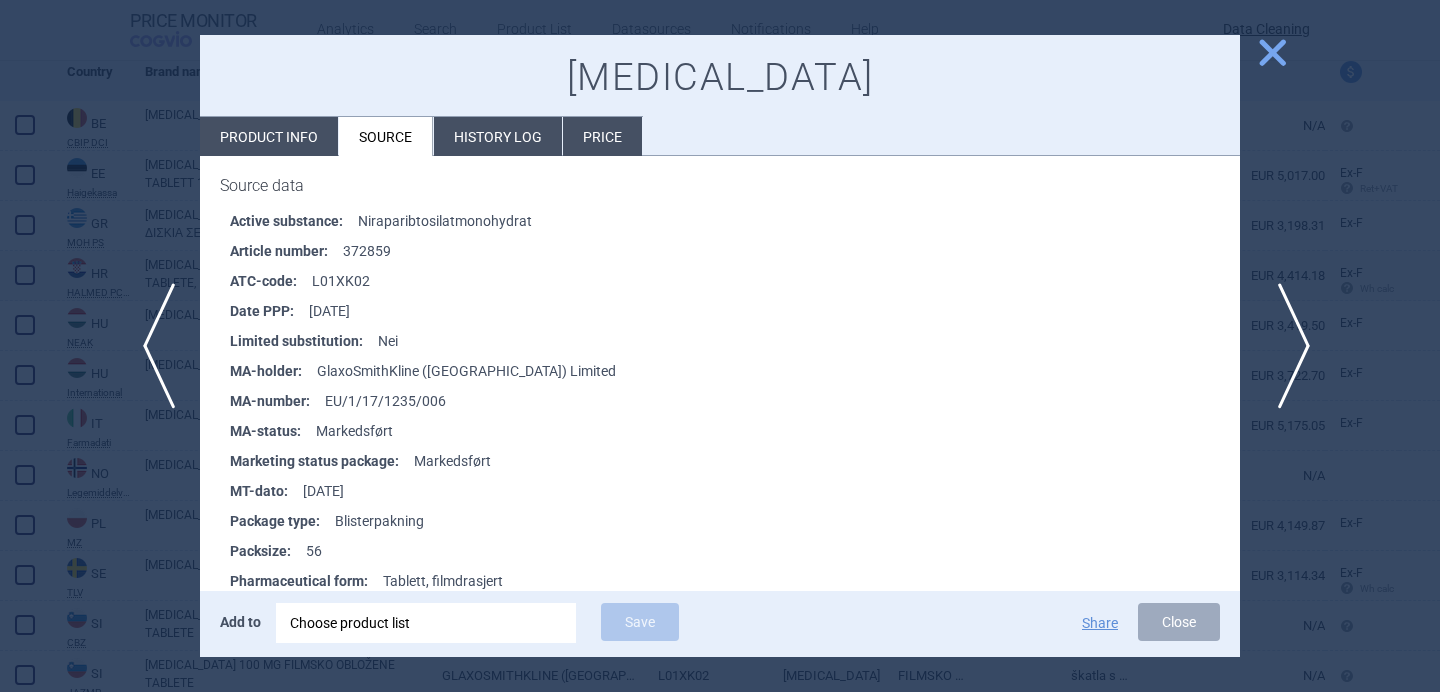 click on "next" at bounding box center (1287, 346) 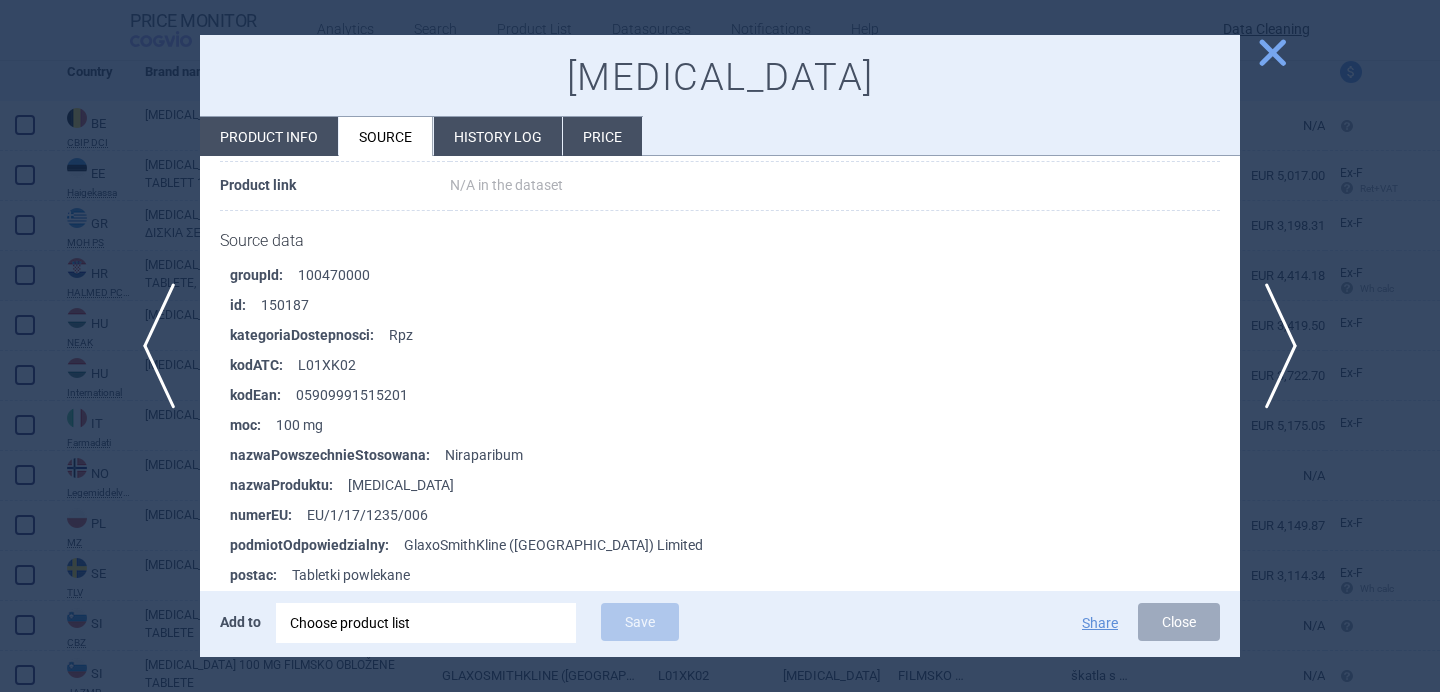 scroll, scrollTop: 2738, scrollLeft: 0, axis: vertical 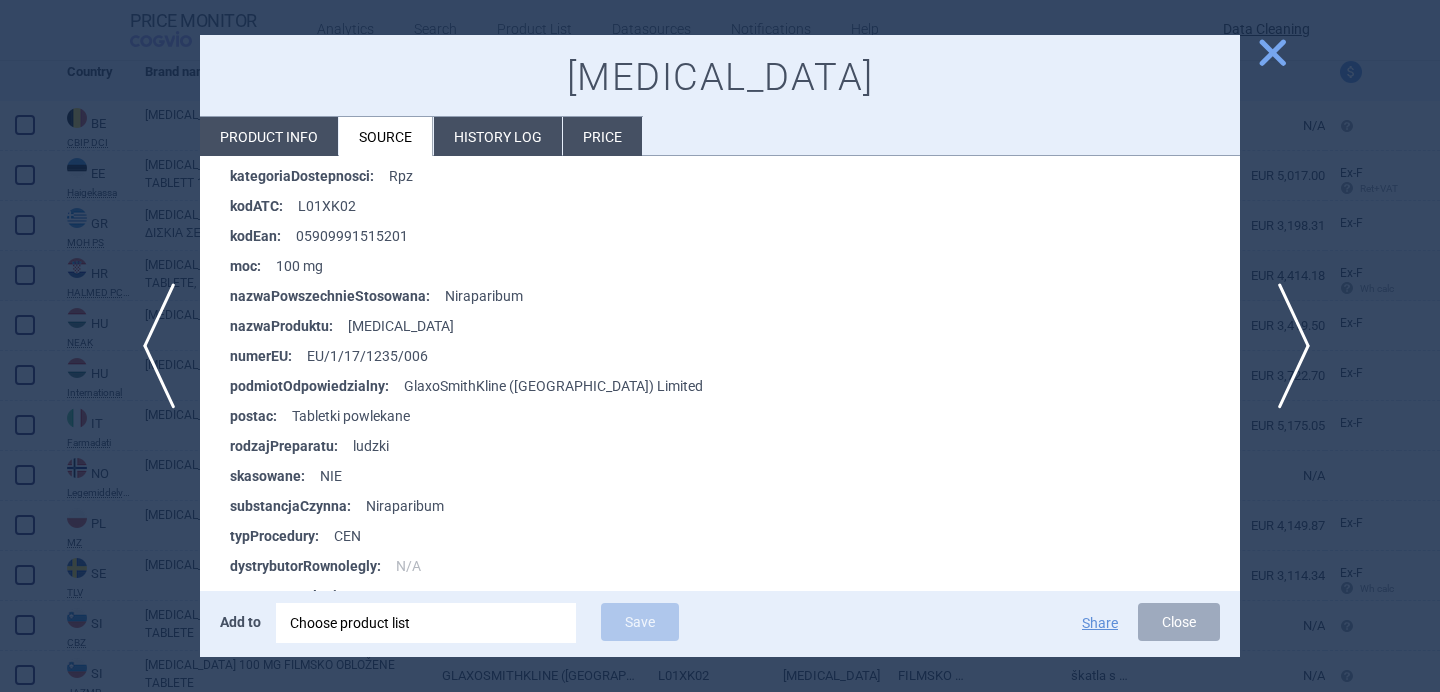 click on "next" at bounding box center (1287, 346) 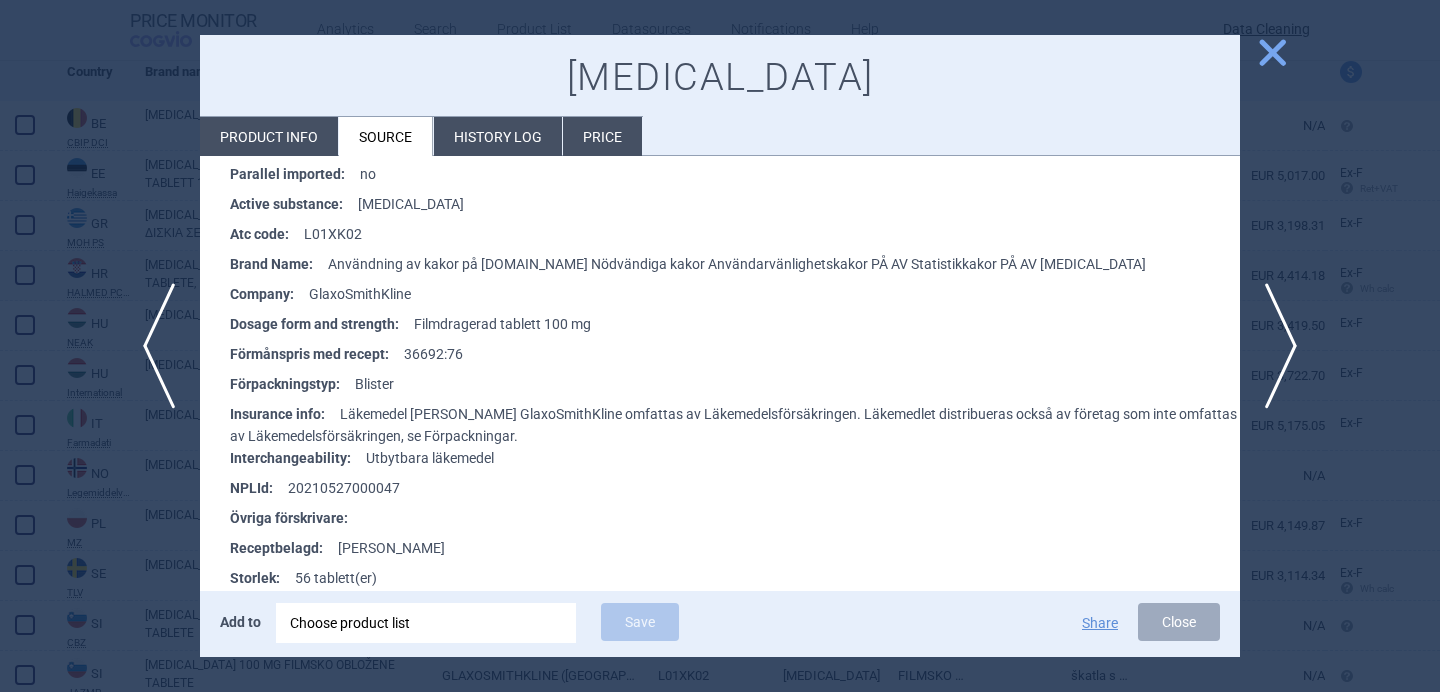 scroll, scrollTop: 2827, scrollLeft: 0, axis: vertical 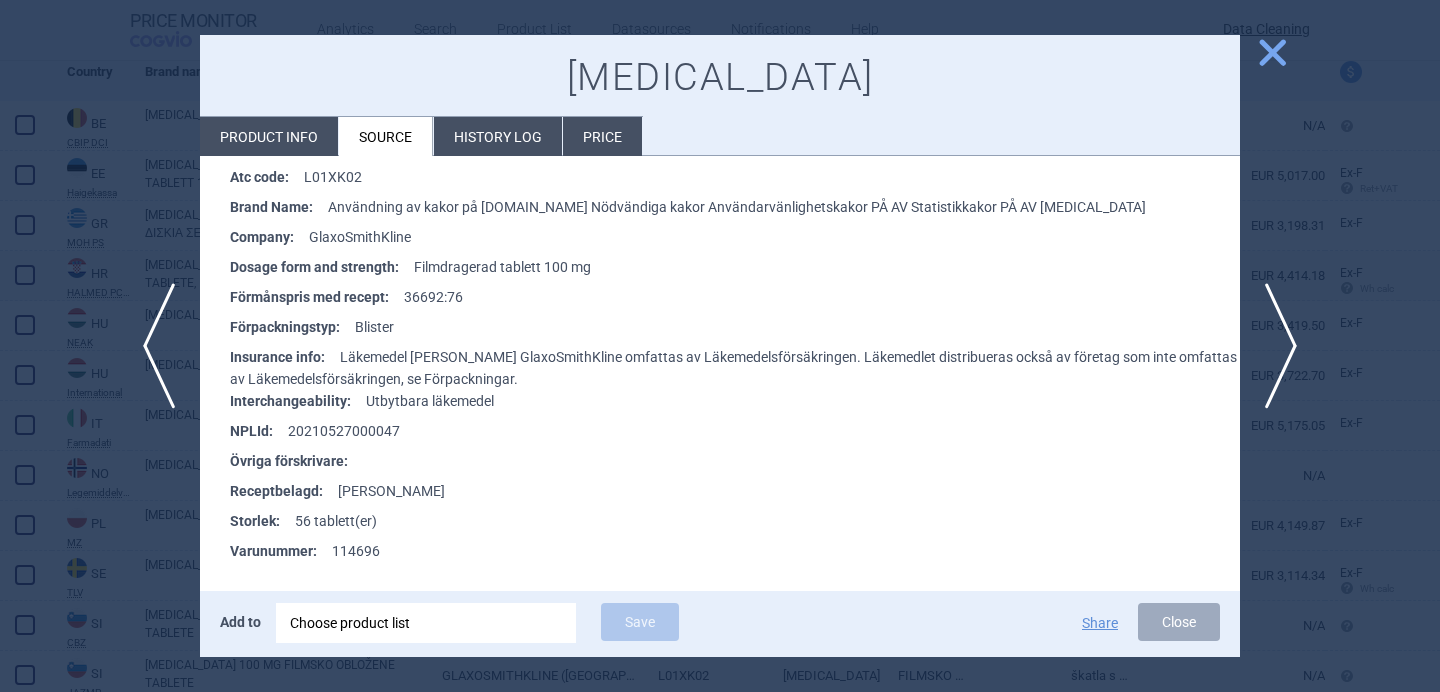 click on "Product info" at bounding box center (269, 136) 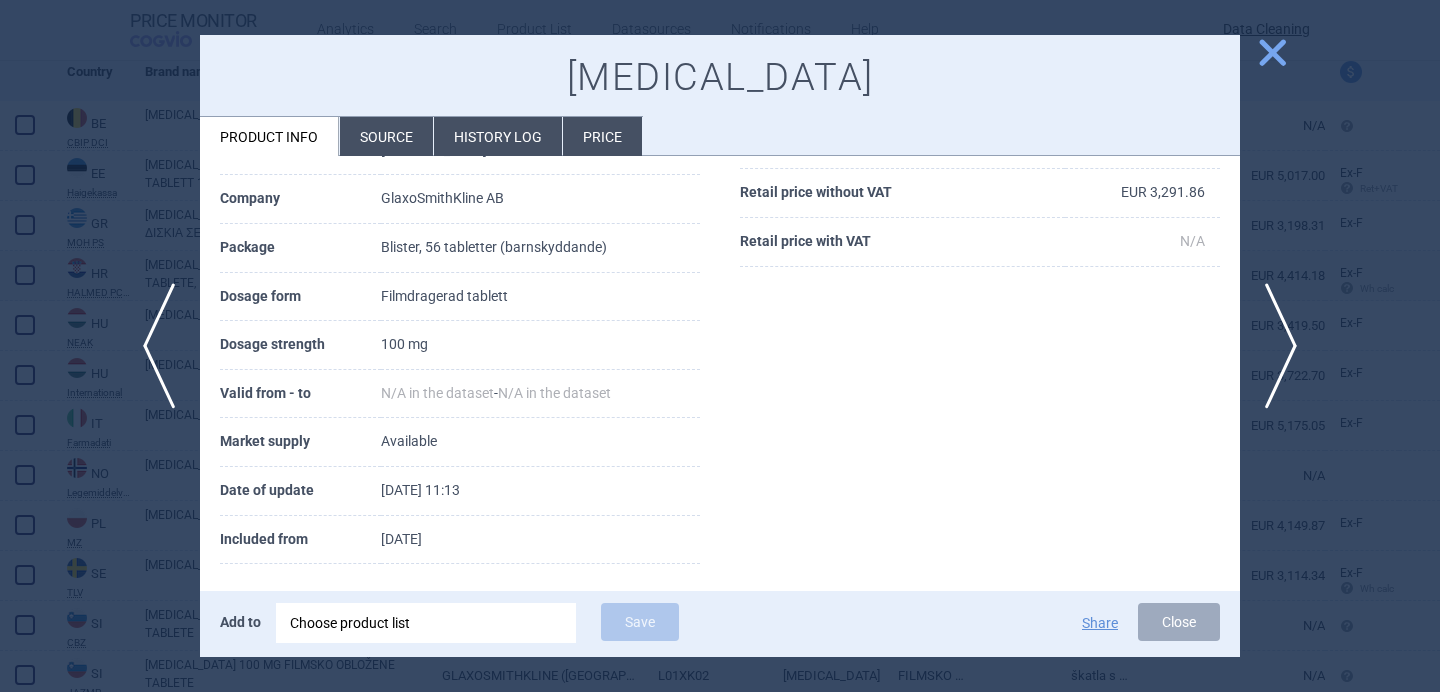 scroll, scrollTop: 264, scrollLeft: 0, axis: vertical 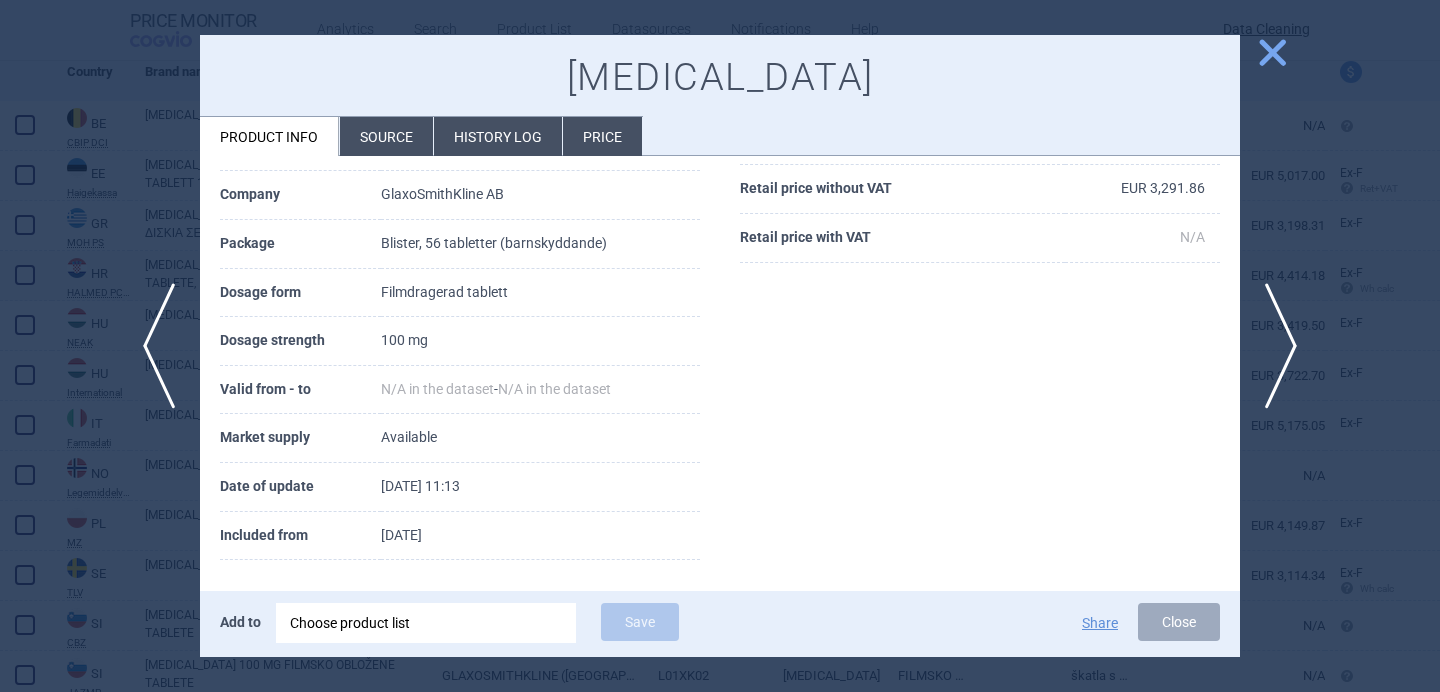 click on "Blister, 56 tabletter (barnskyddande)" at bounding box center [540, 244] 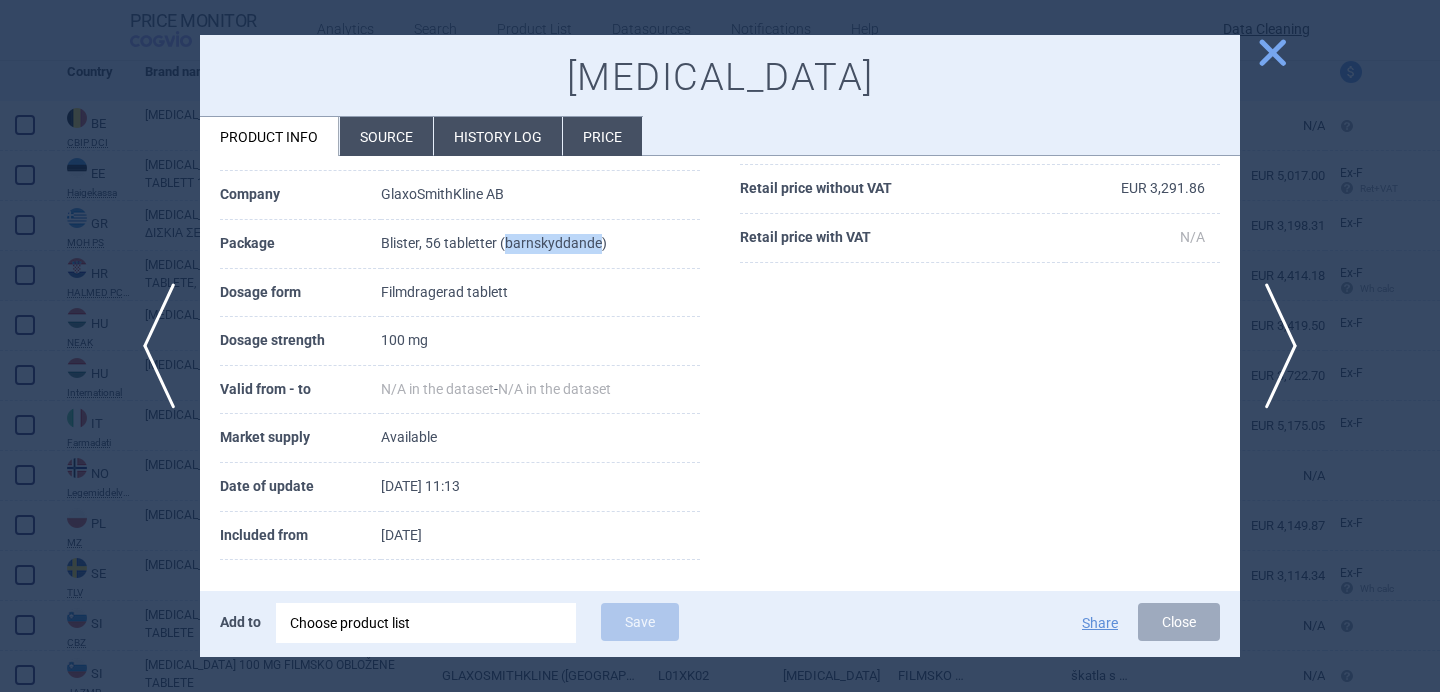 click on "Blister, 56 tabletter (barnskyddande)" at bounding box center [540, 244] 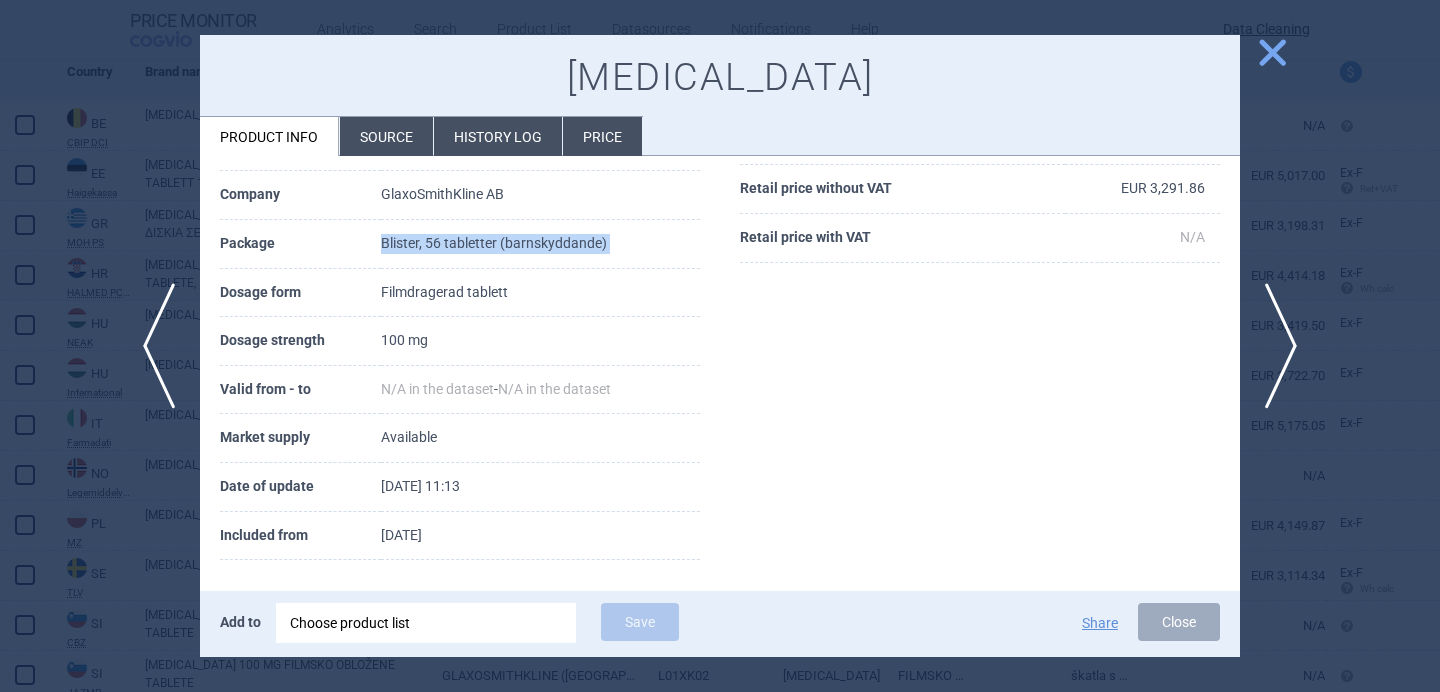 click on "Blister, 56 tabletter (barnskyddande)" at bounding box center (540, 244) 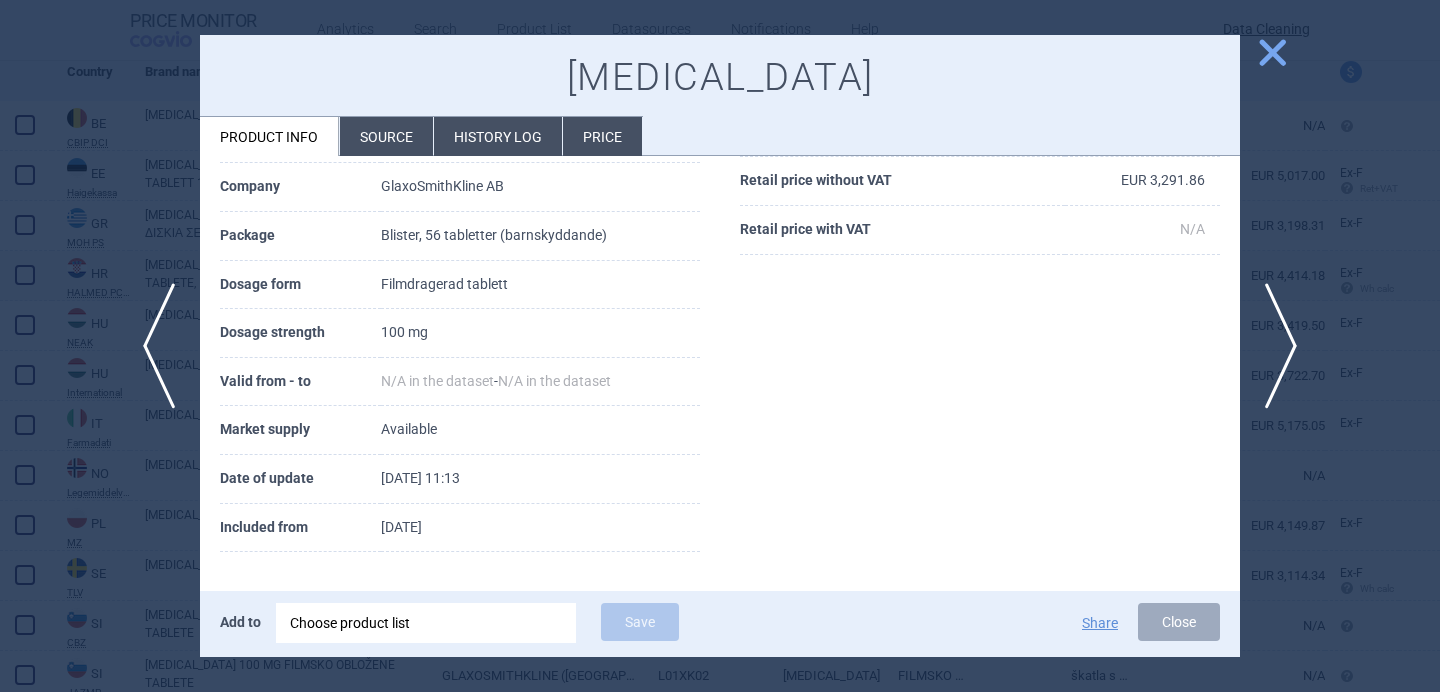 click on "Source" at bounding box center (386, 136) 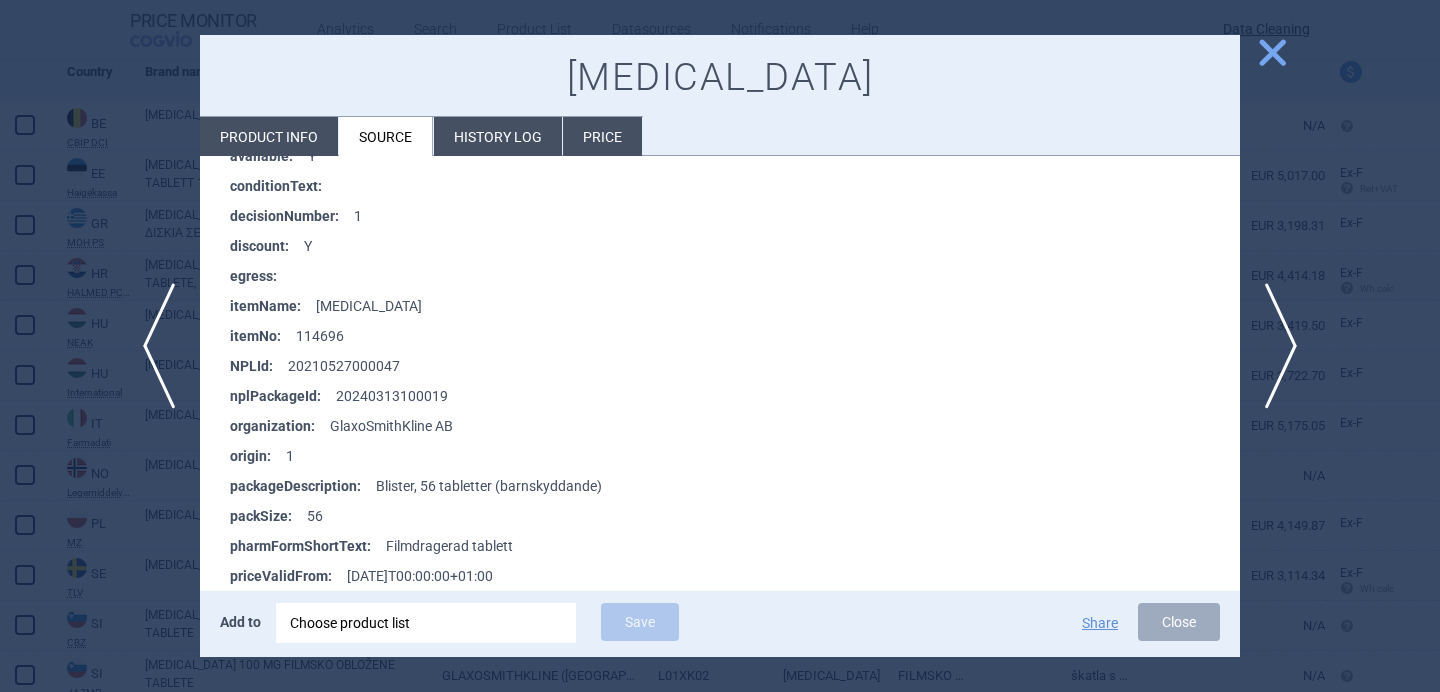 scroll, scrollTop: 489, scrollLeft: 0, axis: vertical 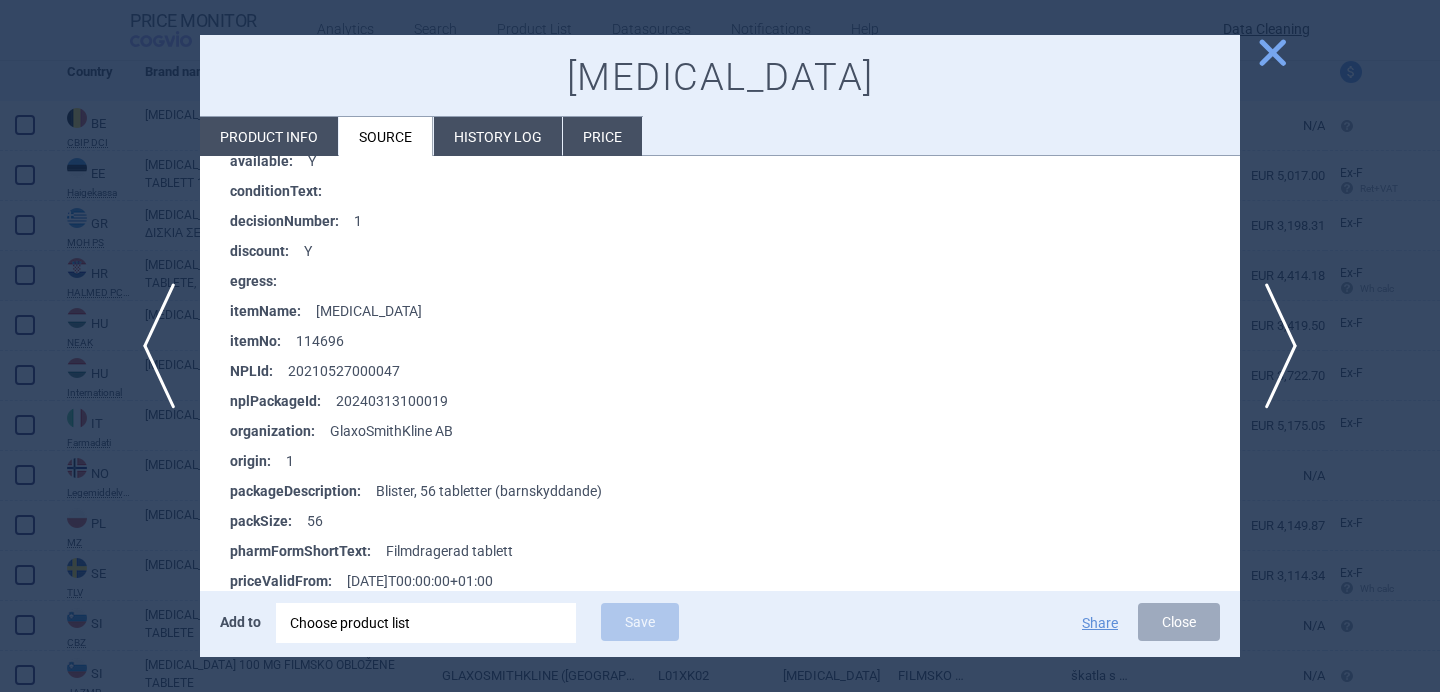 click at bounding box center (720, 346) 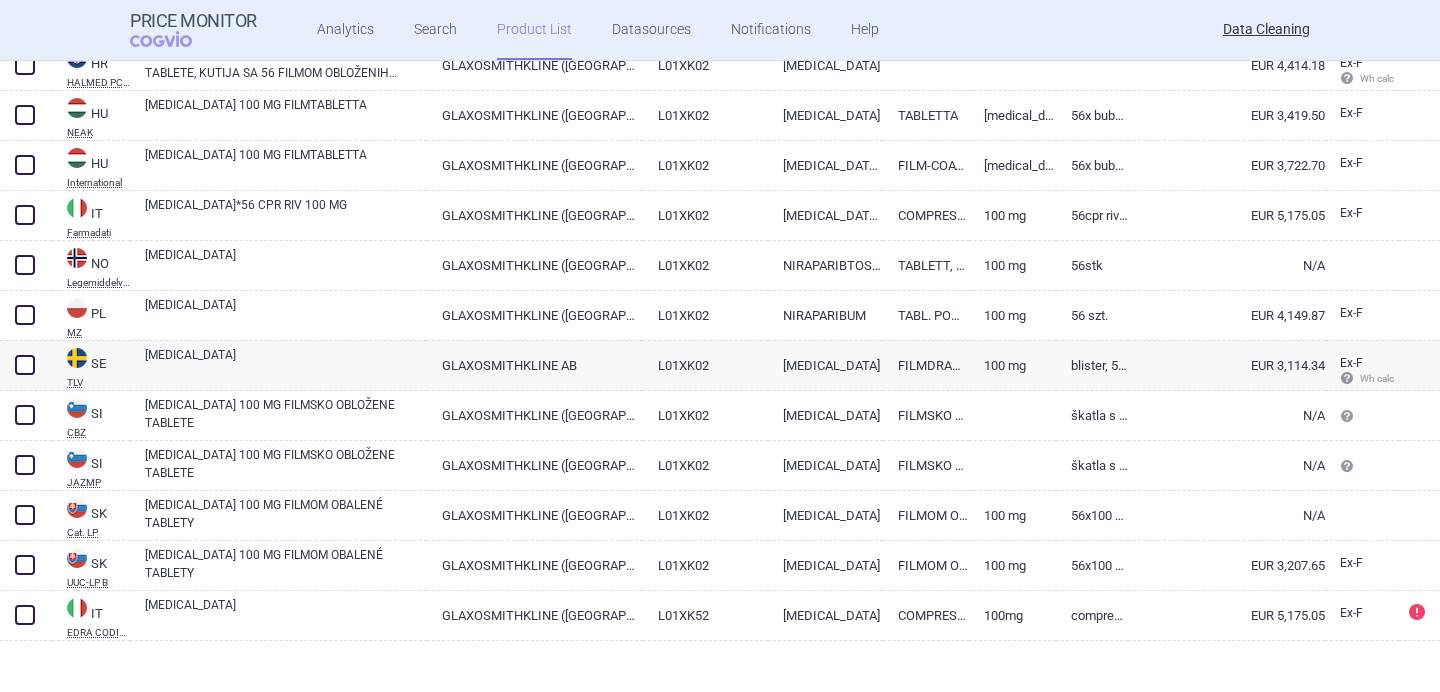 scroll, scrollTop: 436, scrollLeft: 0, axis: vertical 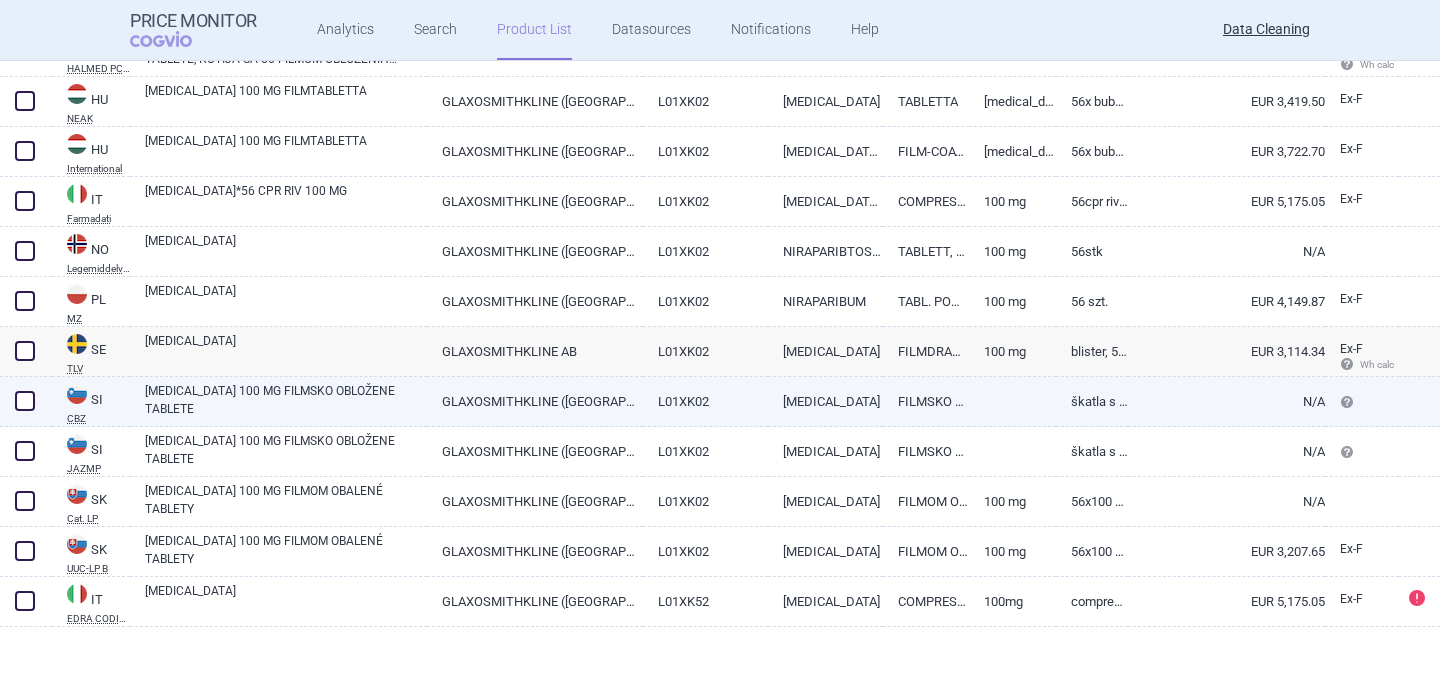 click on "[MEDICAL_DATA] 100 MG FILMSKO OBLOŽENE TABLETE" at bounding box center [286, 400] 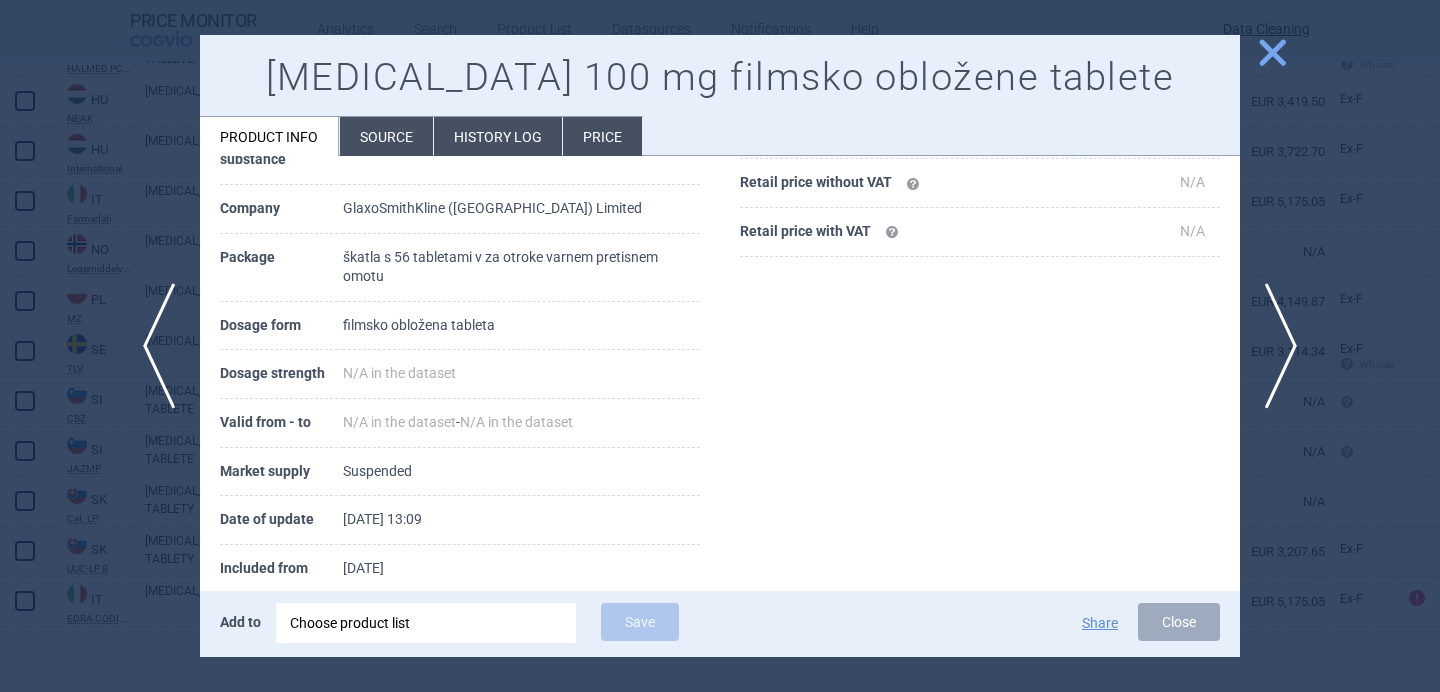scroll, scrollTop: 271, scrollLeft: 0, axis: vertical 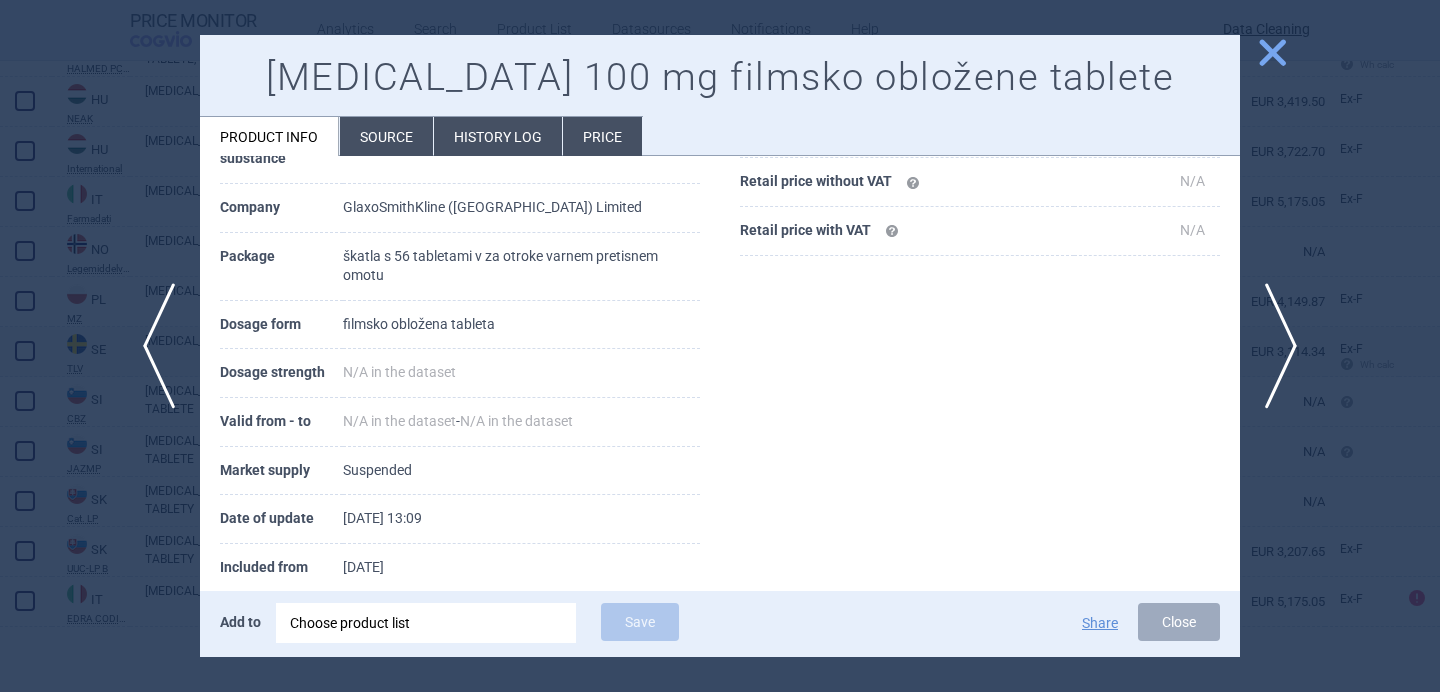 click on "Source" at bounding box center (386, 136) 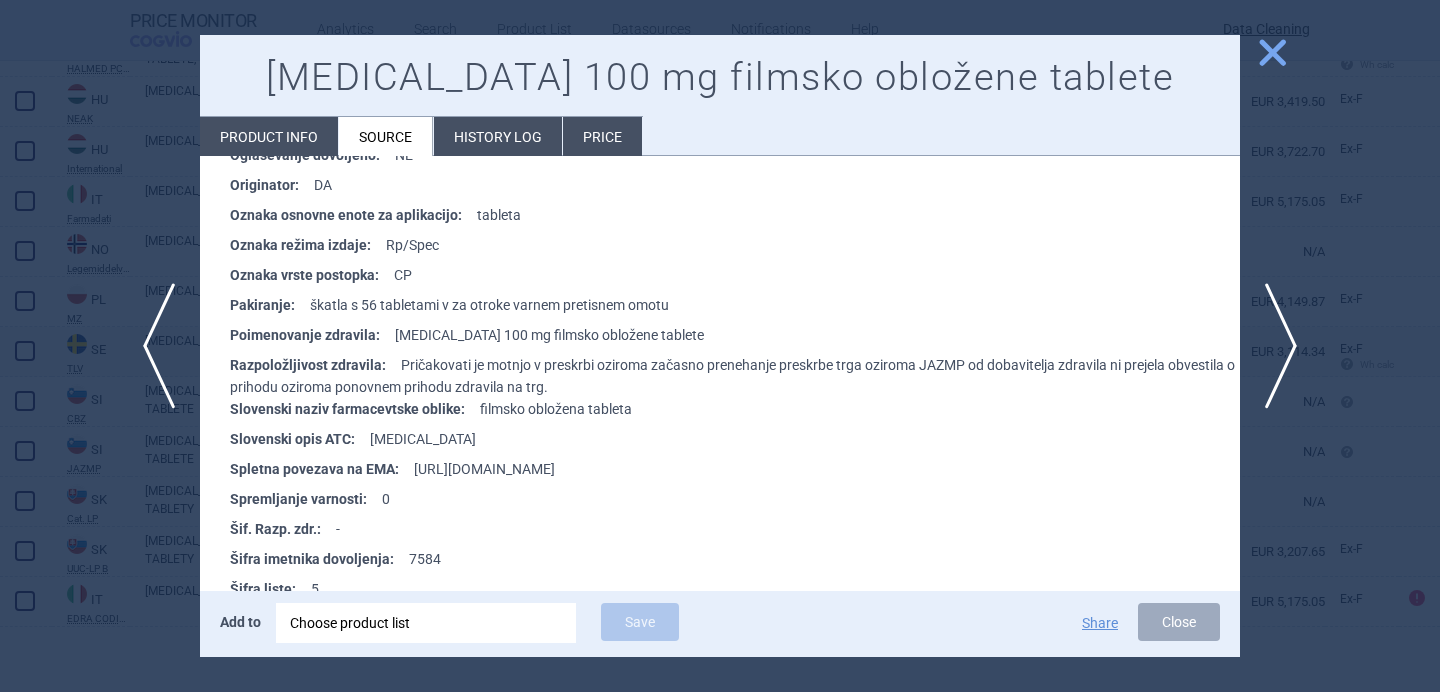 scroll, scrollTop: 820, scrollLeft: 0, axis: vertical 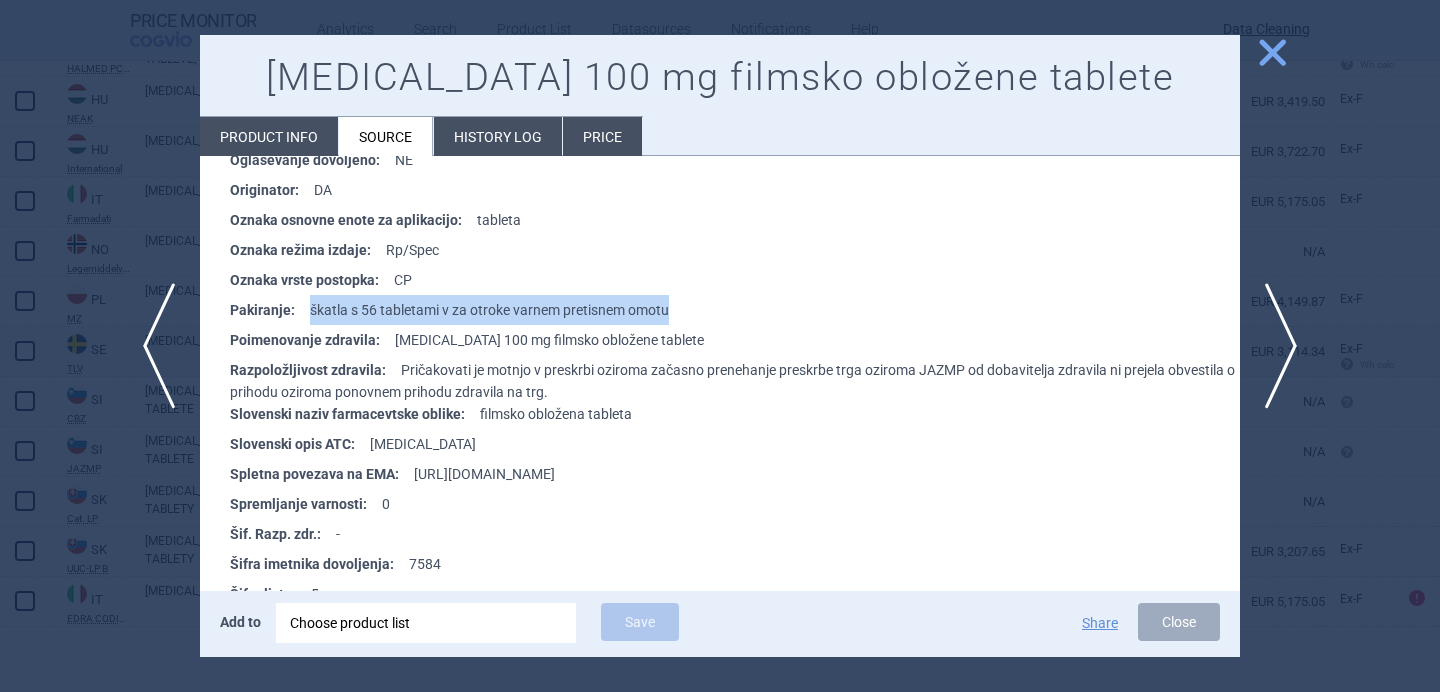 drag, startPoint x: 674, startPoint y: 310, endPoint x: 306, endPoint y: 318, distance: 368.08694 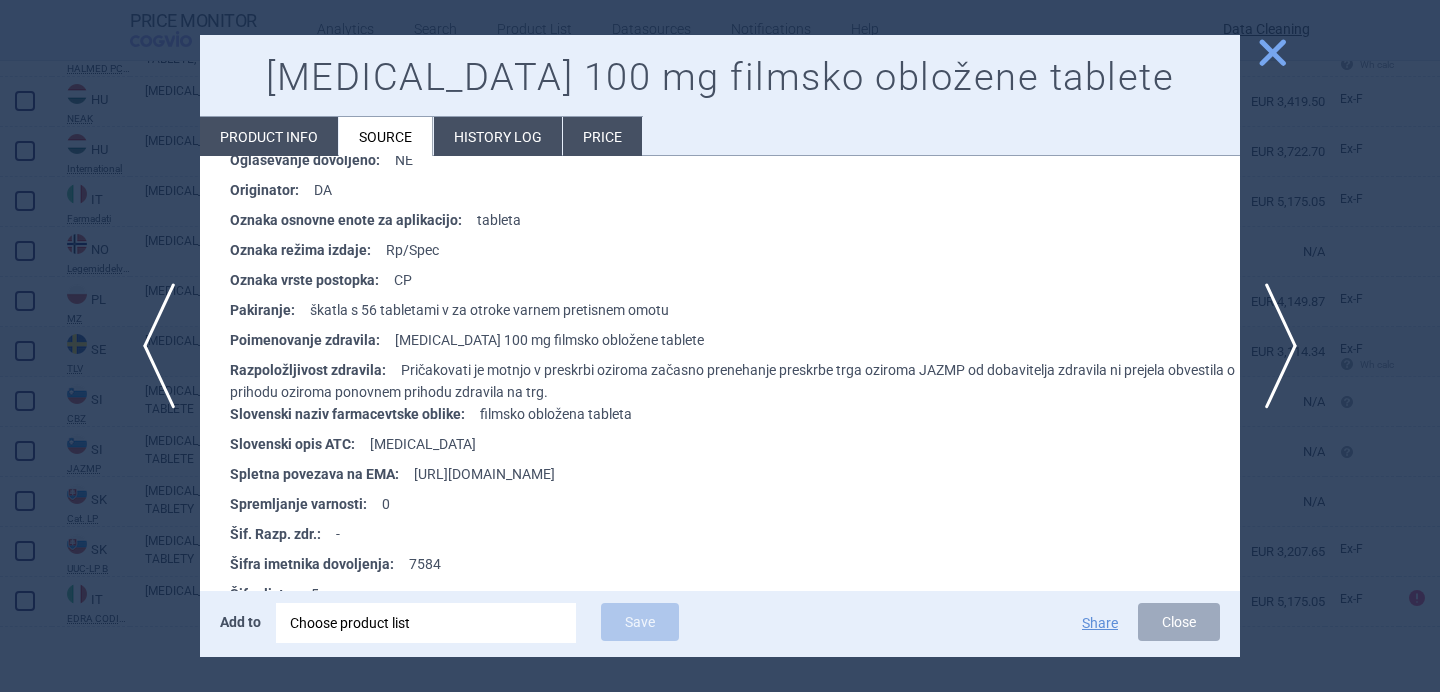 click at bounding box center [720, 346] 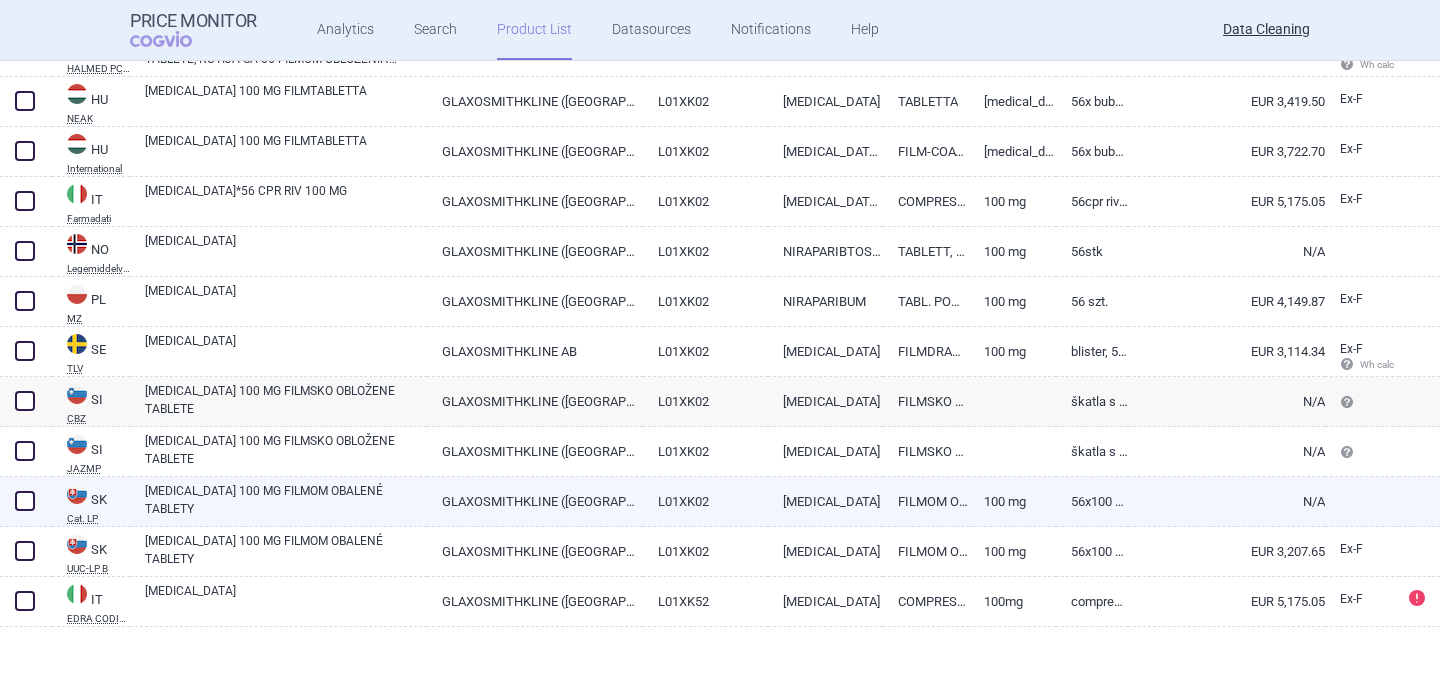 click on "[MEDICAL_DATA] 100 MG FILMOM OBALENÉ TABLETY" at bounding box center [286, 500] 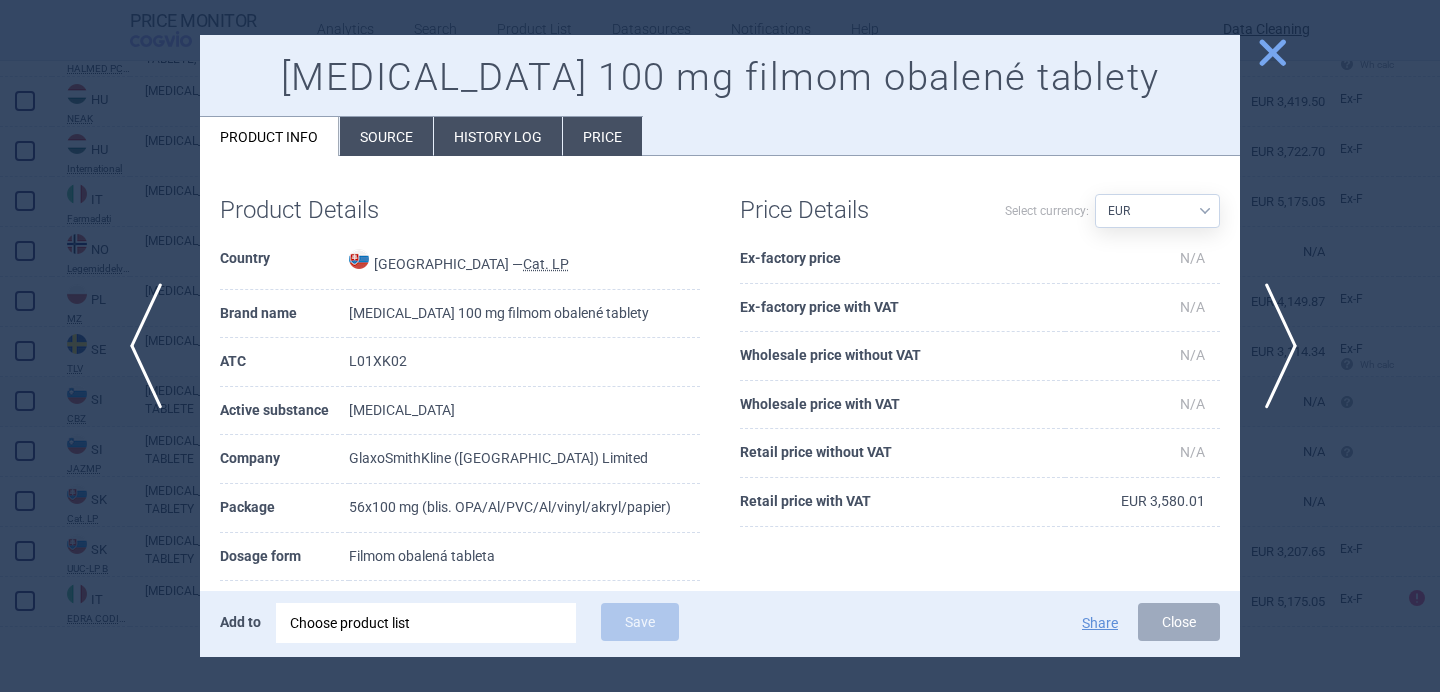 click on "previous" at bounding box center [152, 346] 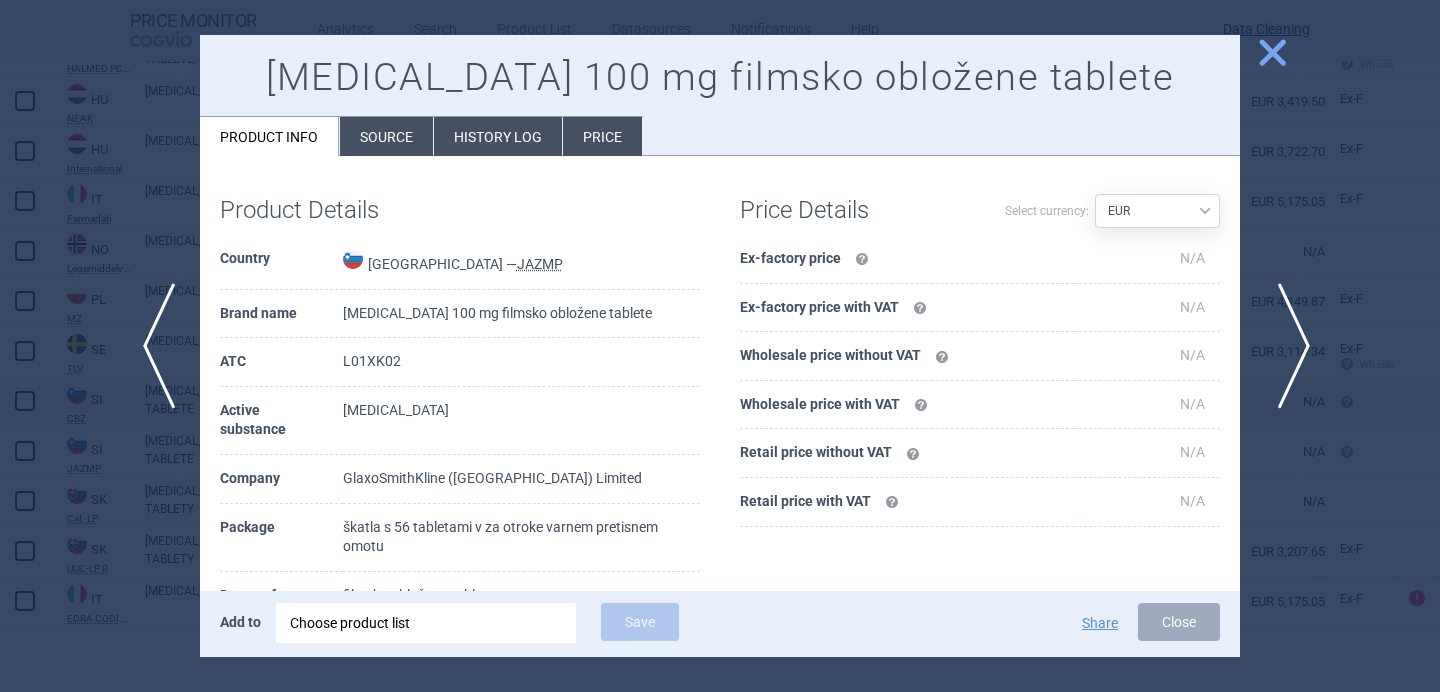click on "next" at bounding box center [1287, 346] 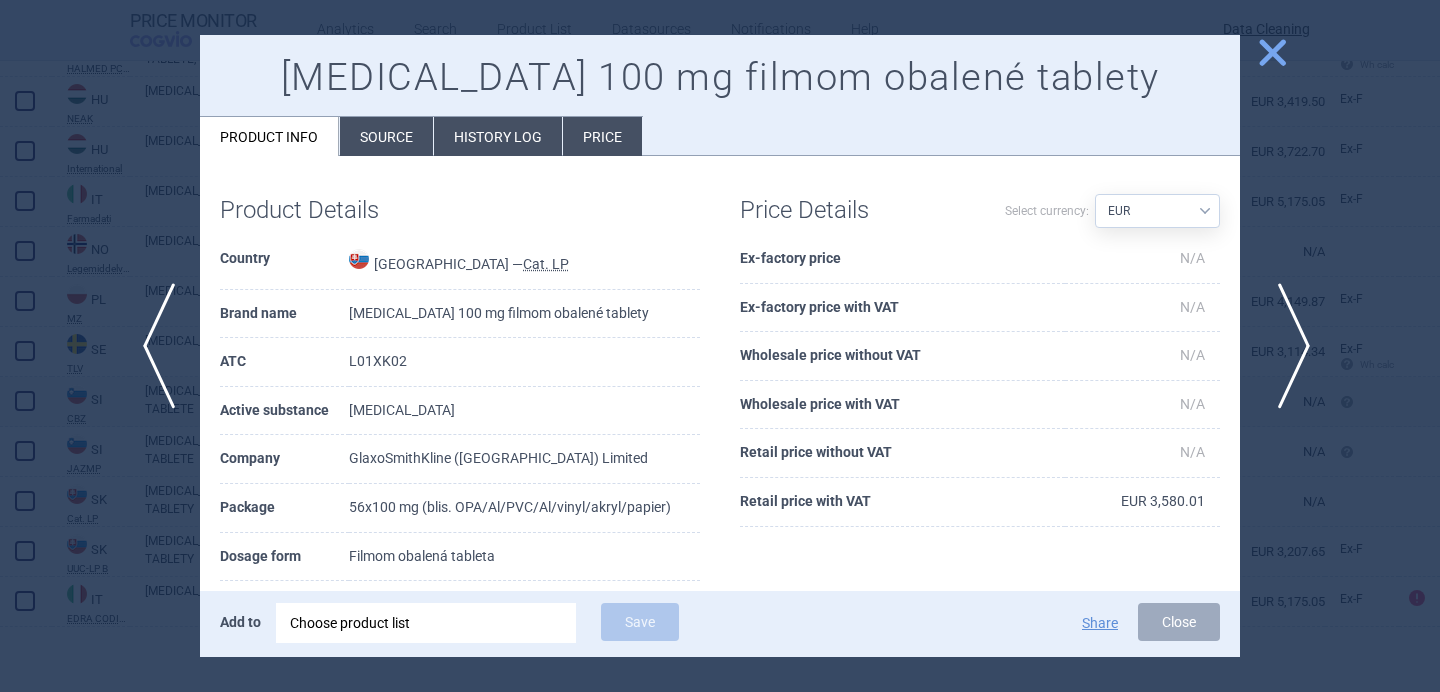 click on "next" at bounding box center [1287, 346] 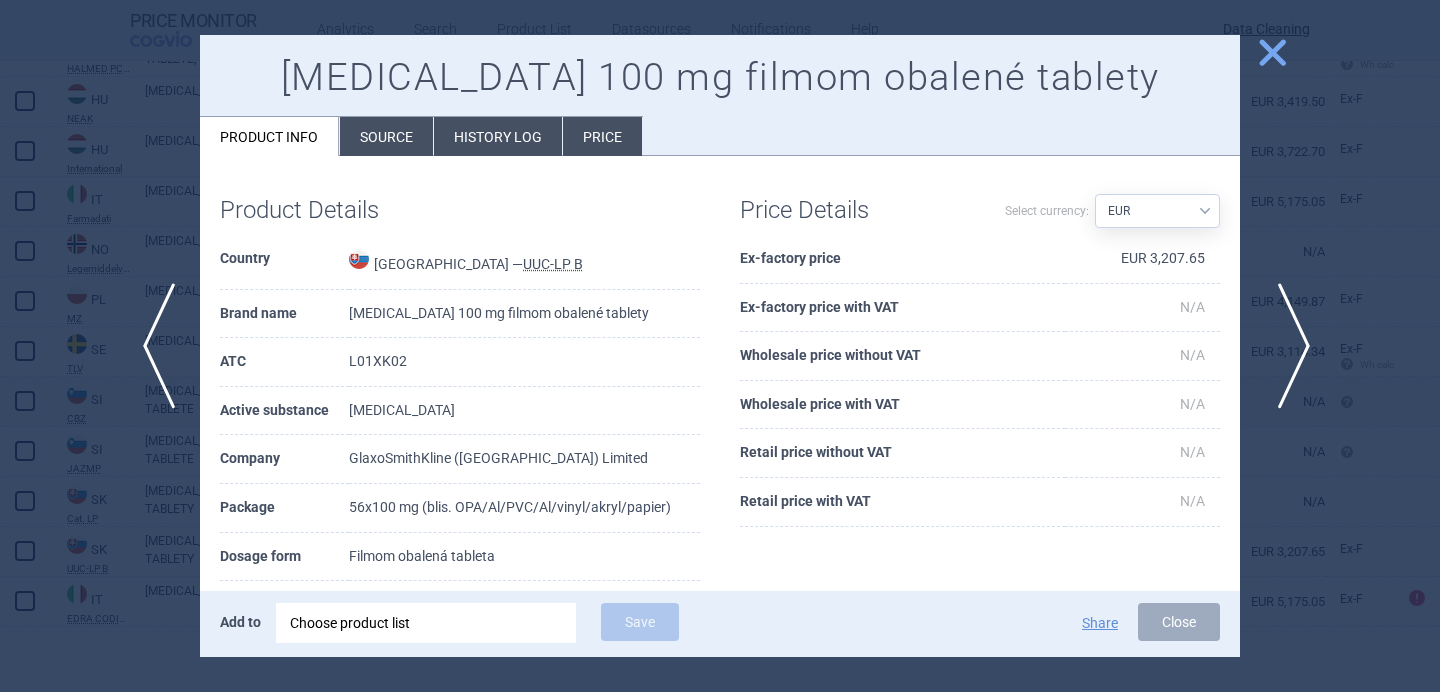 click on "next" at bounding box center (1287, 346) 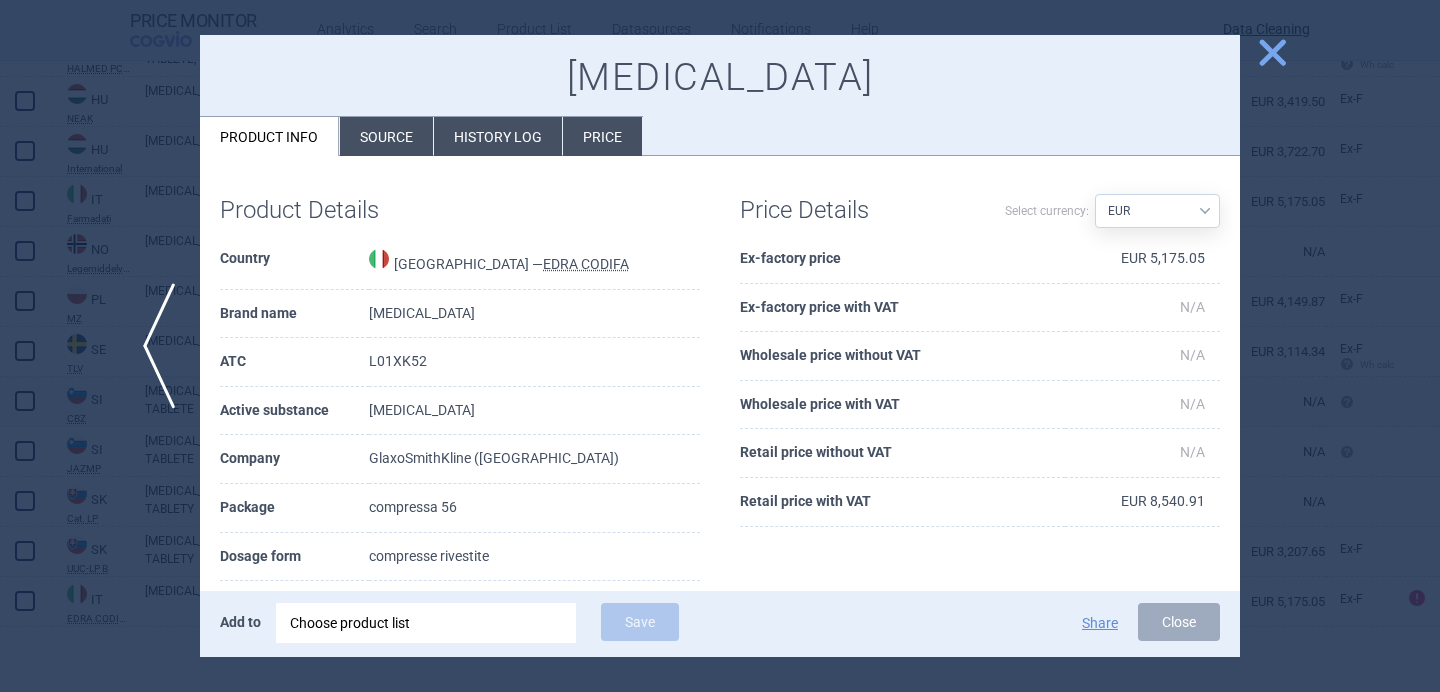 click on "Source" at bounding box center (386, 136) 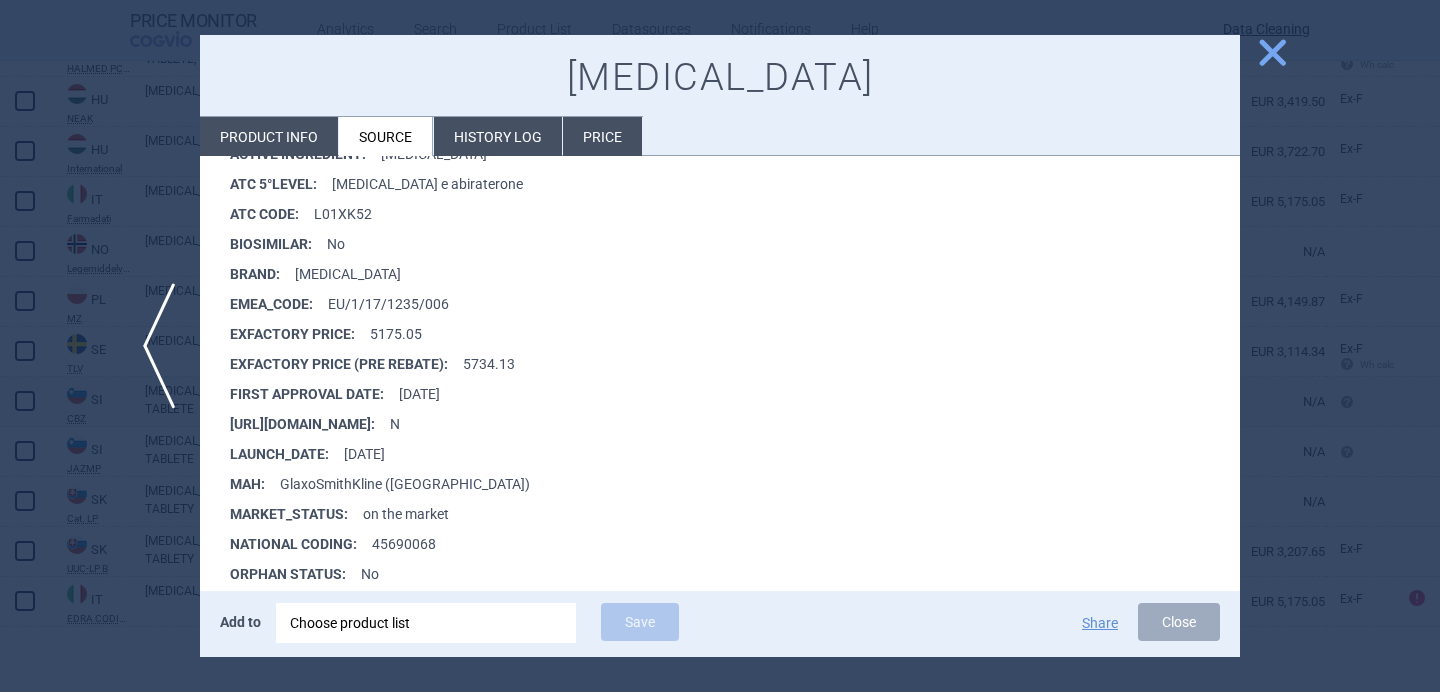 scroll, scrollTop: 345, scrollLeft: 0, axis: vertical 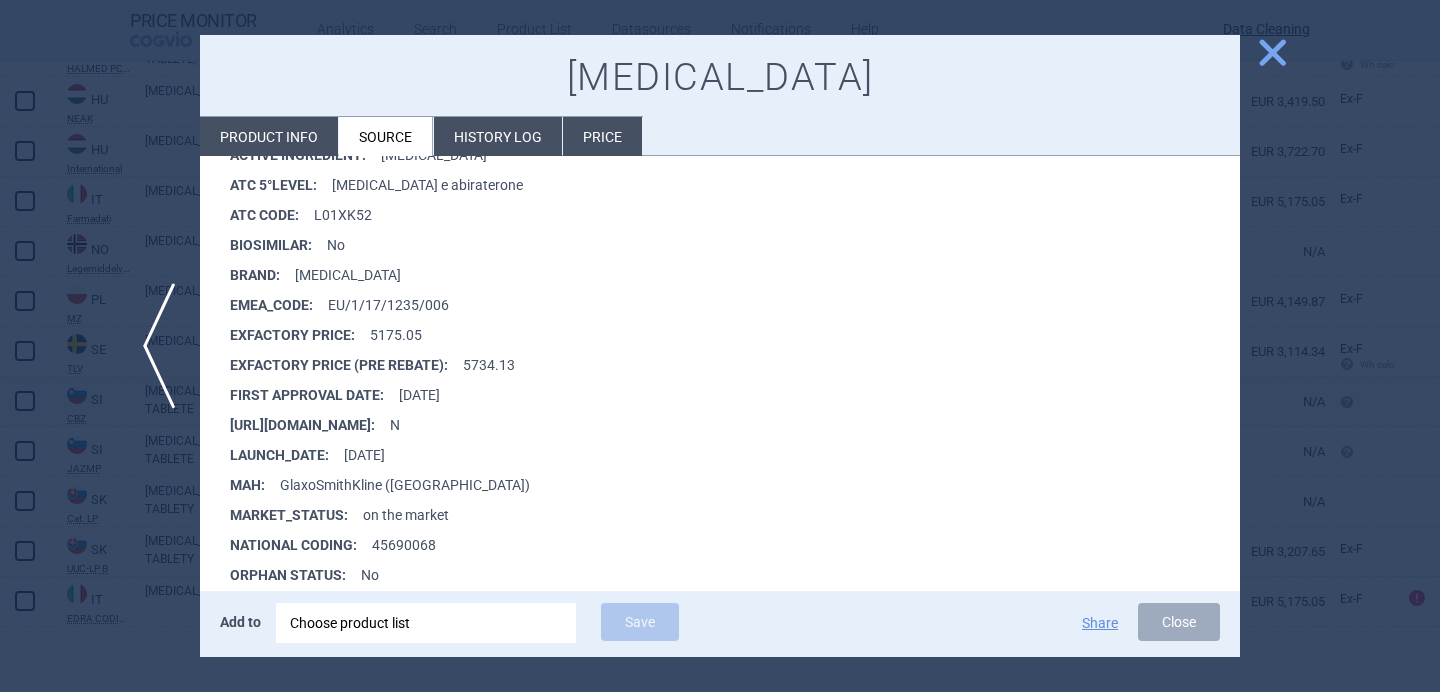 click at bounding box center (720, 346) 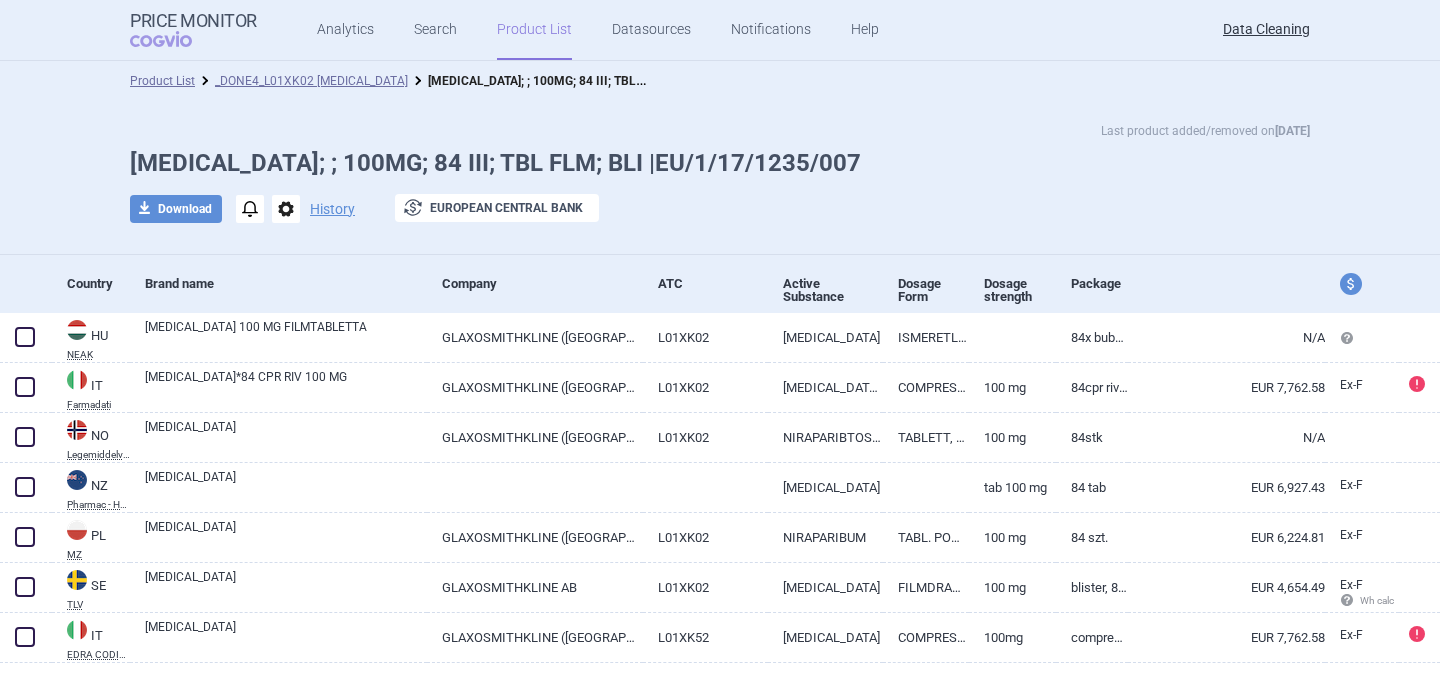 scroll, scrollTop: 0, scrollLeft: 0, axis: both 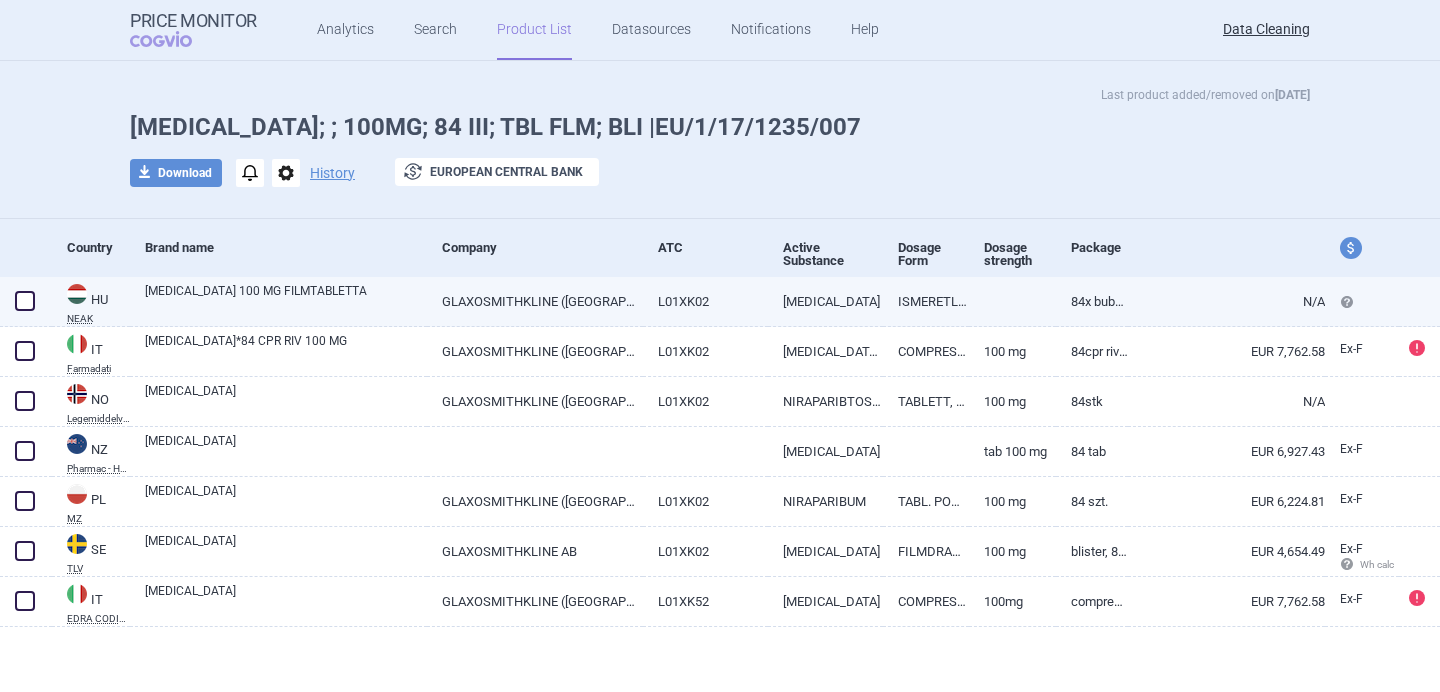 click on "[MEDICAL_DATA] 100 MG FILMTABLETTA" at bounding box center [286, 300] 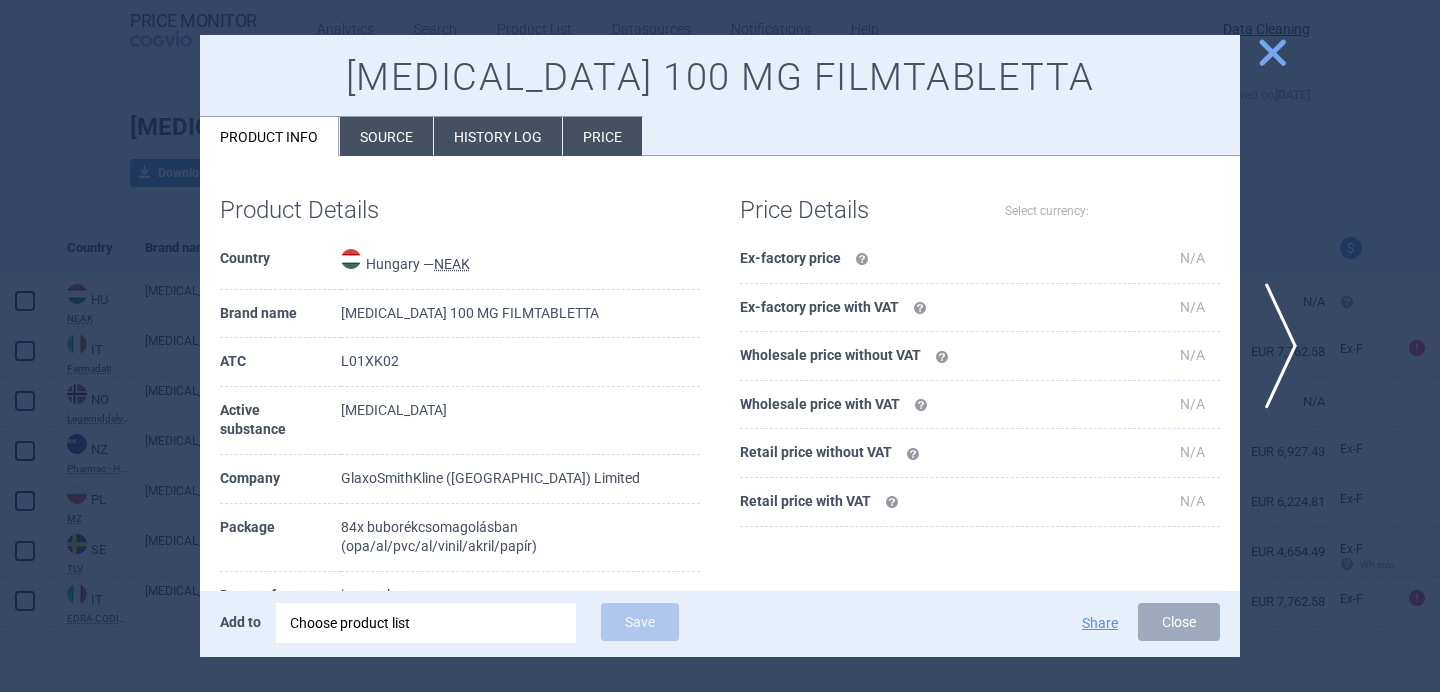 select on "EUR" 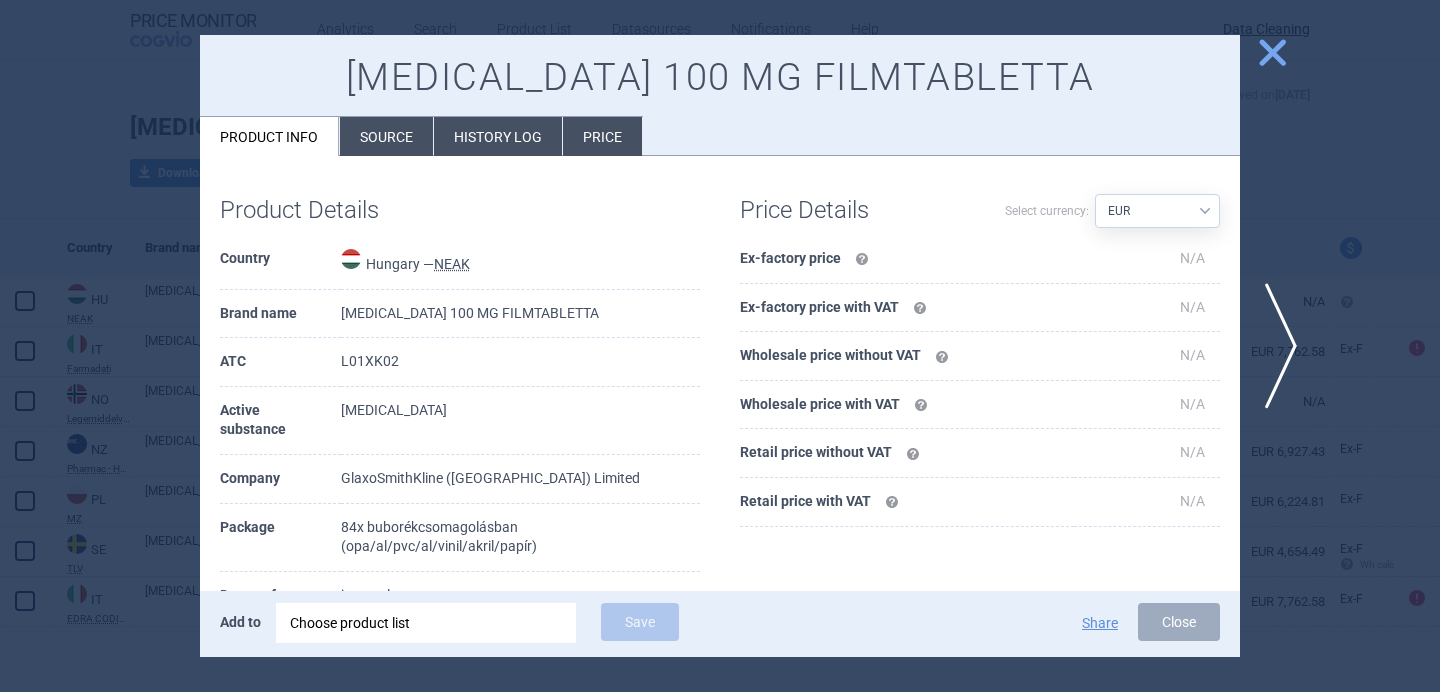 click on "Source" at bounding box center [386, 136] 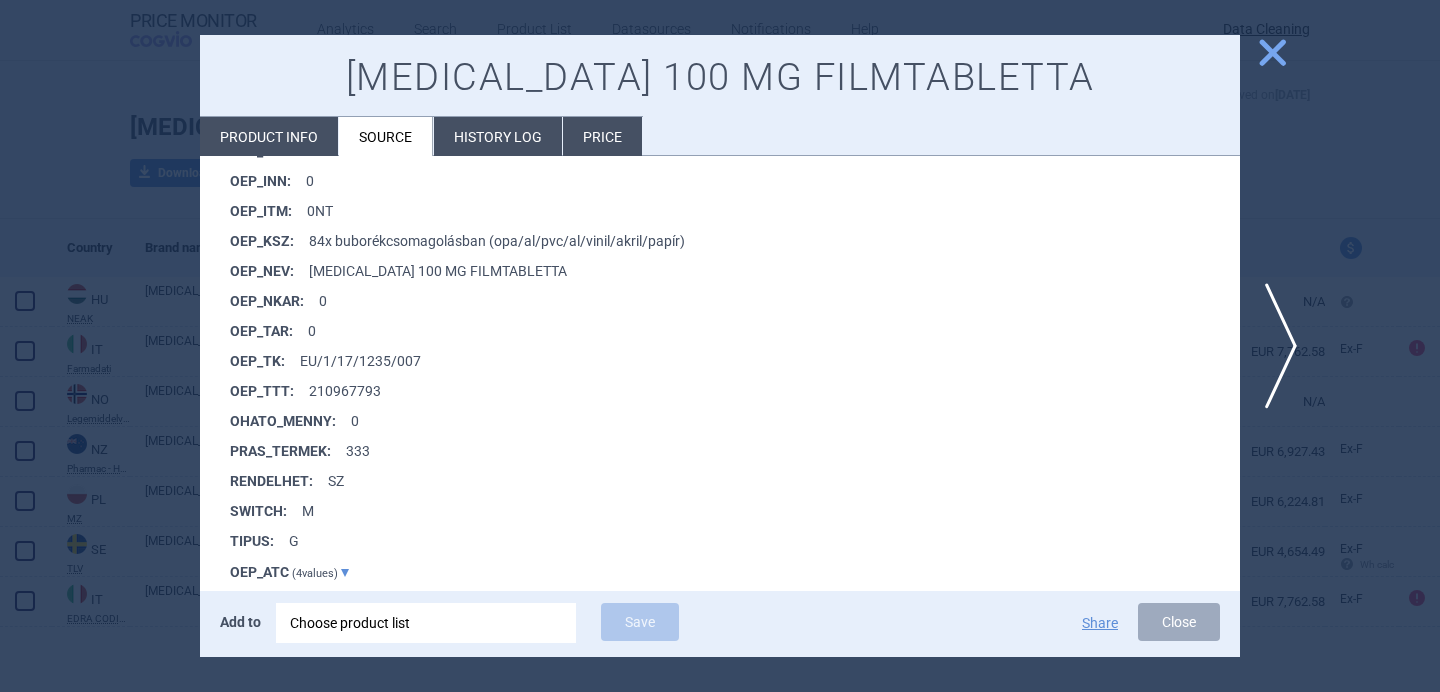 scroll, scrollTop: 1734, scrollLeft: 0, axis: vertical 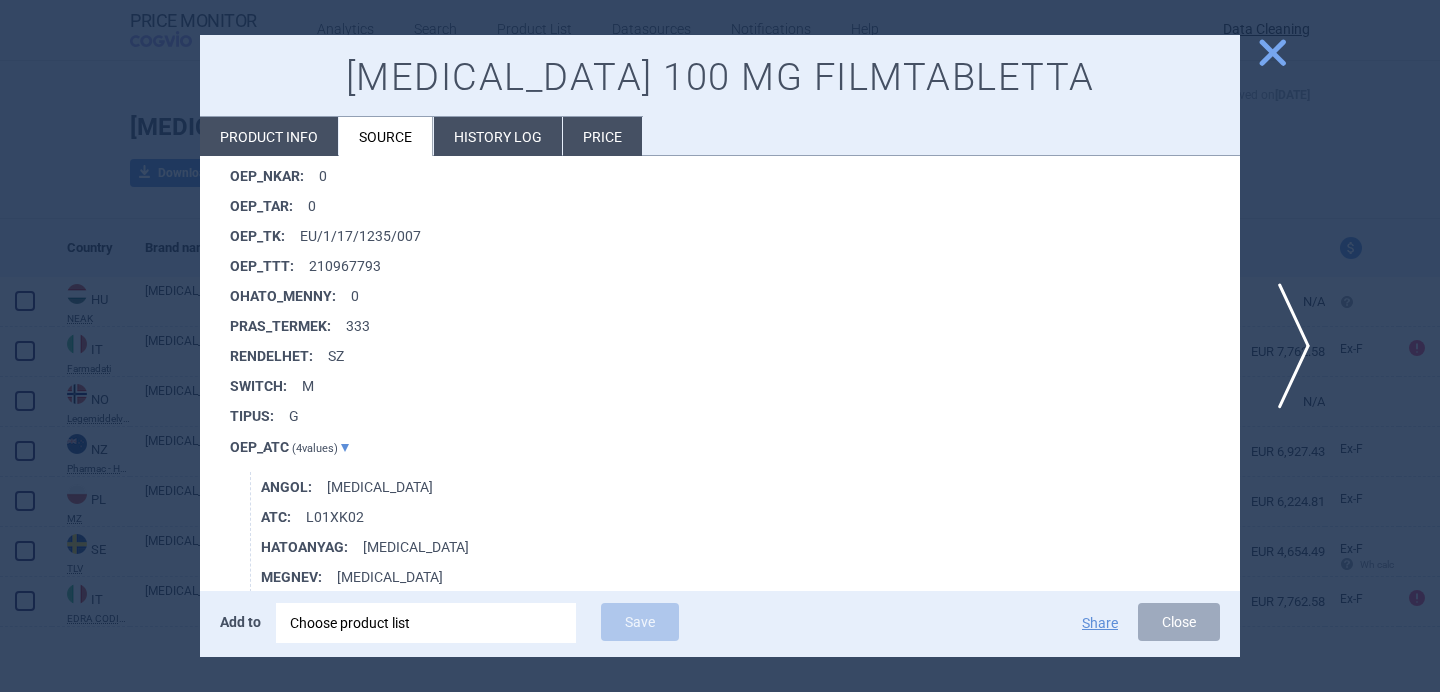 click on "next" at bounding box center [1287, 346] 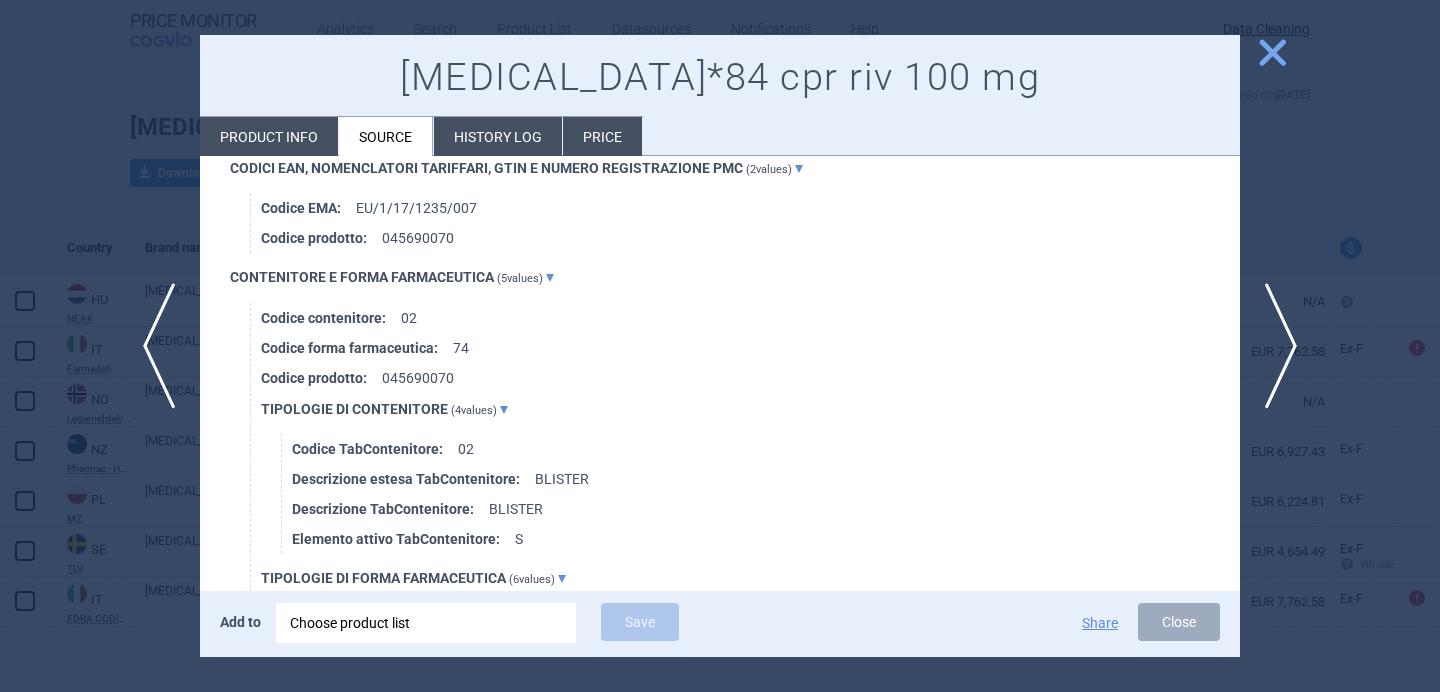 scroll, scrollTop: 1669, scrollLeft: 0, axis: vertical 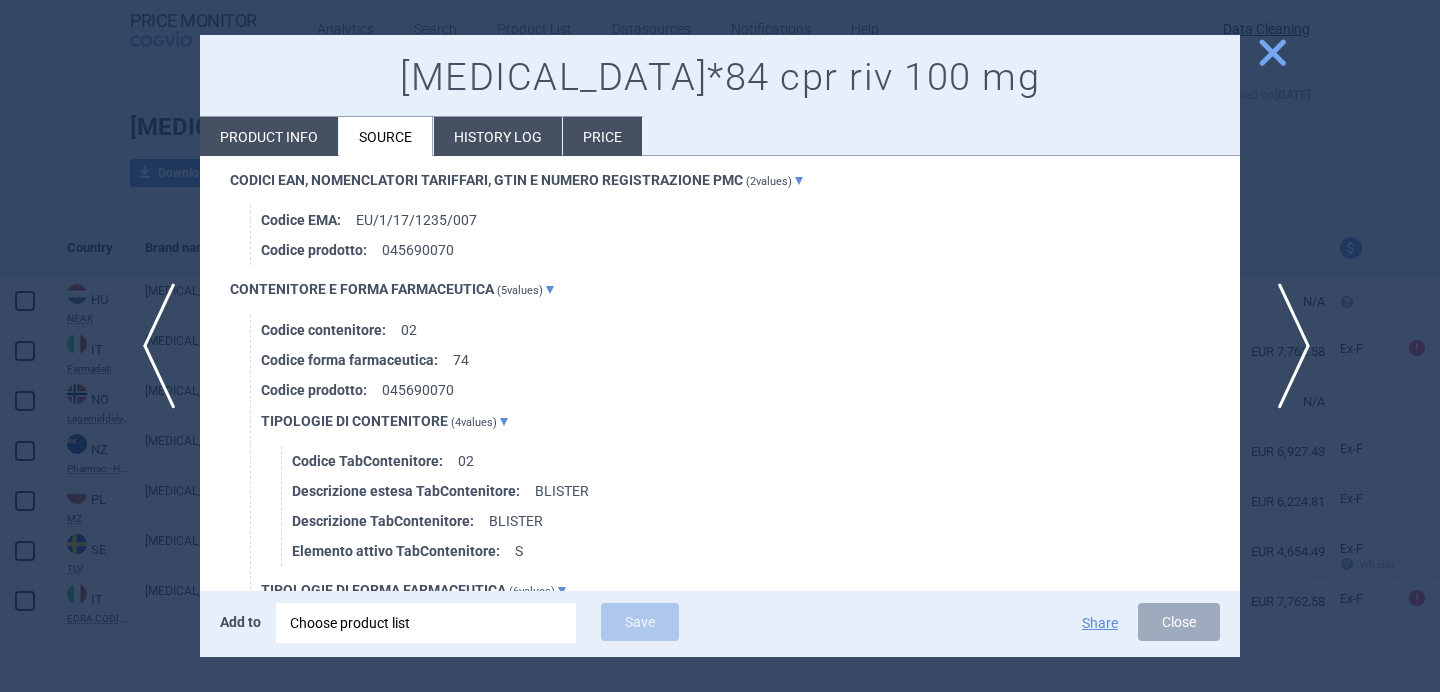 click on "next" at bounding box center (1287, 346) 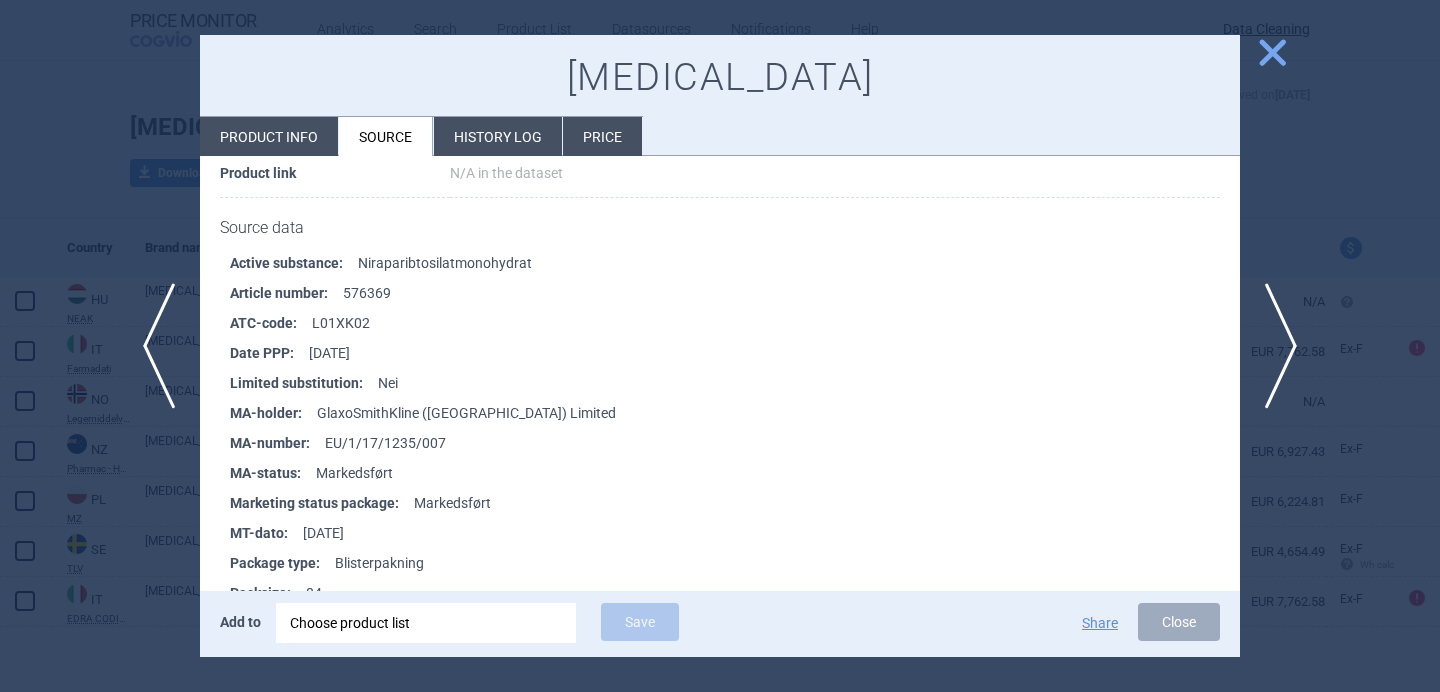 scroll, scrollTop: 396, scrollLeft: 0, axis: vertical 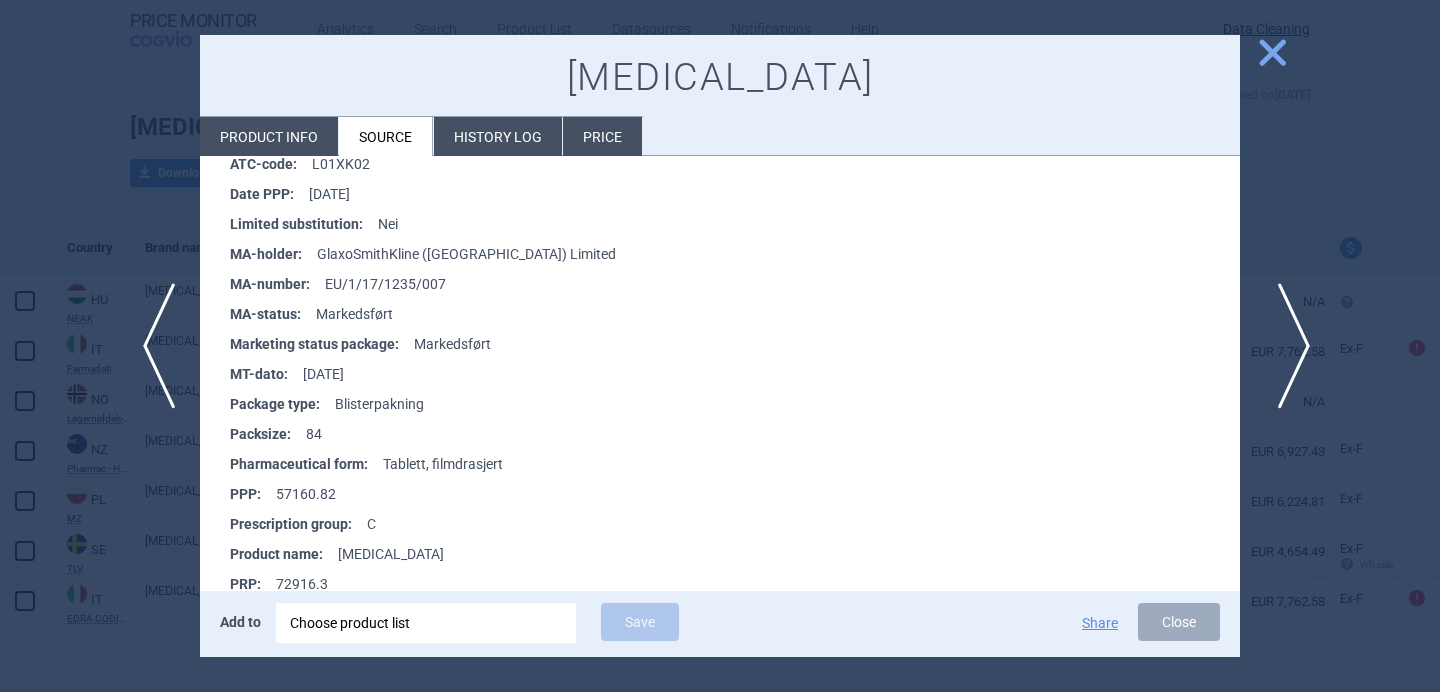 click on "next" at bounding box center (1287, 346) 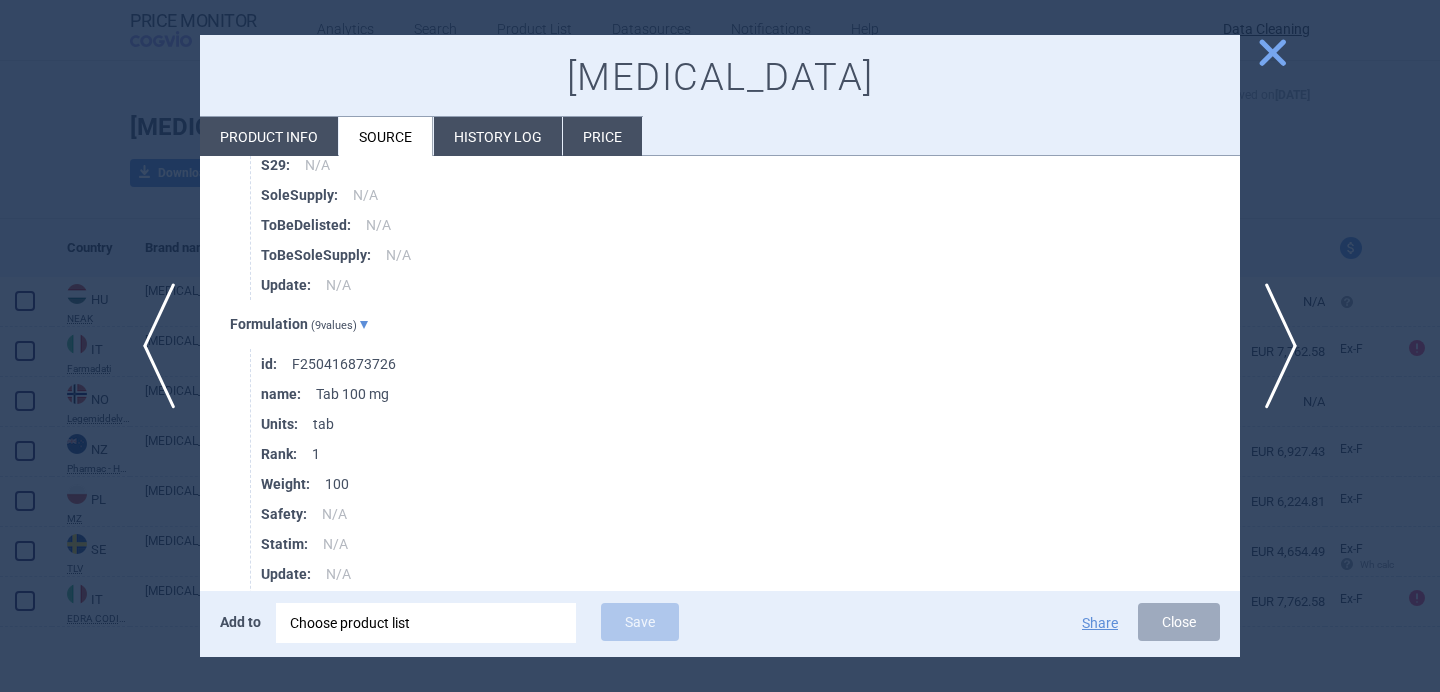 scroll, scrollTop: 0, scrollLeft: 0, axis: both 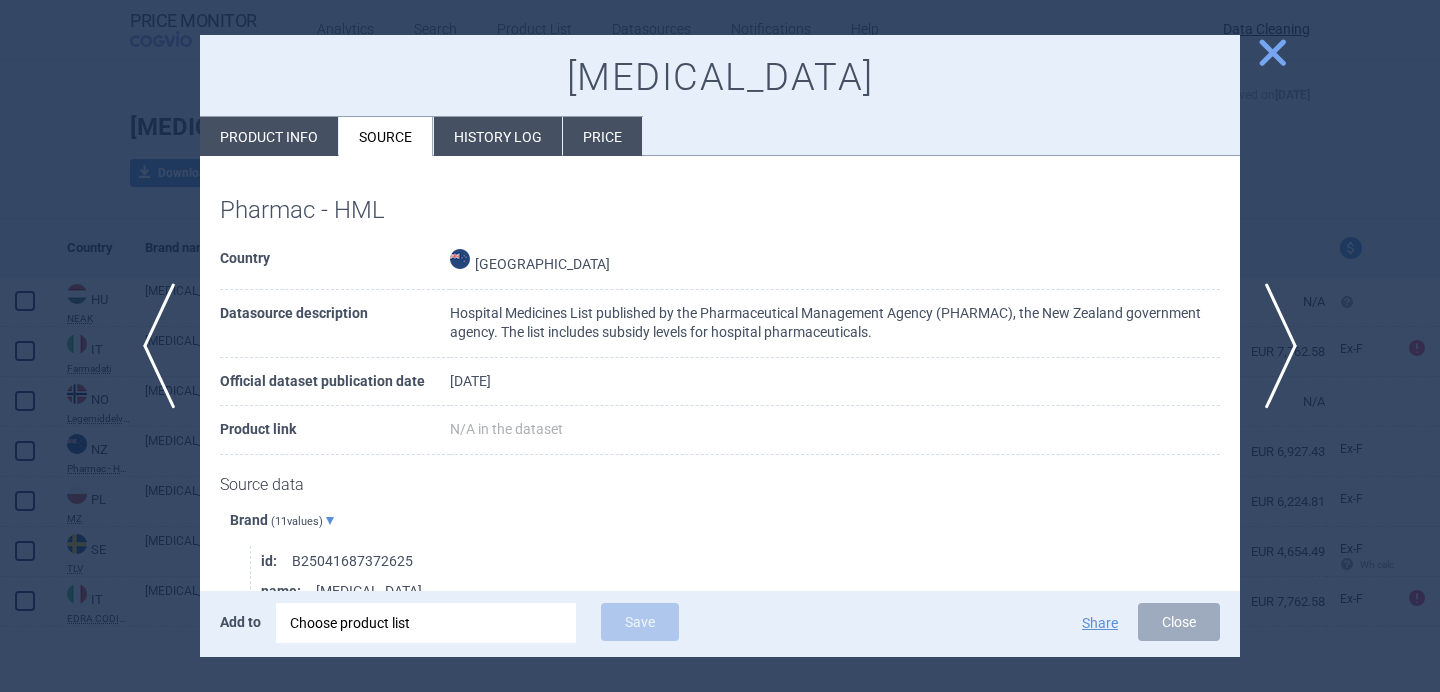 click on "Product info" at bounding box center (269, 136) 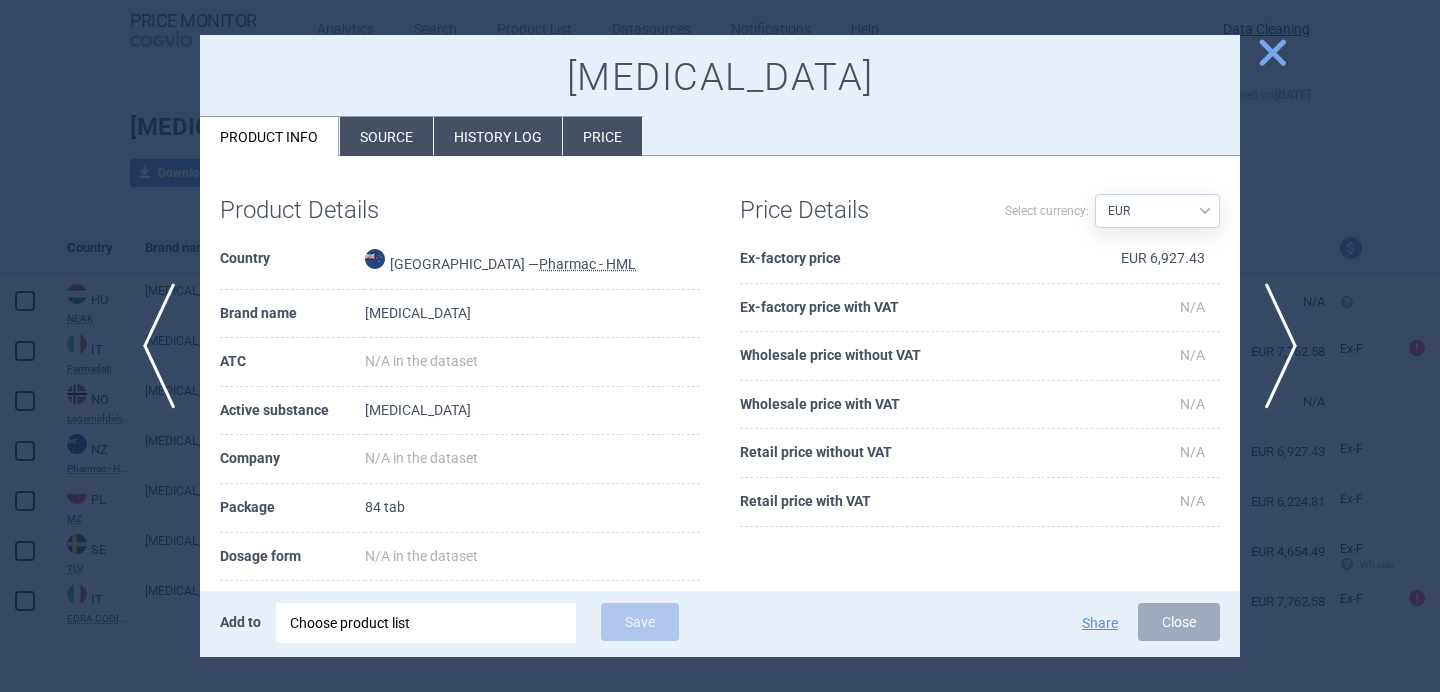 scroll, scrollTop: 126, scrollLeft: 0, axis: vertical 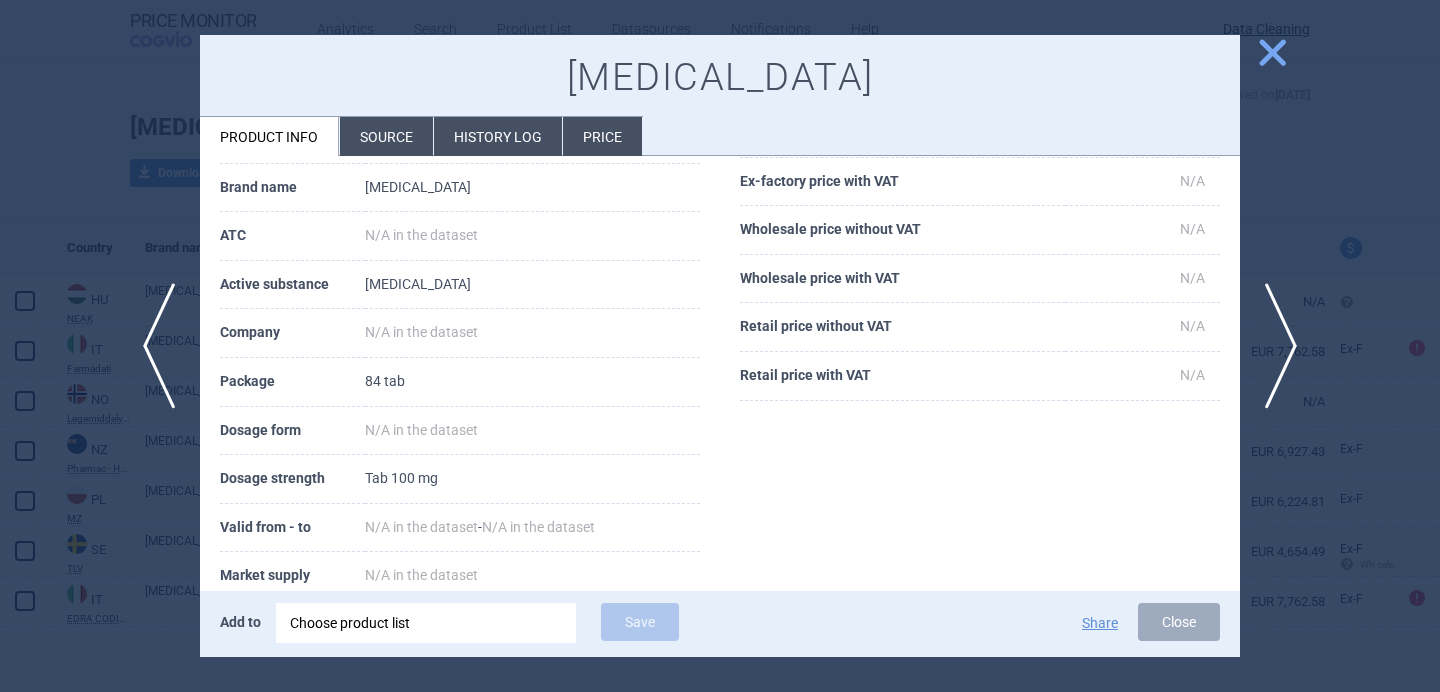 click on "Source" at bounding box center (386, 136) 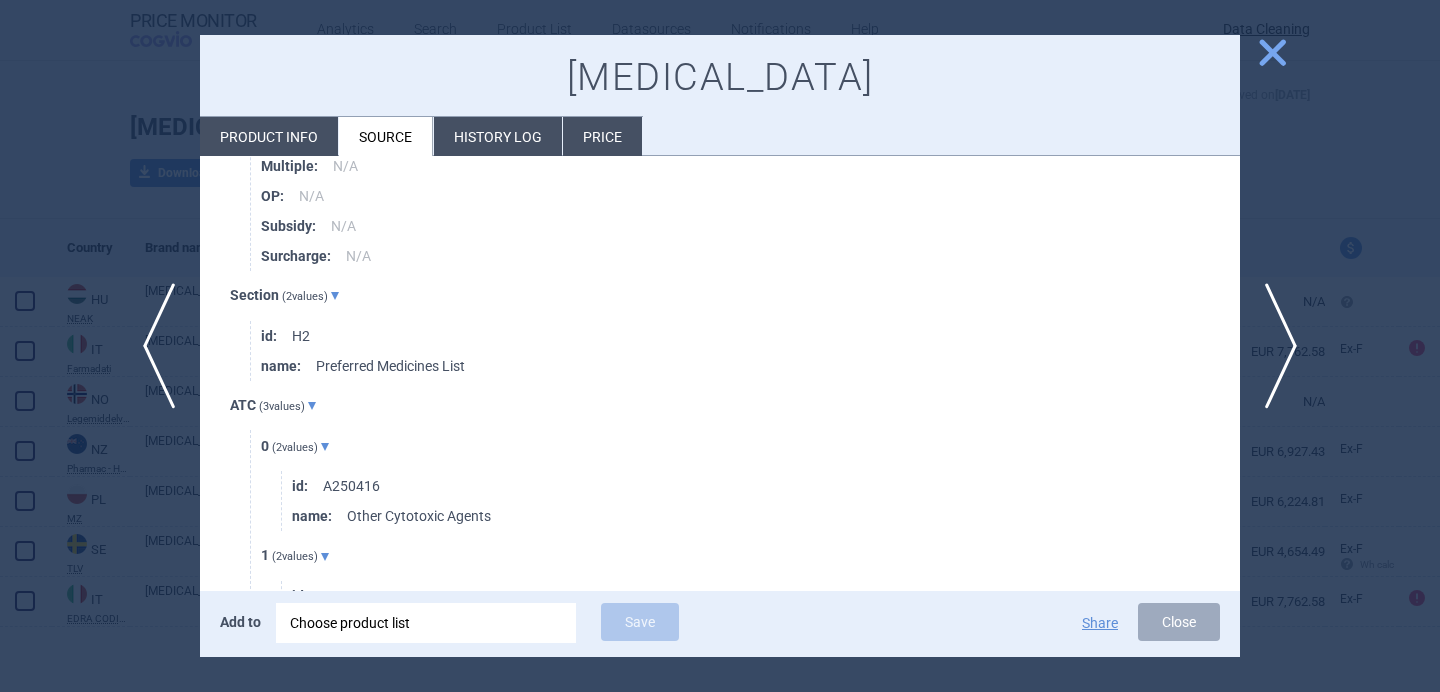 scroll, scrollTop: 1823, scrollLeft: 0, axis: vertical 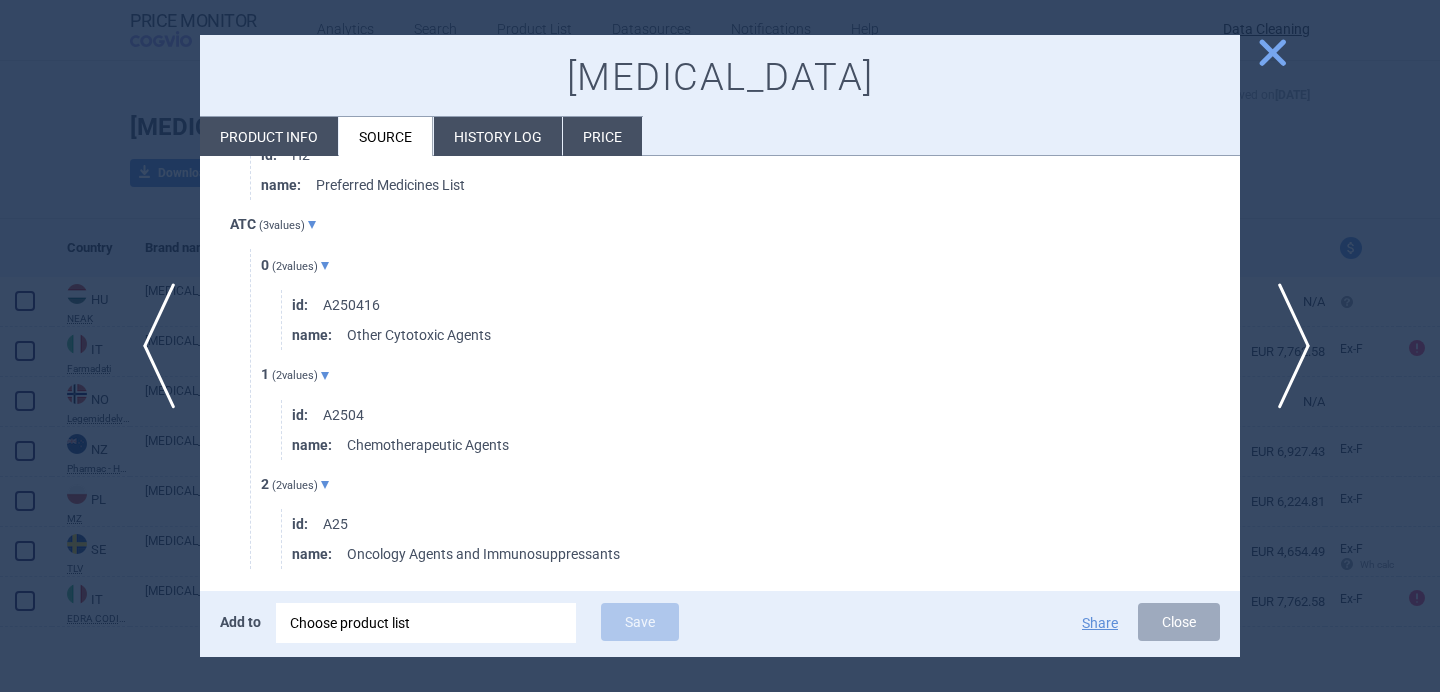 click on "next" at bounding box center (1287, 346) 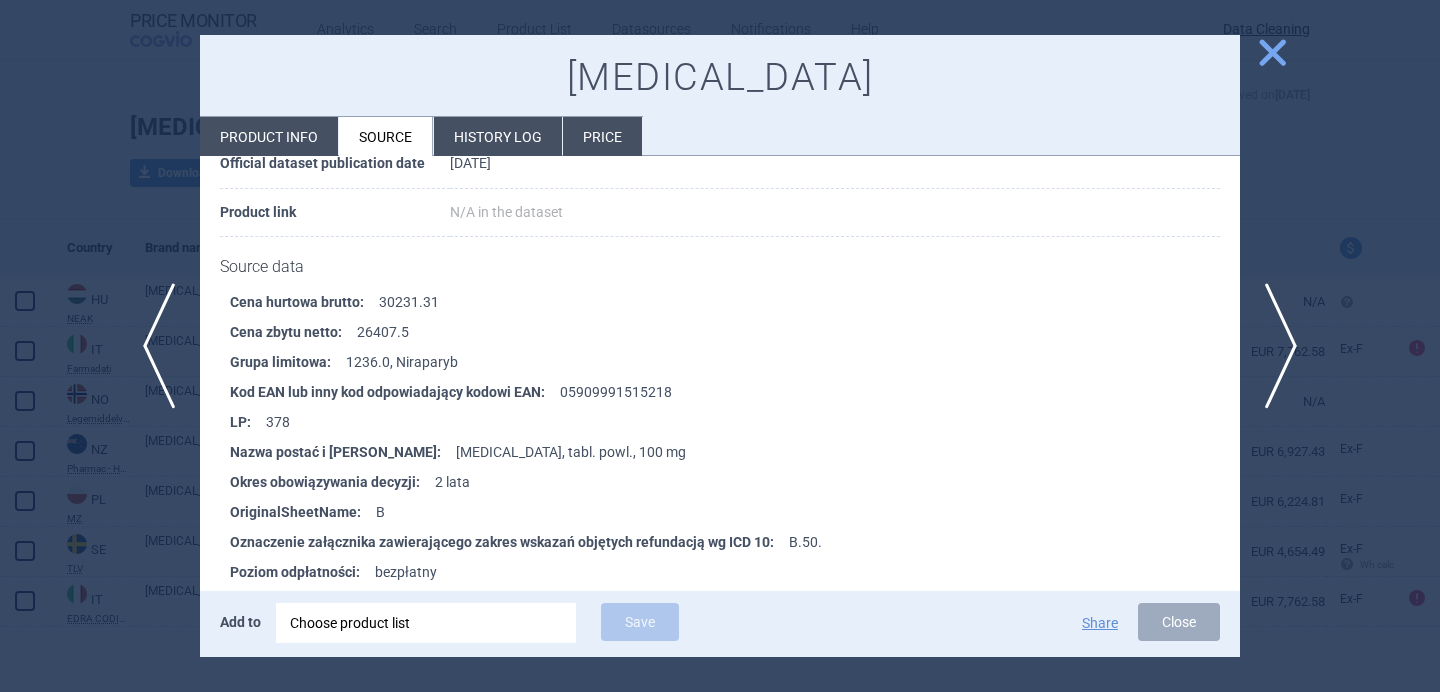 scroll, scrollTop: 269, scrollLeft: 0, axis: vertical 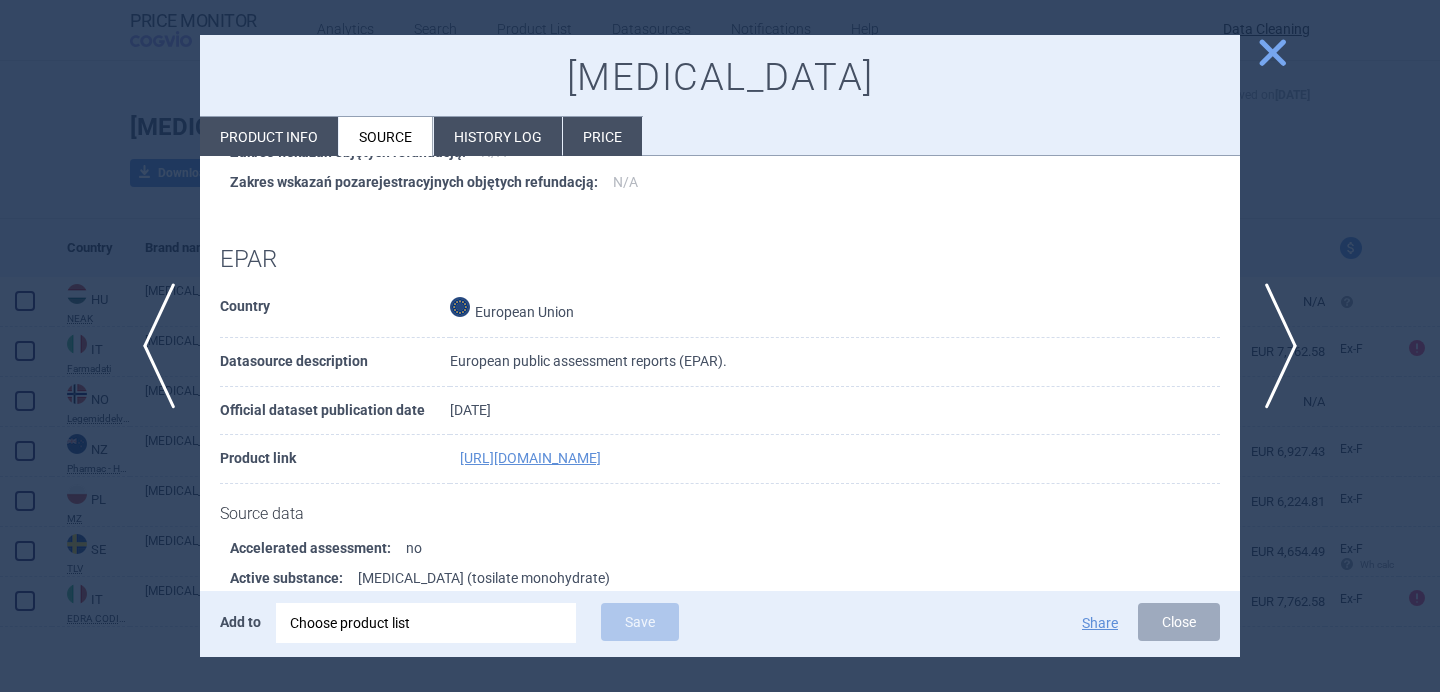 click at bounding box center [720, 346] 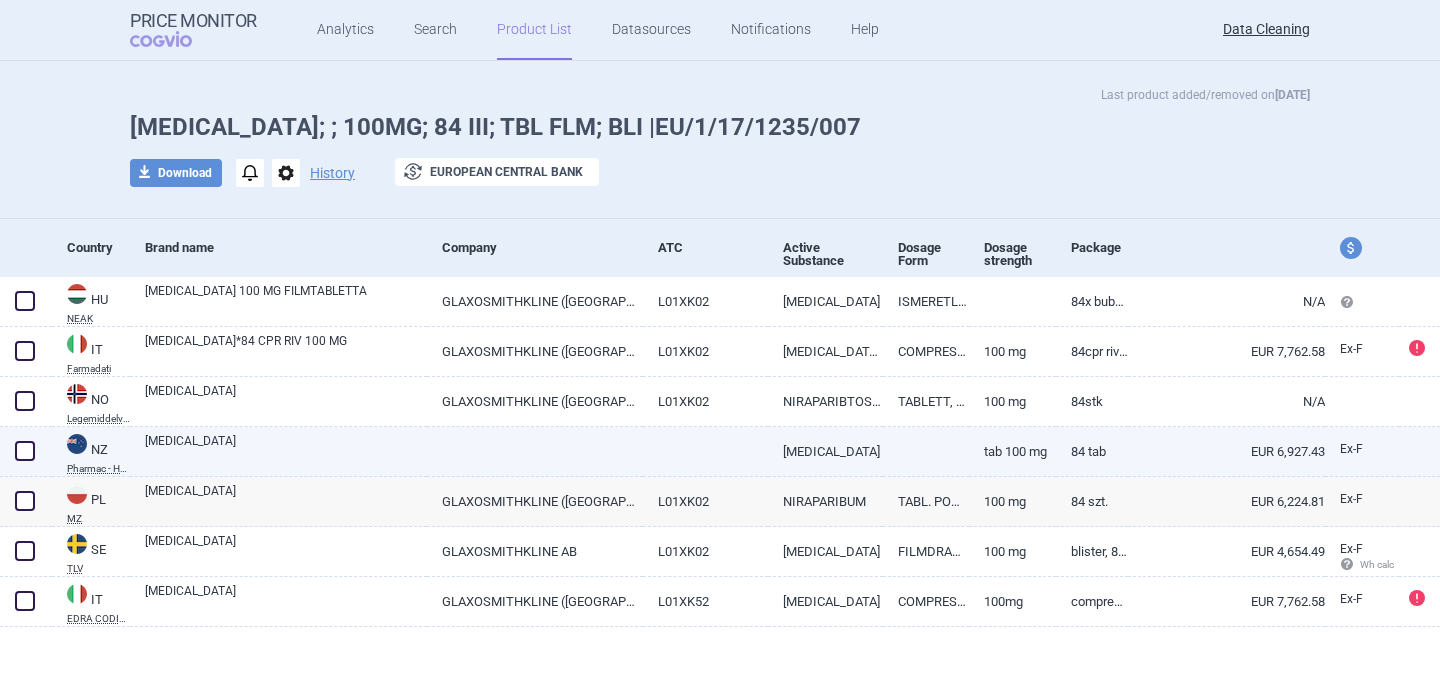 click at bounding box center (25, 451) 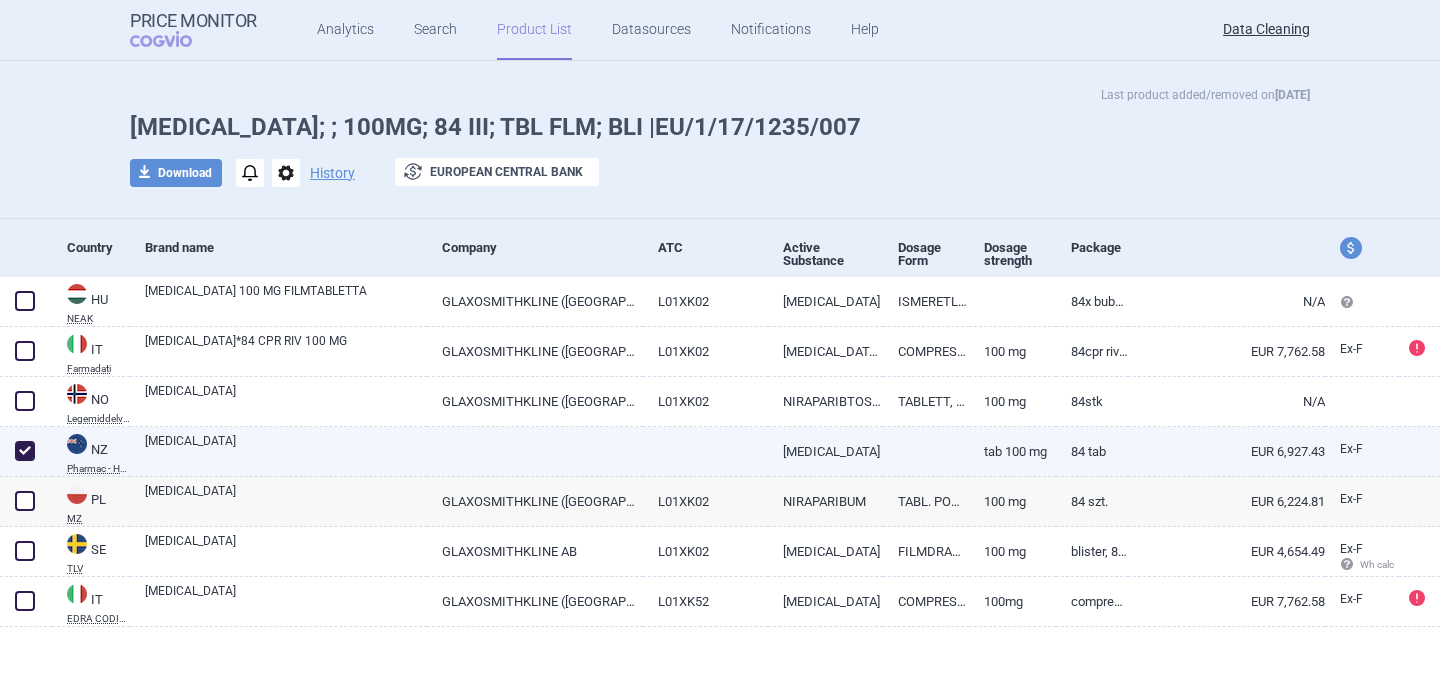 checkbox on "true" 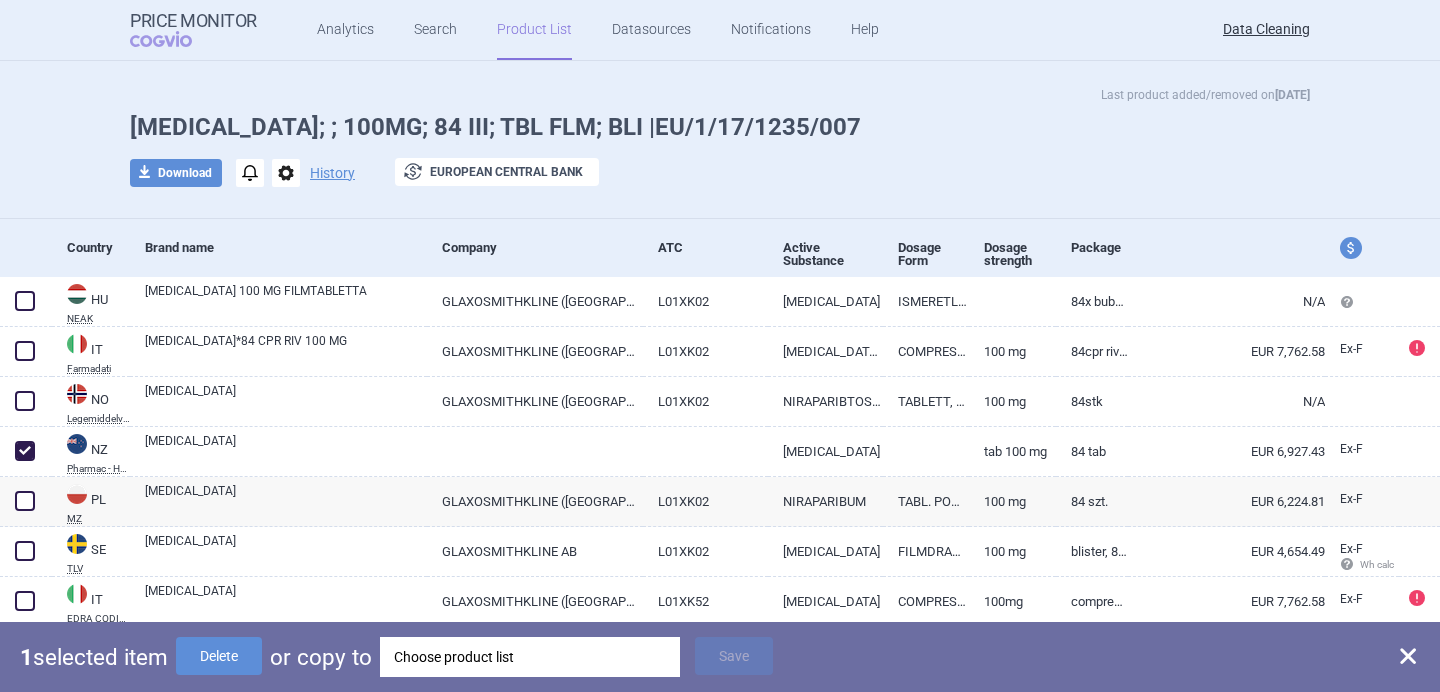 click on "Choose product list" at bounding box center [530, 657] 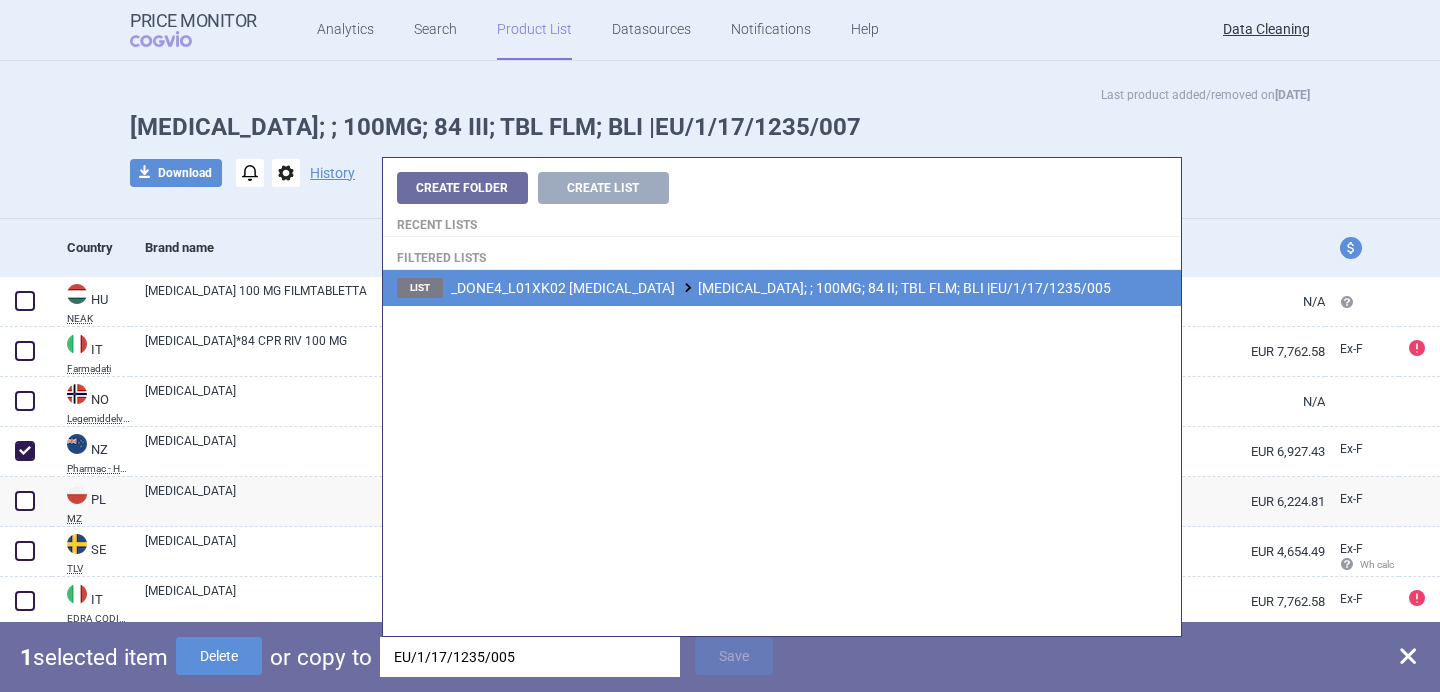 type on "EU/1/17/1235/005" 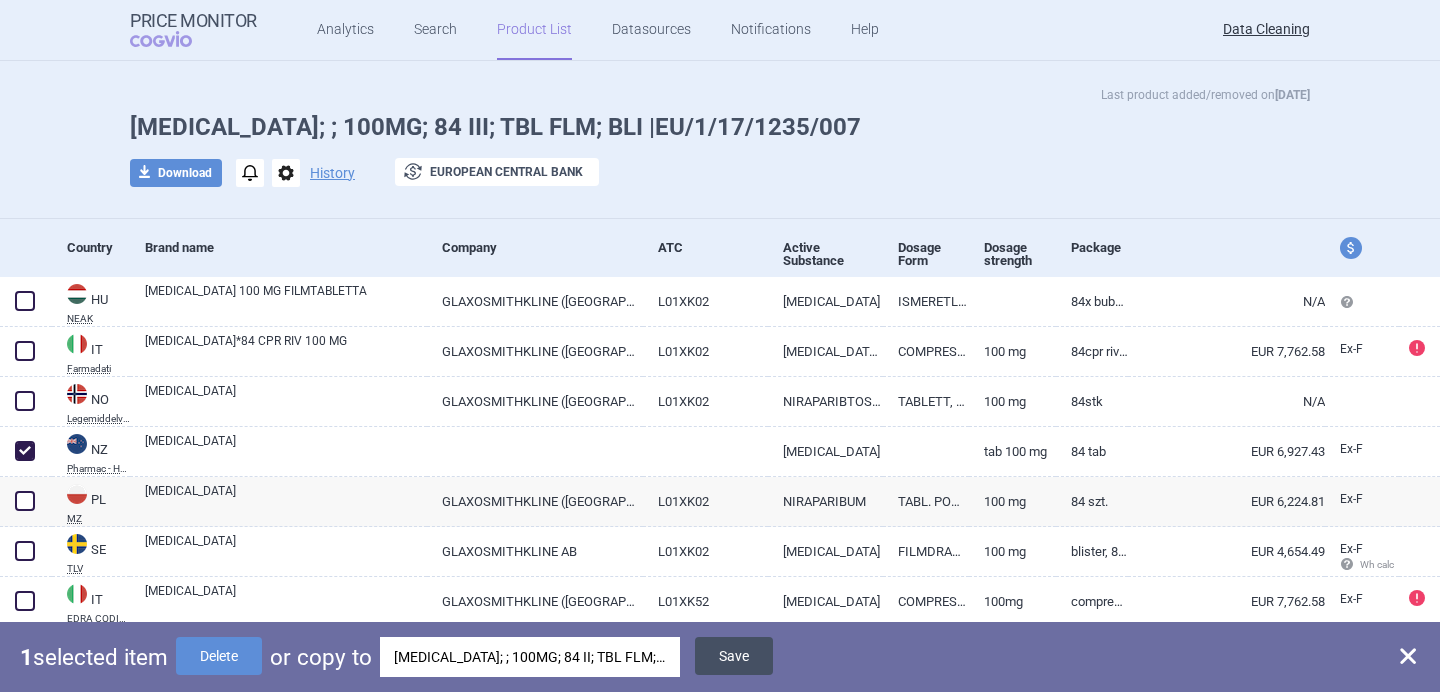 click on "Save" at bounding box center [734, 656] 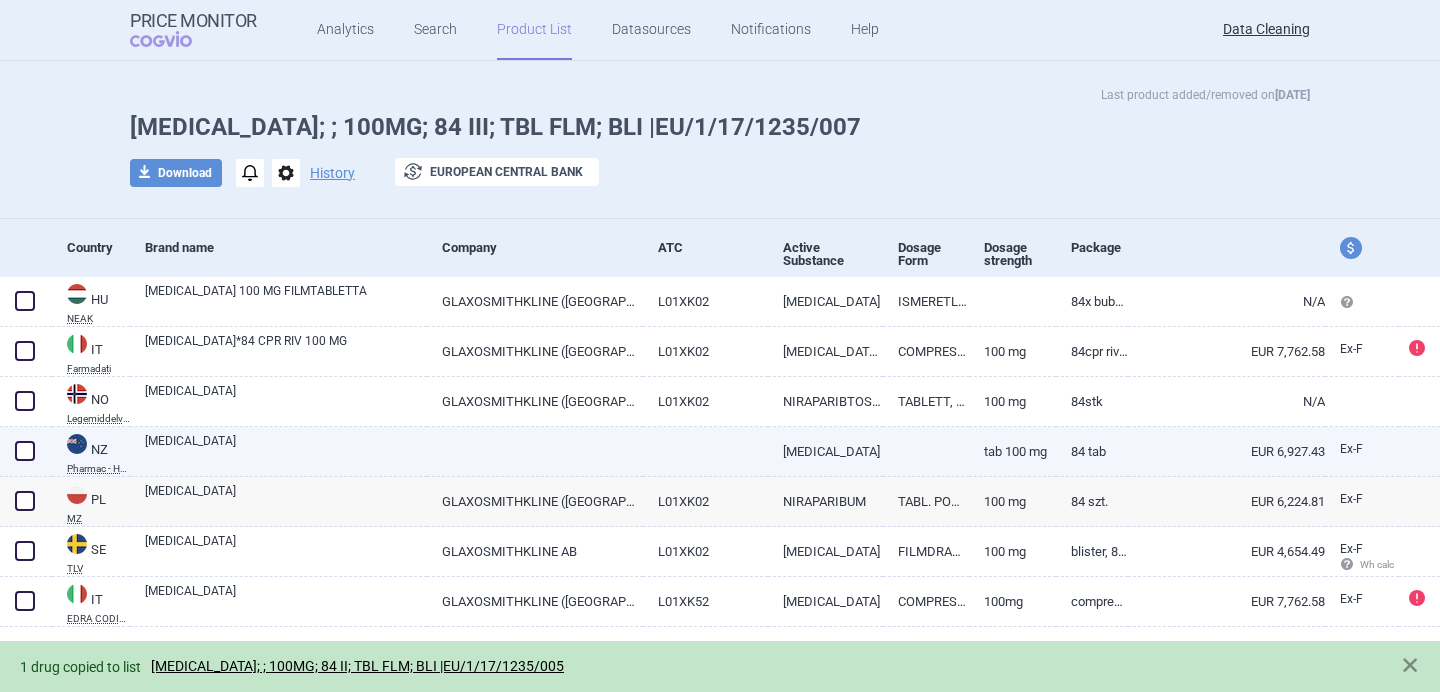 click at bounding box center (25, 451) 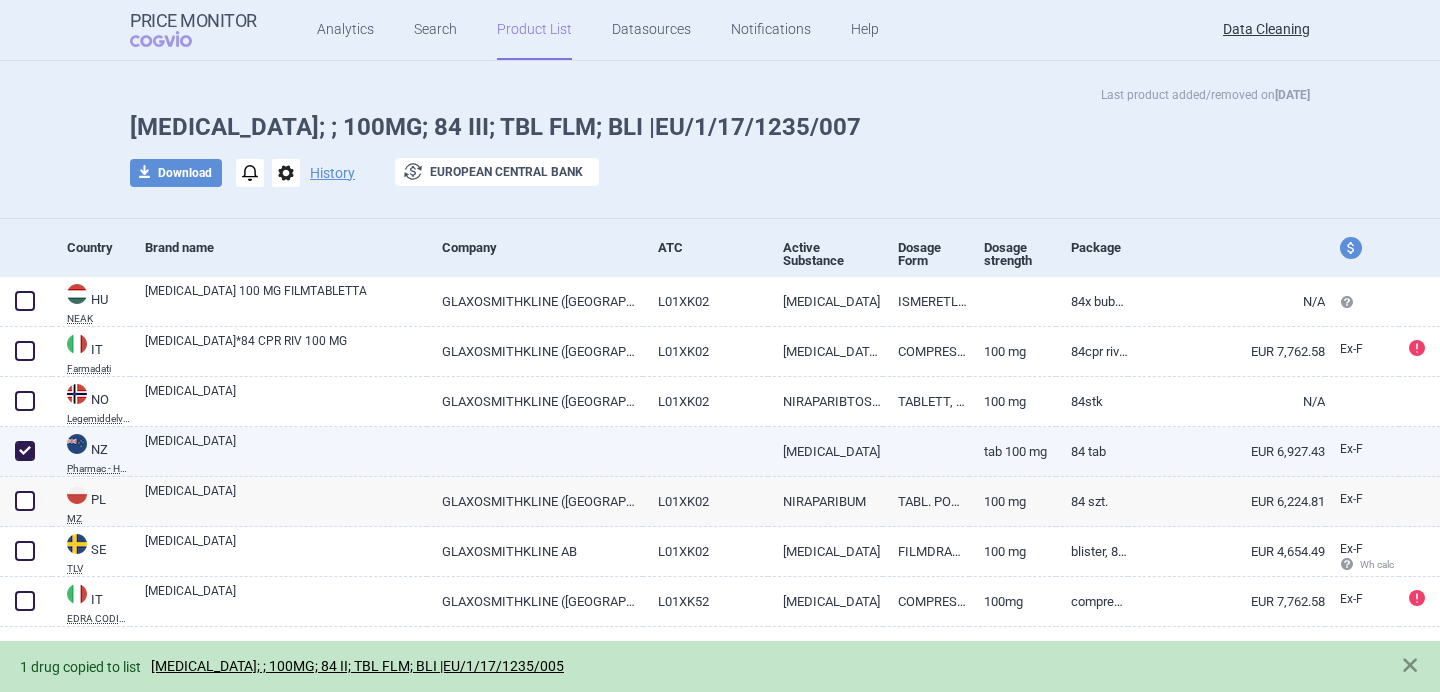 checkbox on "true" 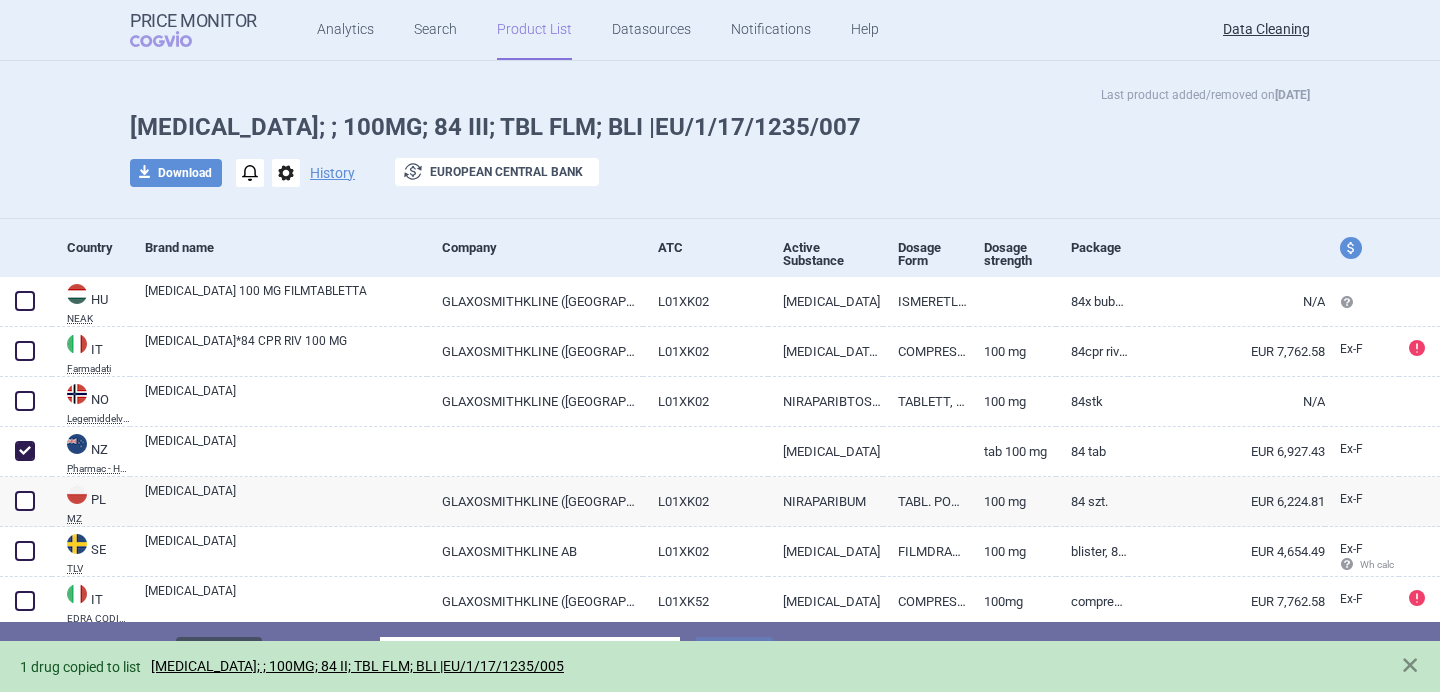 click on "Delete" at bounding box center [219, 656] 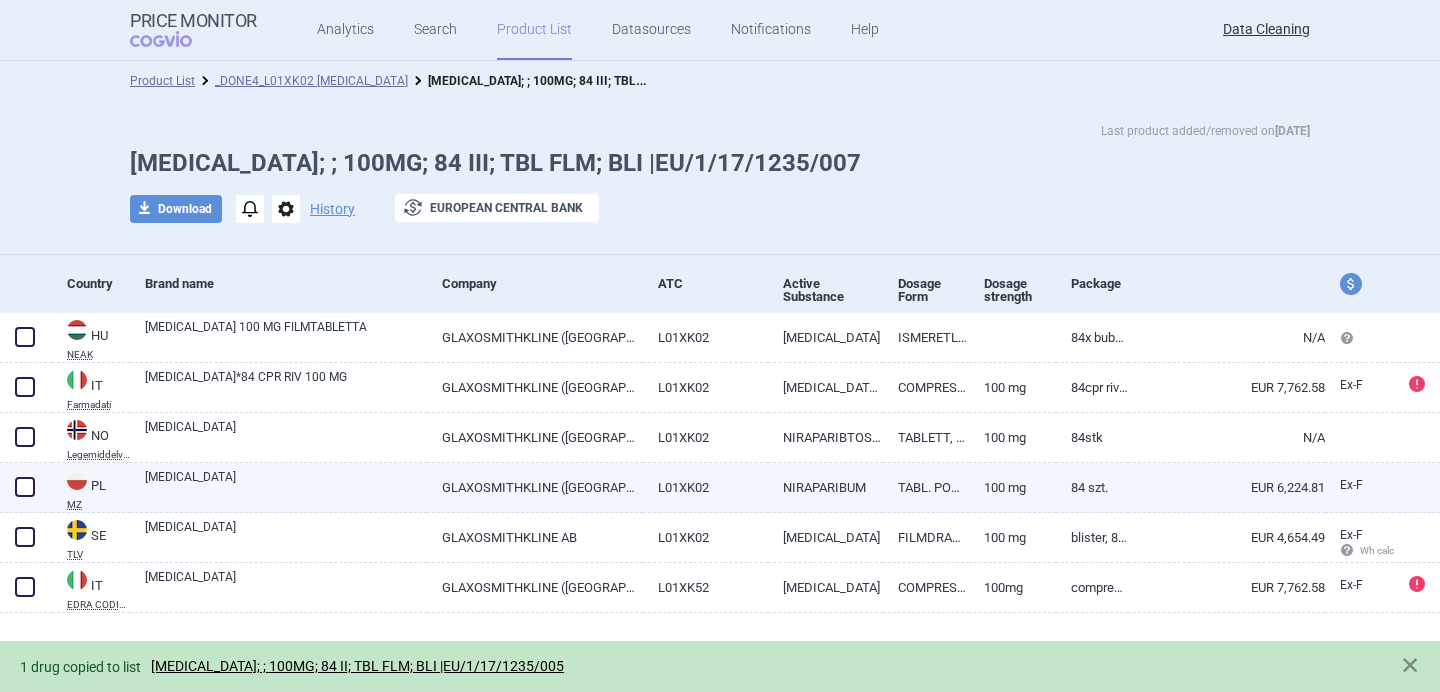 click on "[MEDICAL_DATA]" at bounding box center [286, 486] 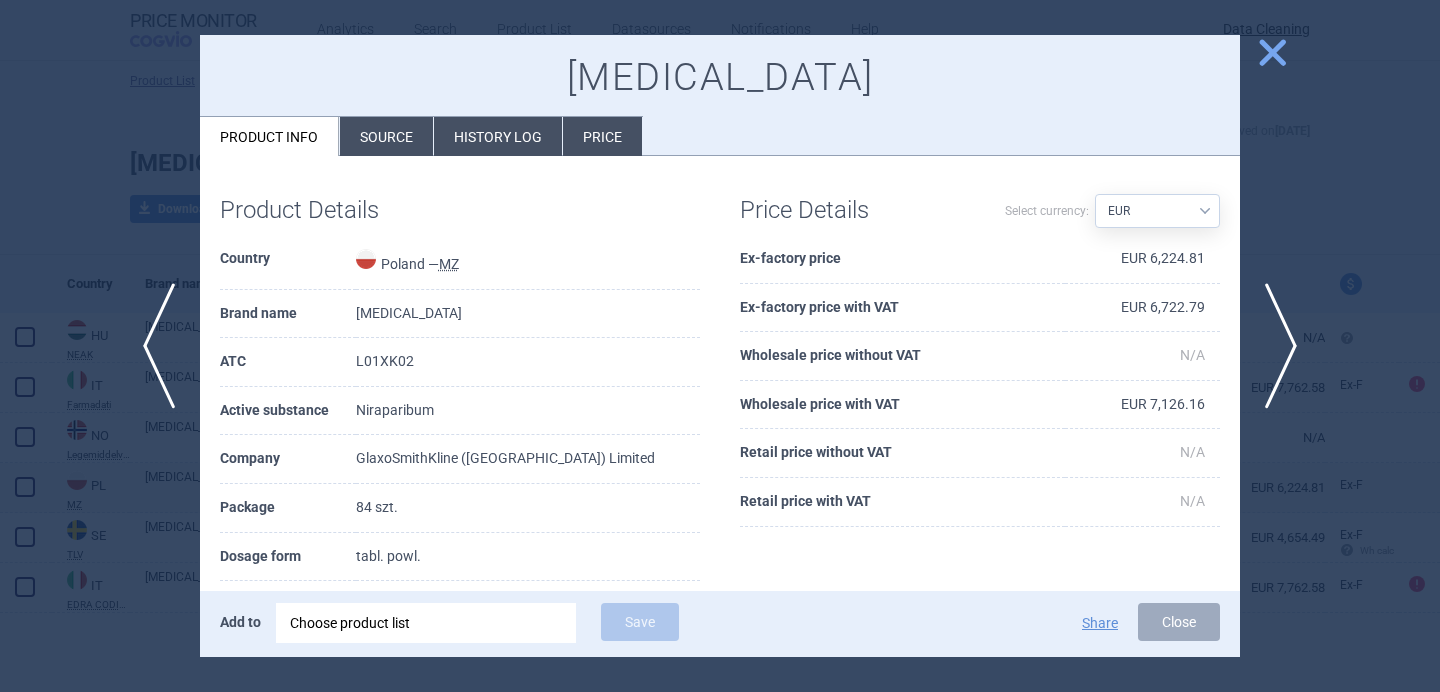 click on "Source" at bounding box center (386, 136) 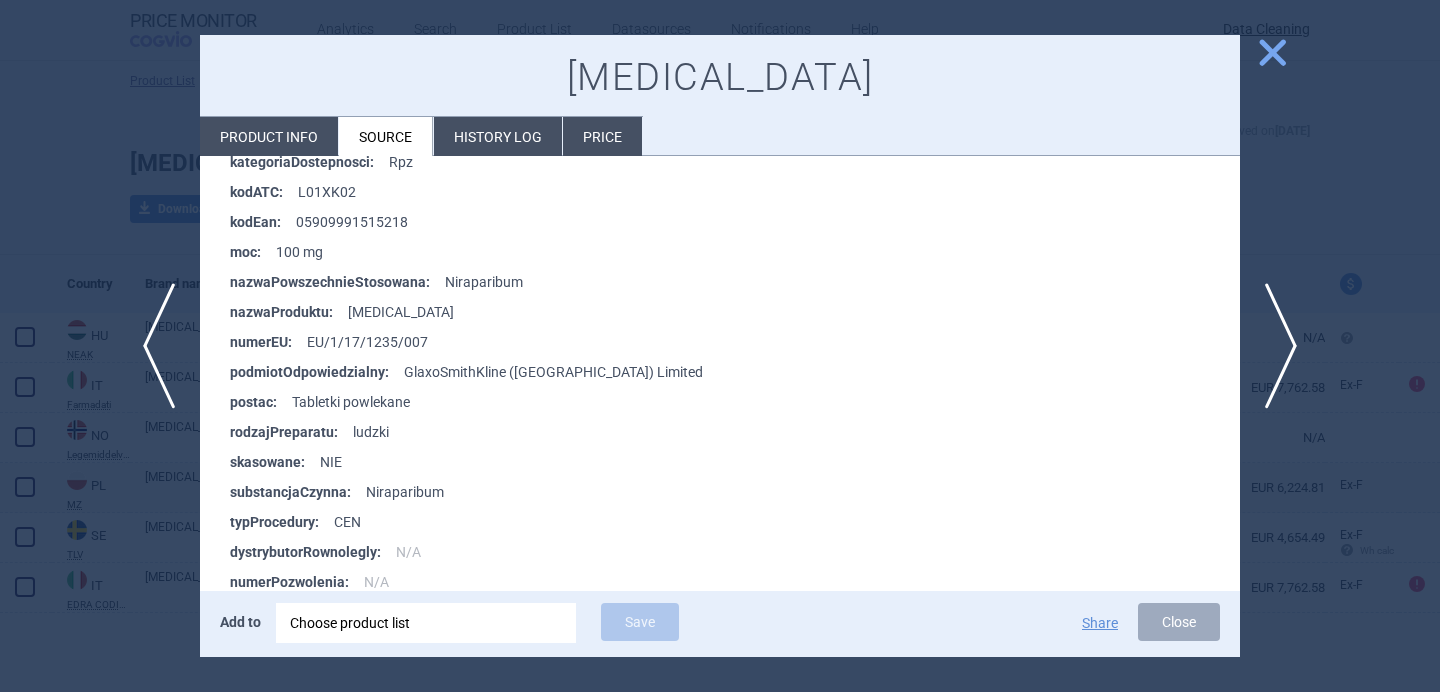 scroll, scrollTop: 2756, scrollLeft: 0, axis: vertical 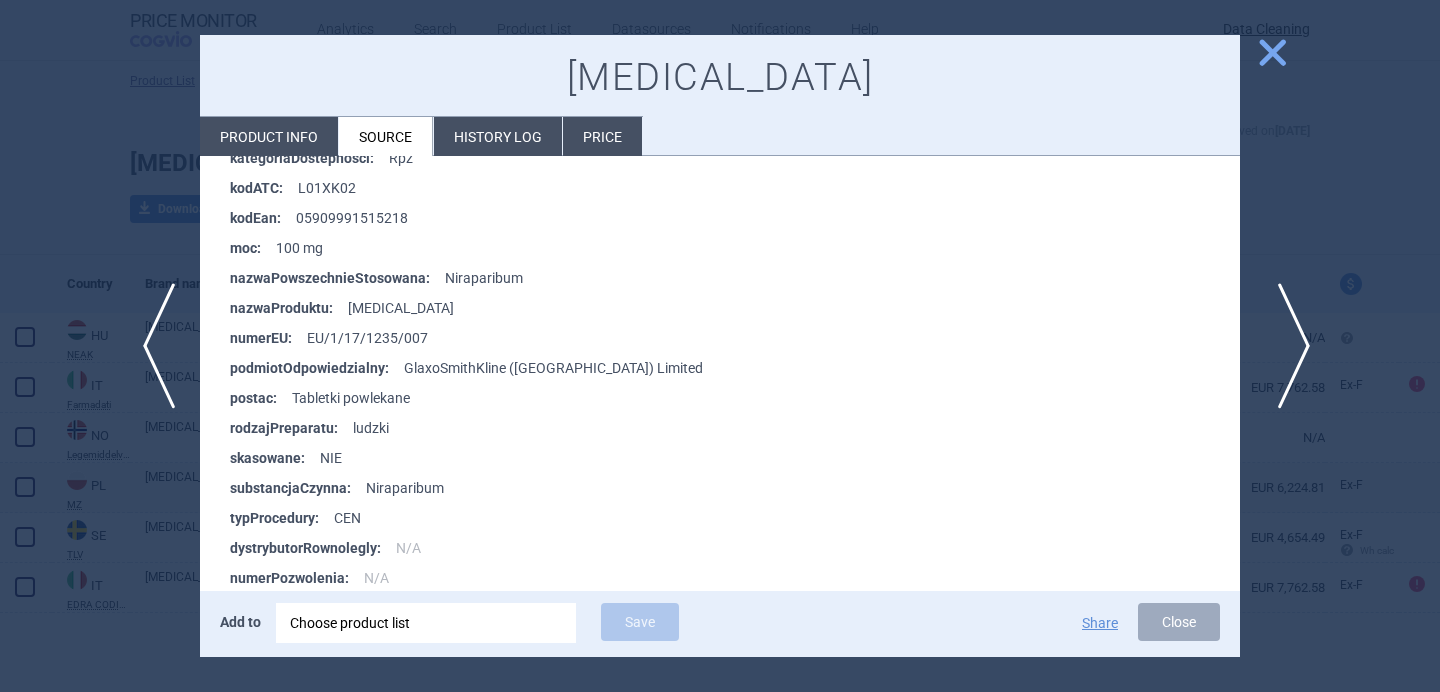 click on "next" at bounding box center [1287, 346] 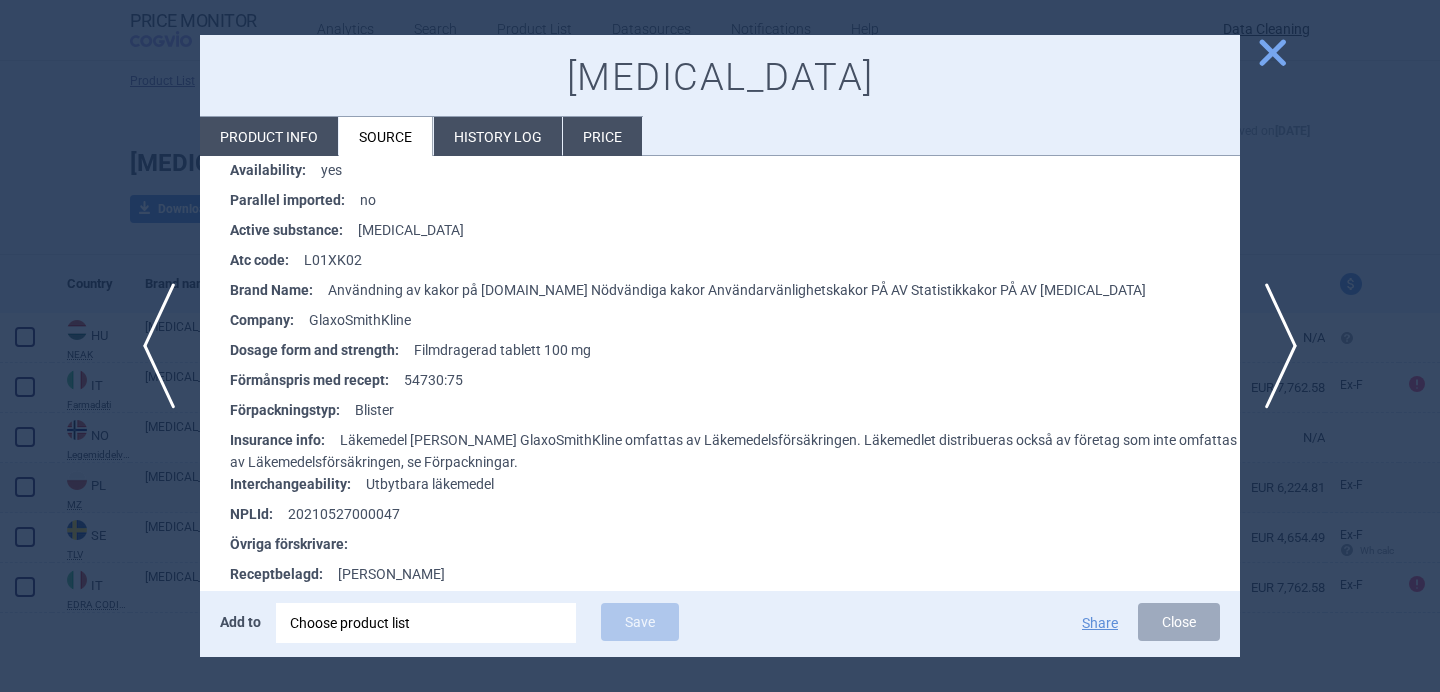 scroll, scrollTop: 2725, scrollLeft: 0, axis: vertical 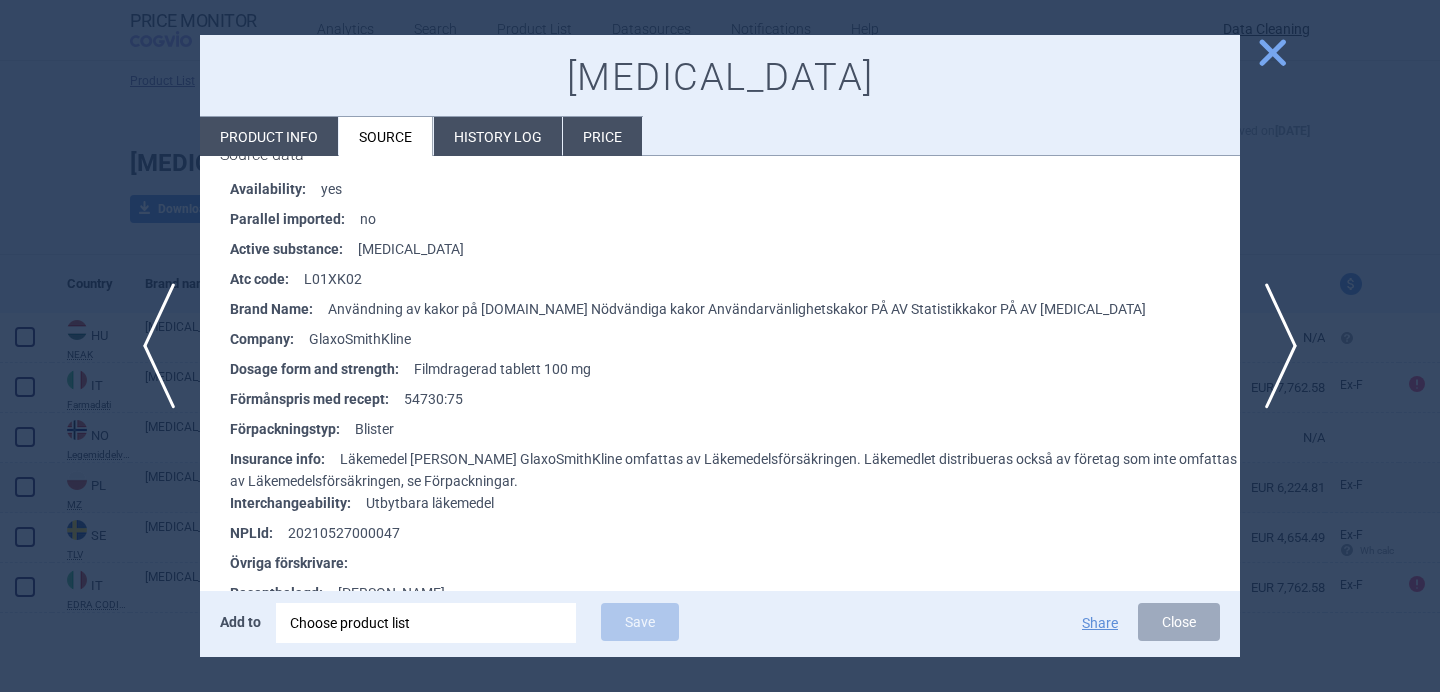 click on "Product info" at bounding box center (269, 136) 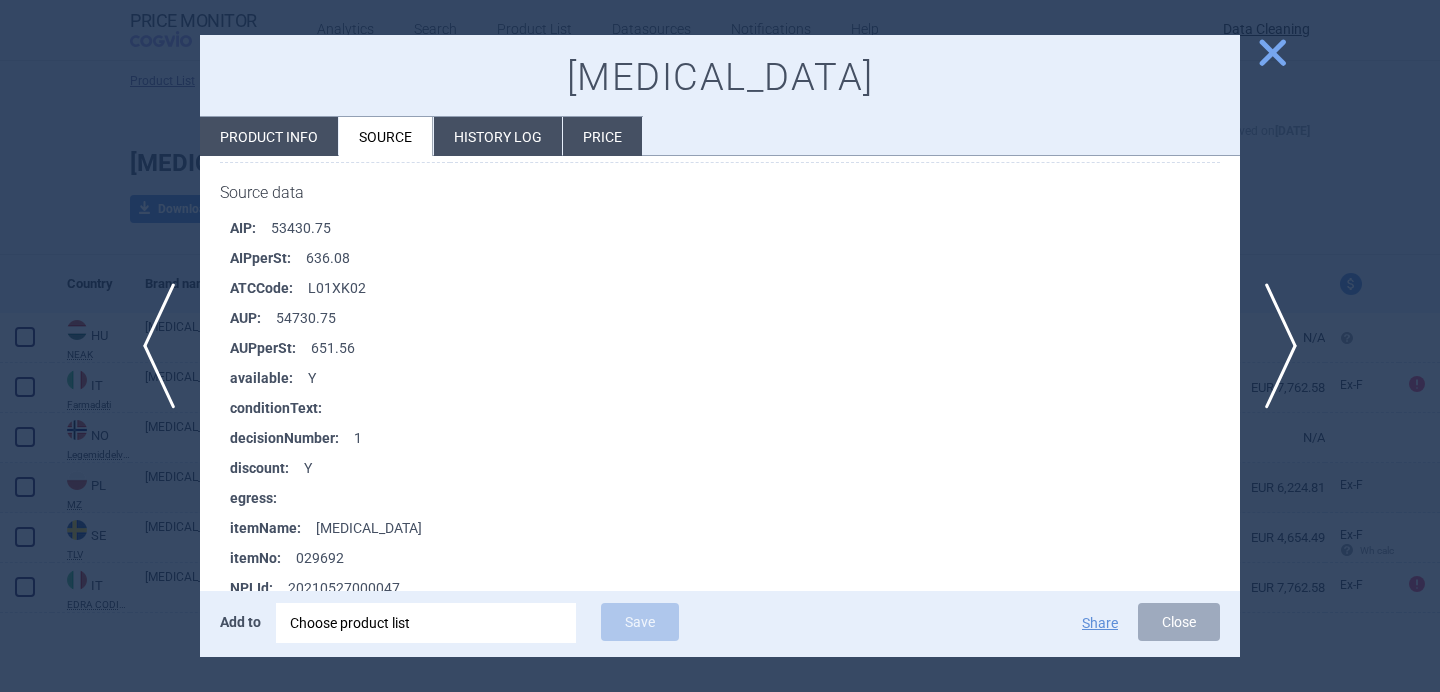 select on "EUR" 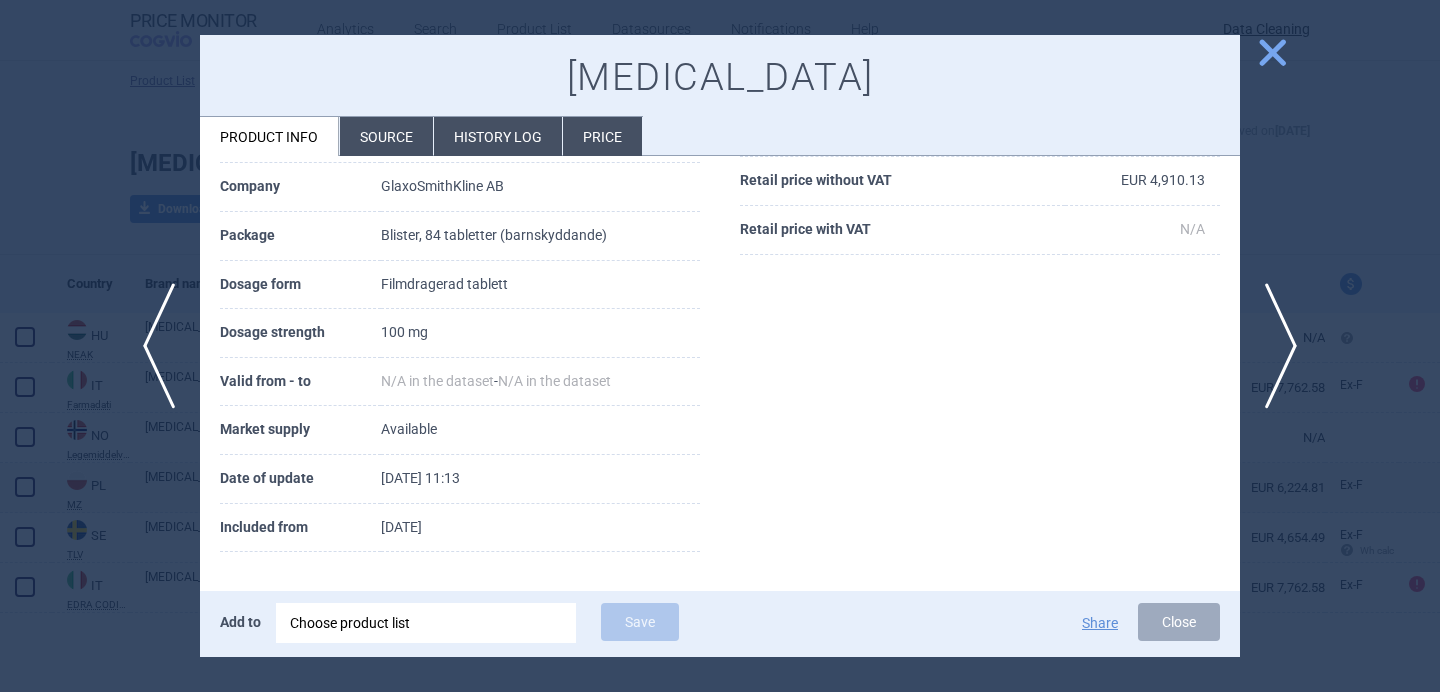 click at bounding box center [720, 346] 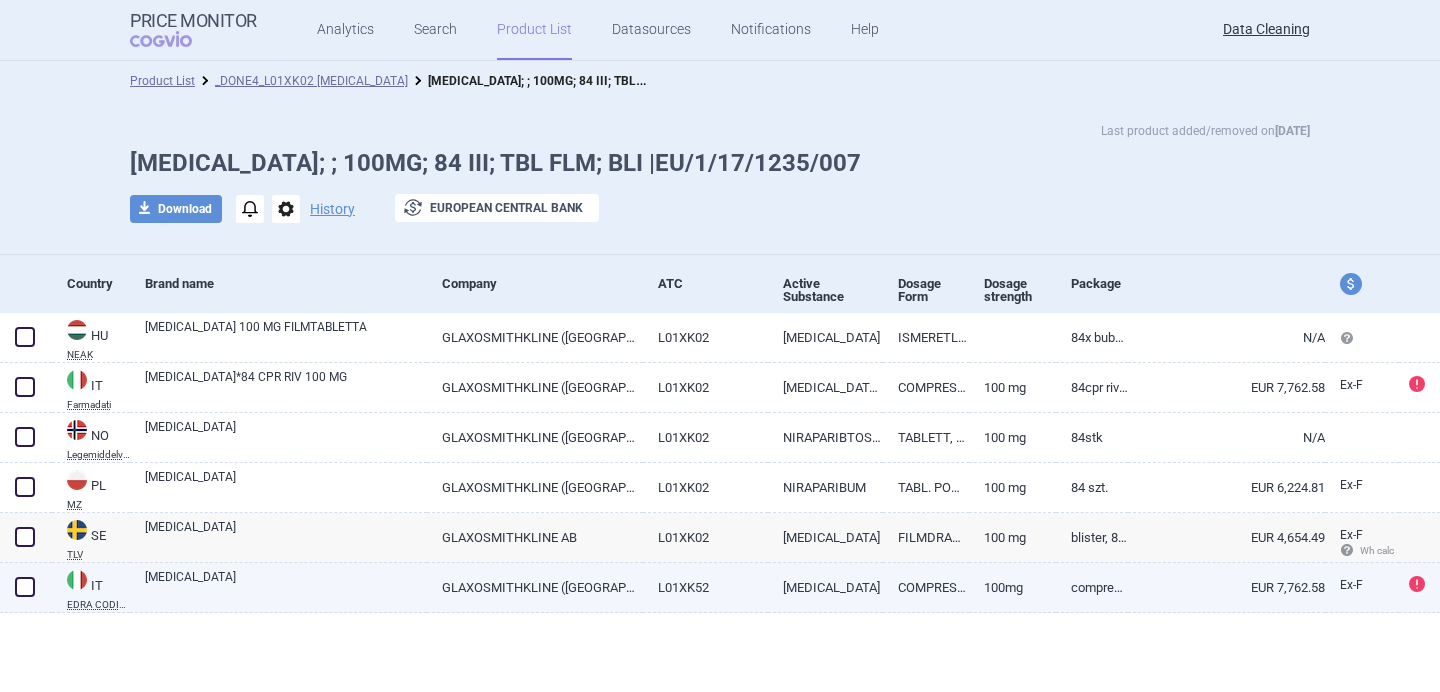 click on "[MEDICAL_DATA]" at bounding box center [286, 586] 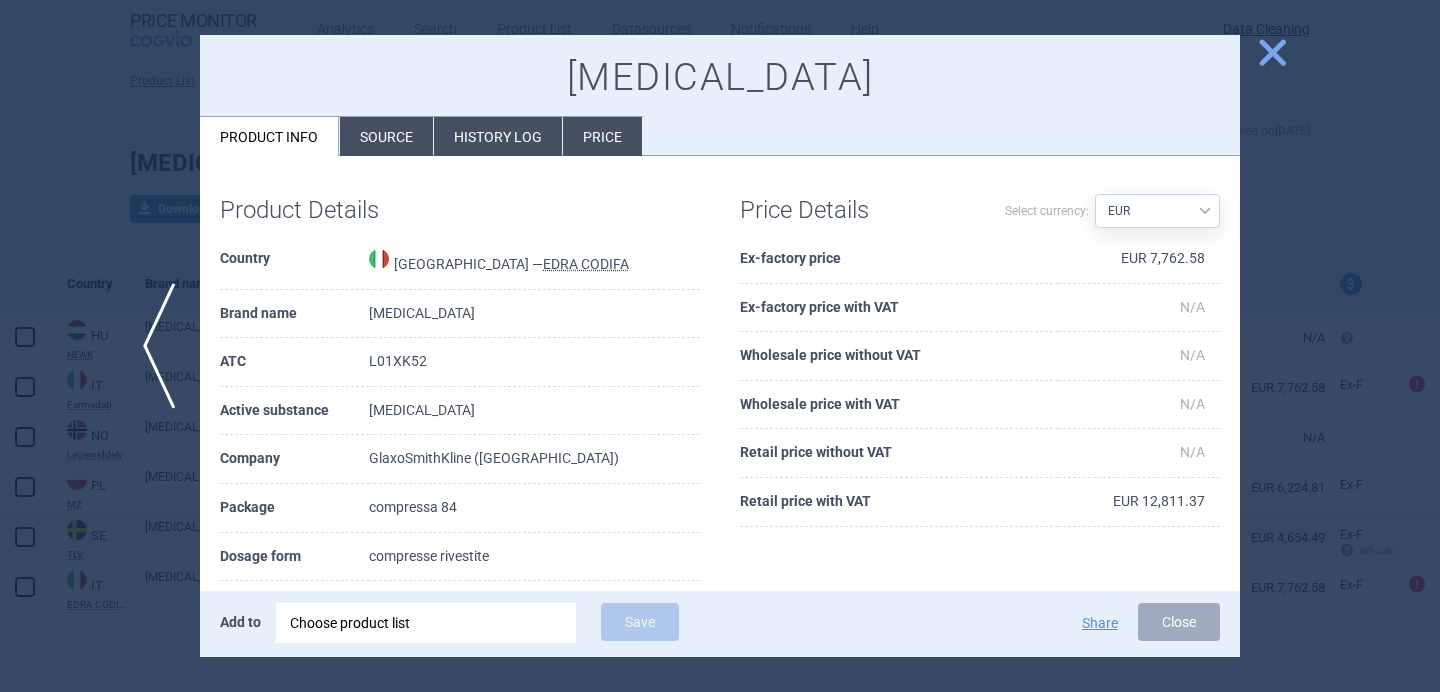 click on "Source" at bounding box center (386, 136) 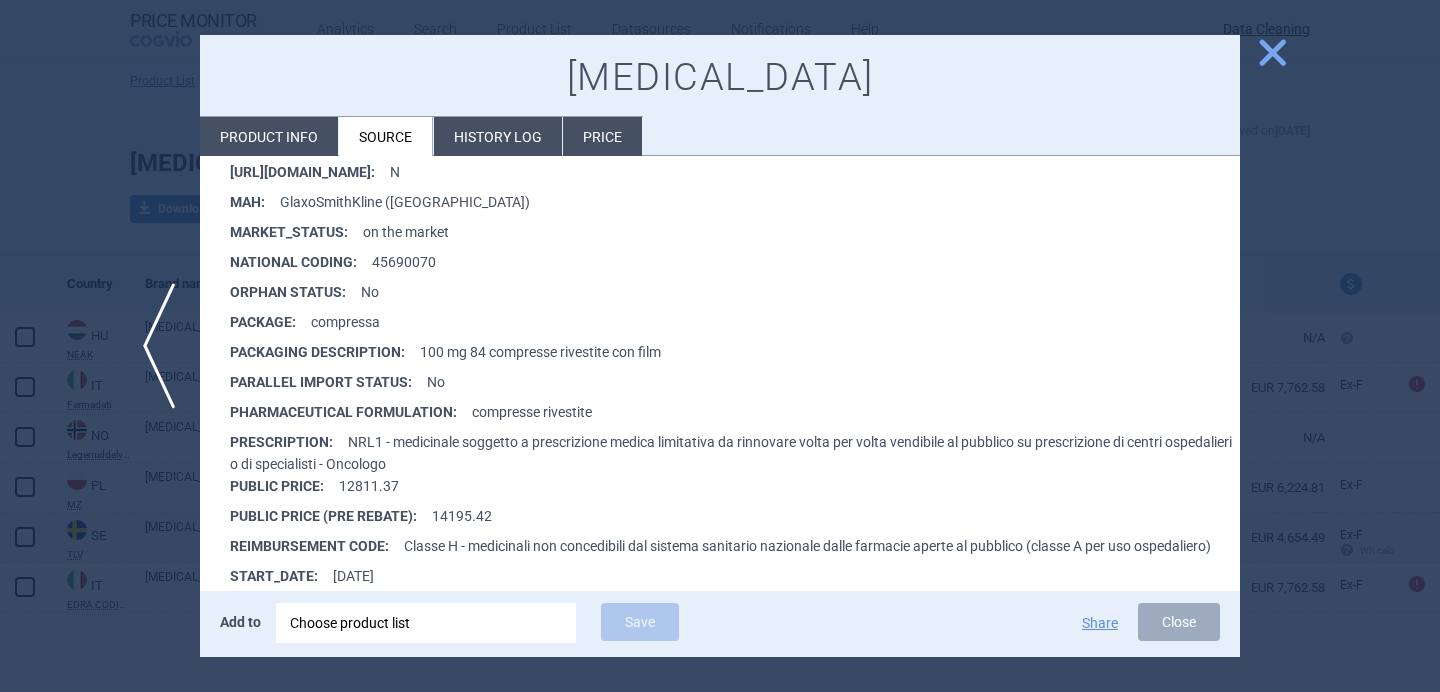 scroll, scrollTop: 599, scrollLeft: 0, axis: vertical 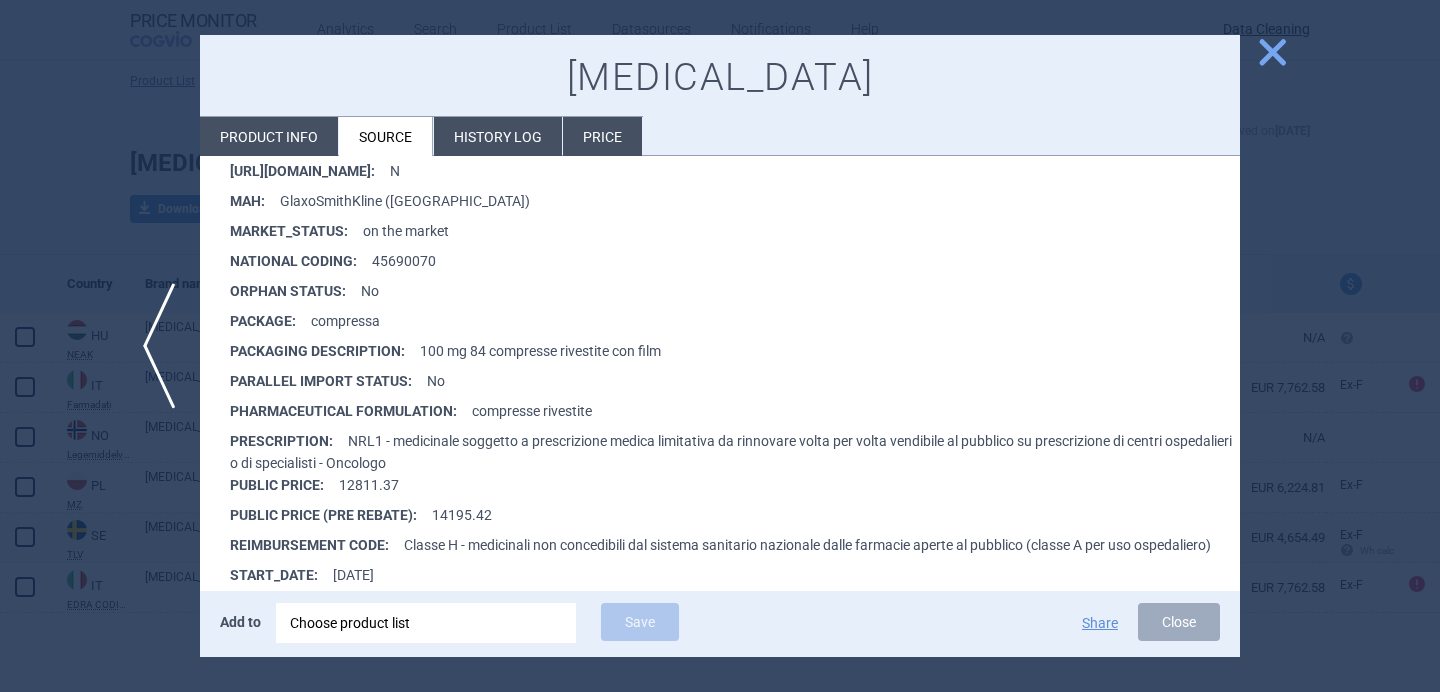click on "close" at bounding box center (1272, 52) 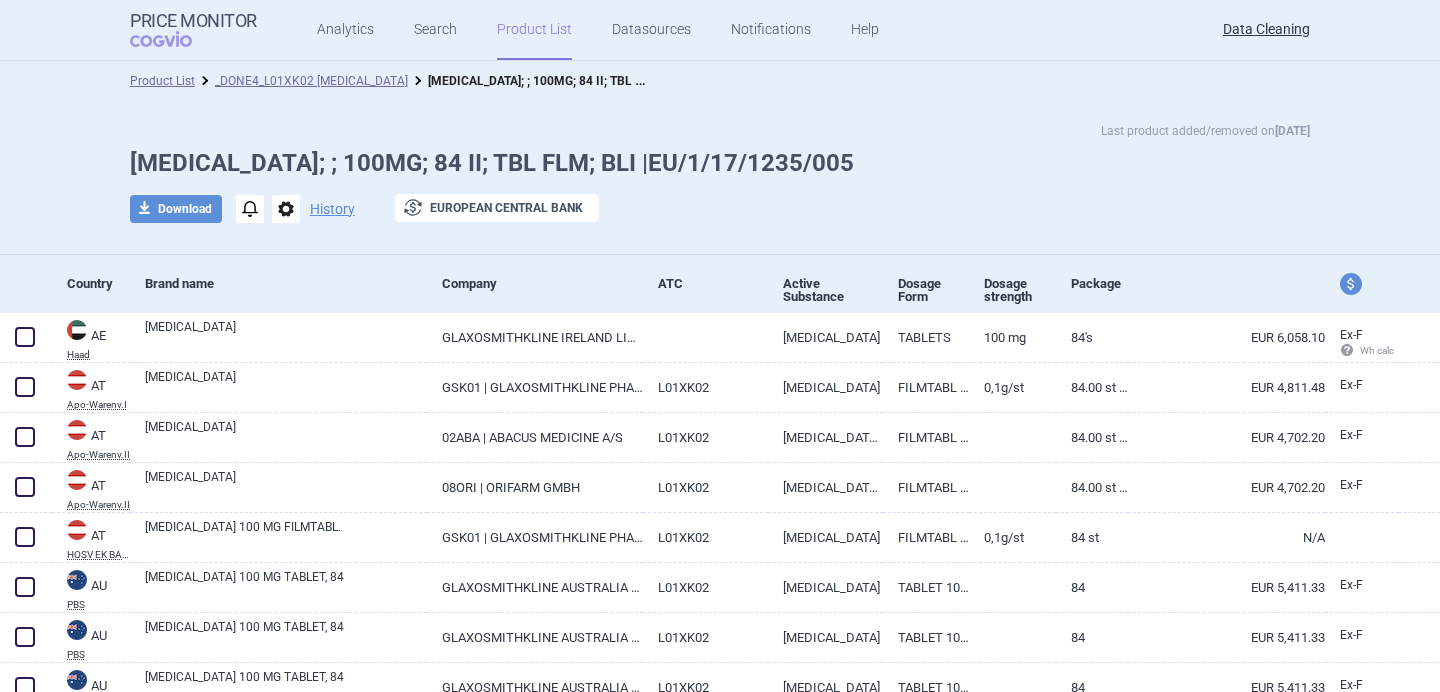 scroll, scrollTop: 0, scrollLeft: 0, axis: both 